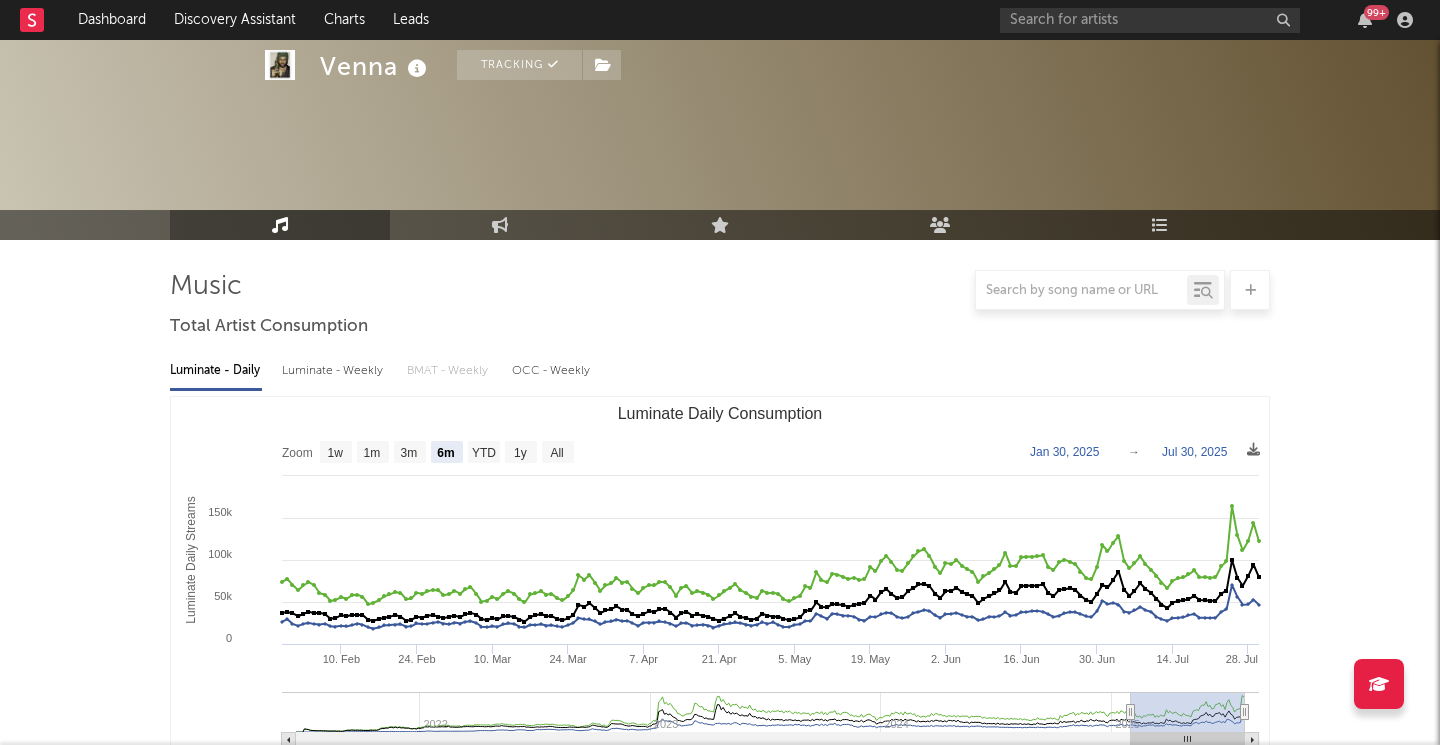 select on "6m" 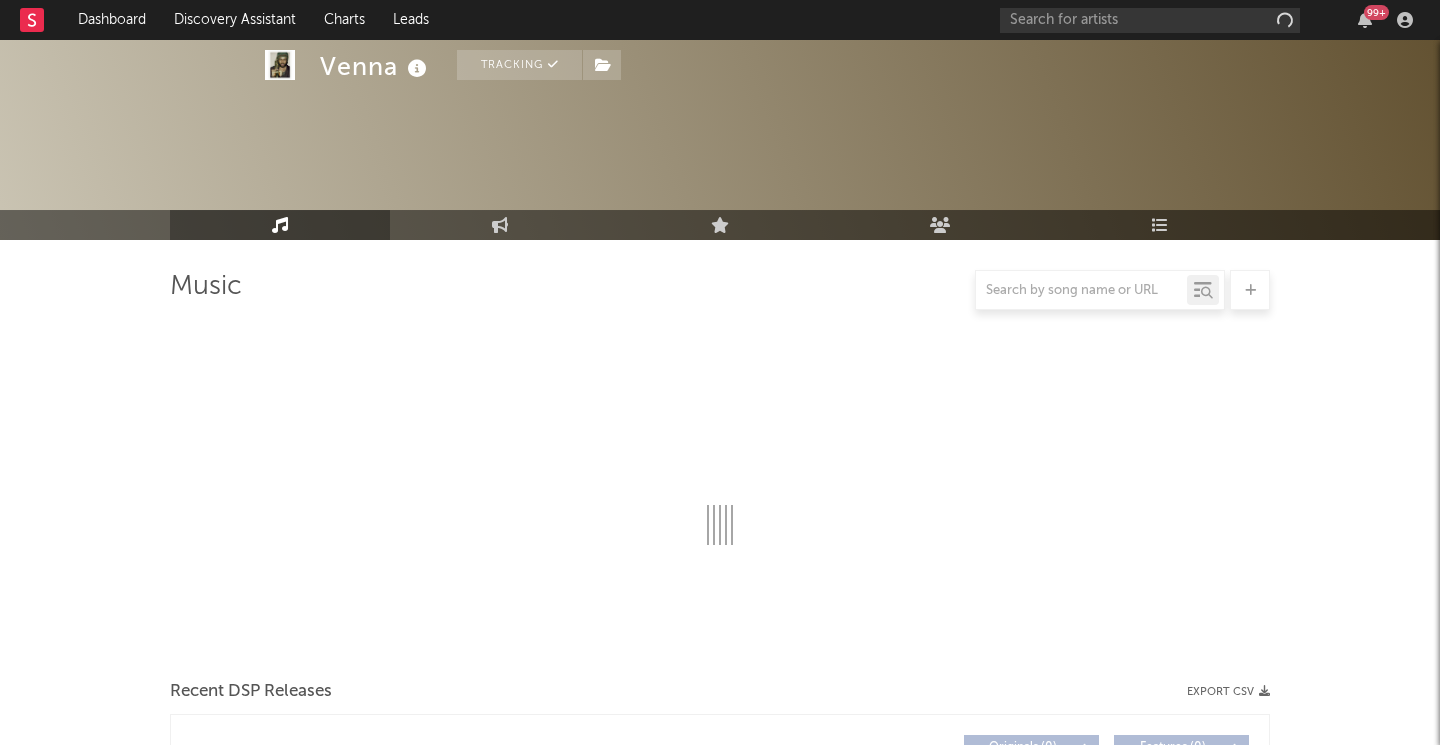 scroll, scrollTop: 1980, scrollLeft: 0, axis: vertical 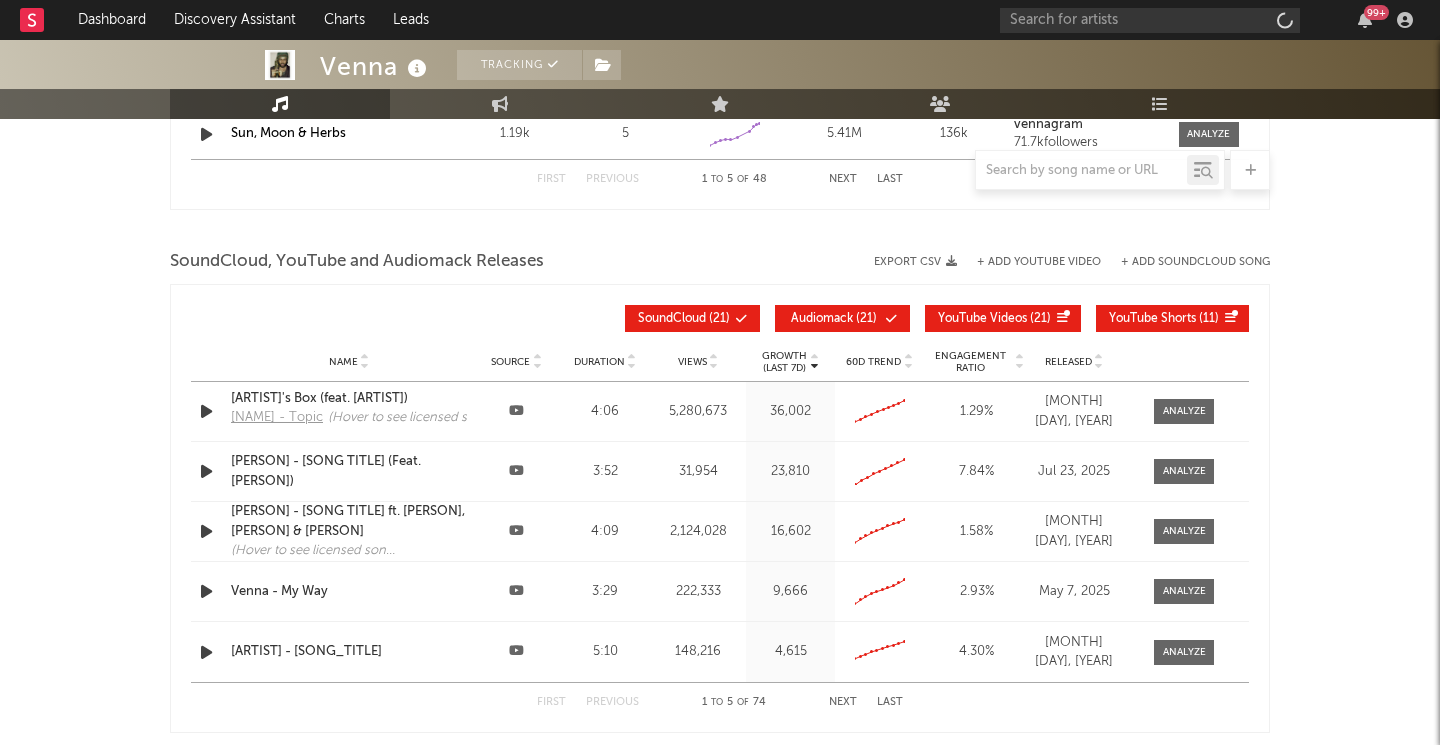 select on "6m" 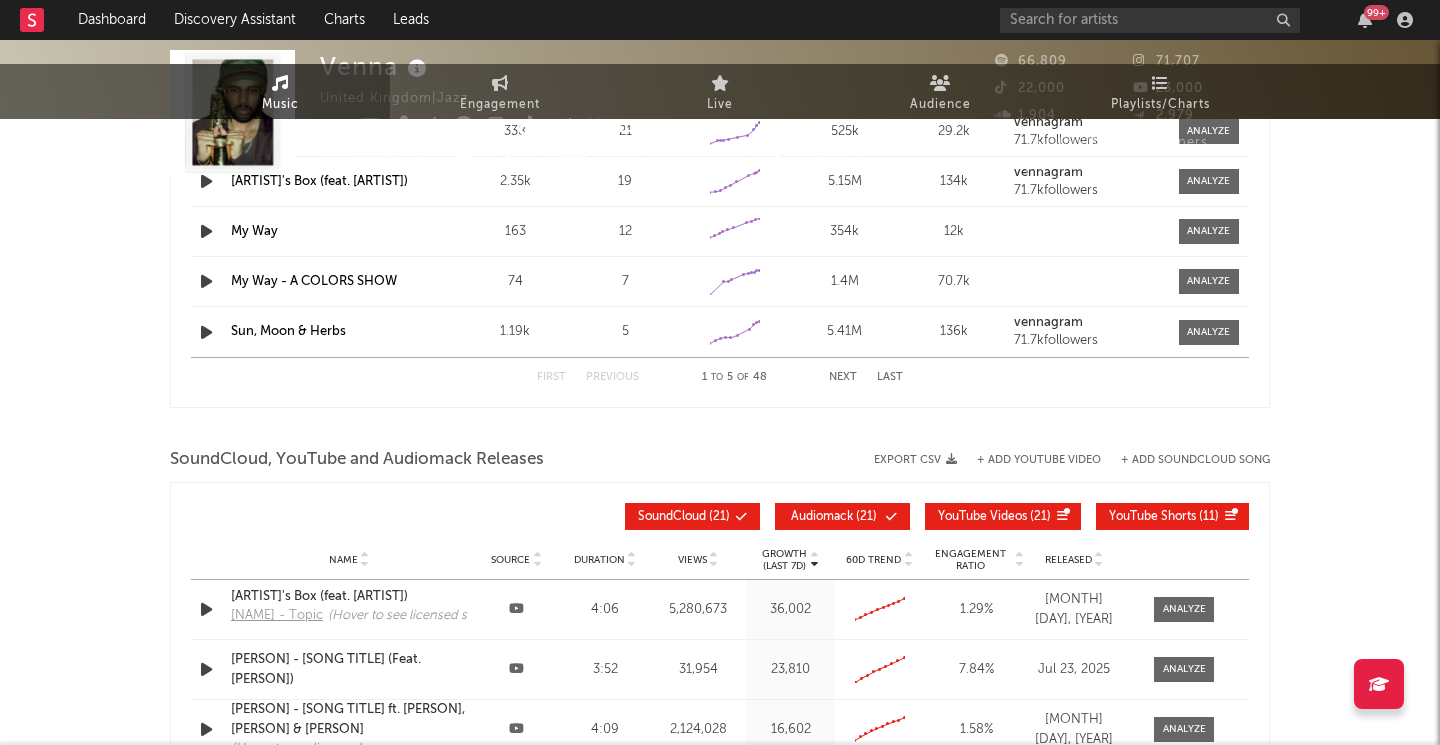 scroll, scrollTop: 0, scrollLeft: 0, axis: both 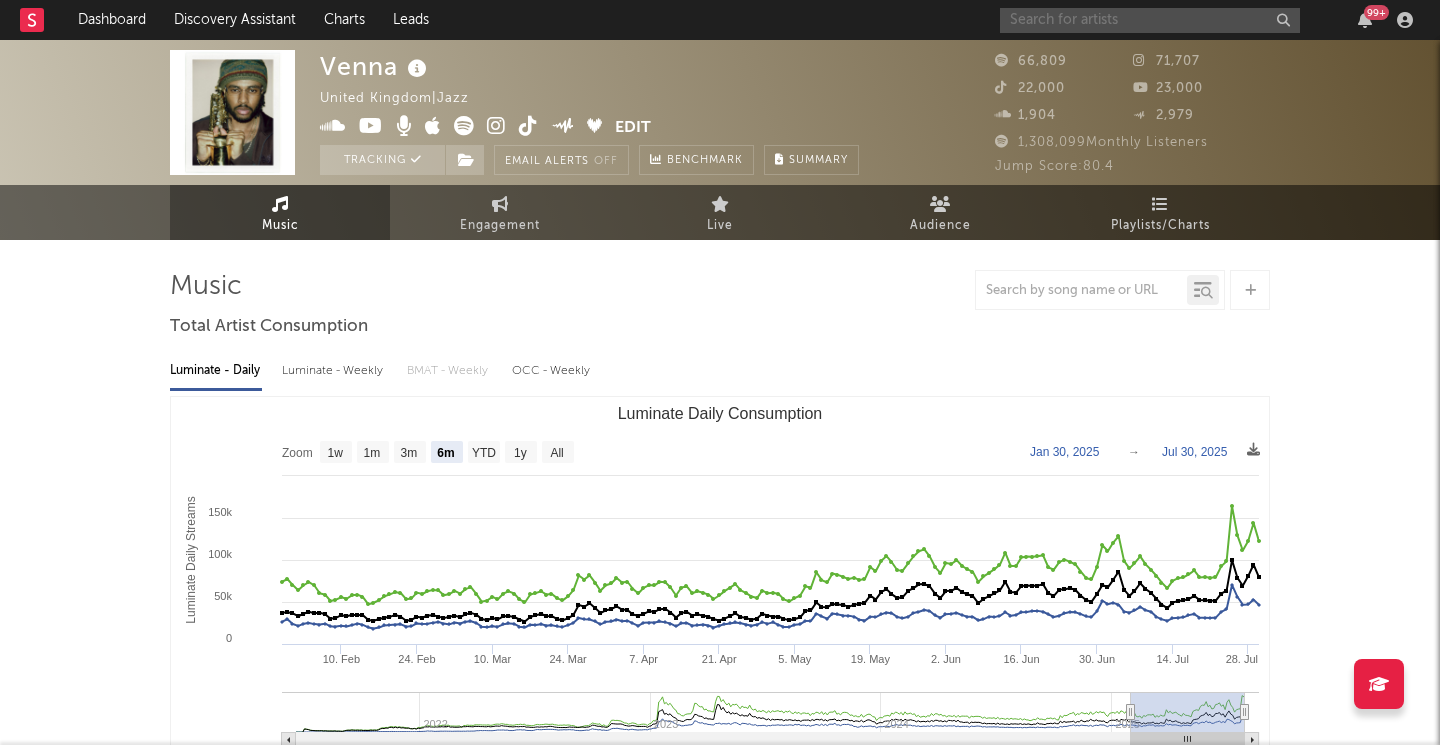 click at bounding box center [1150, 20] 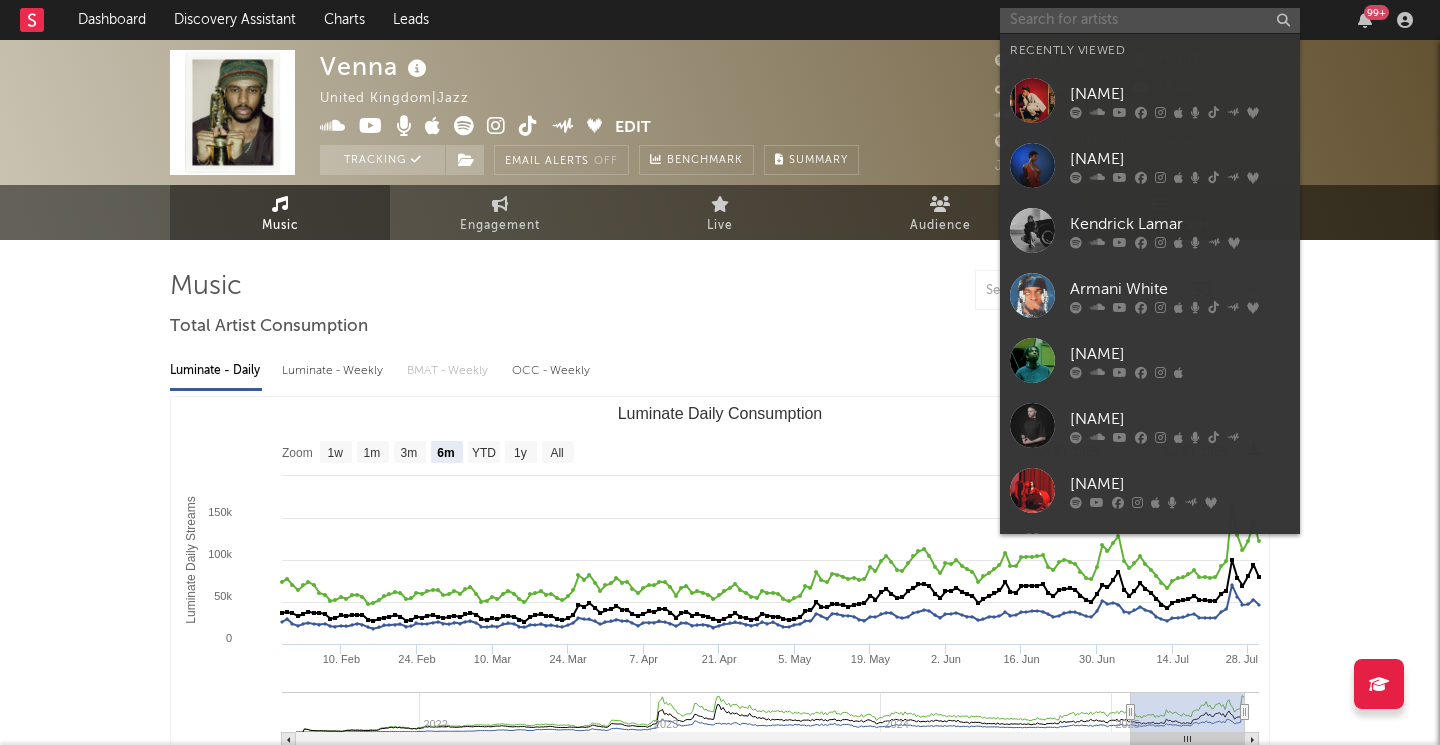 type on "7" 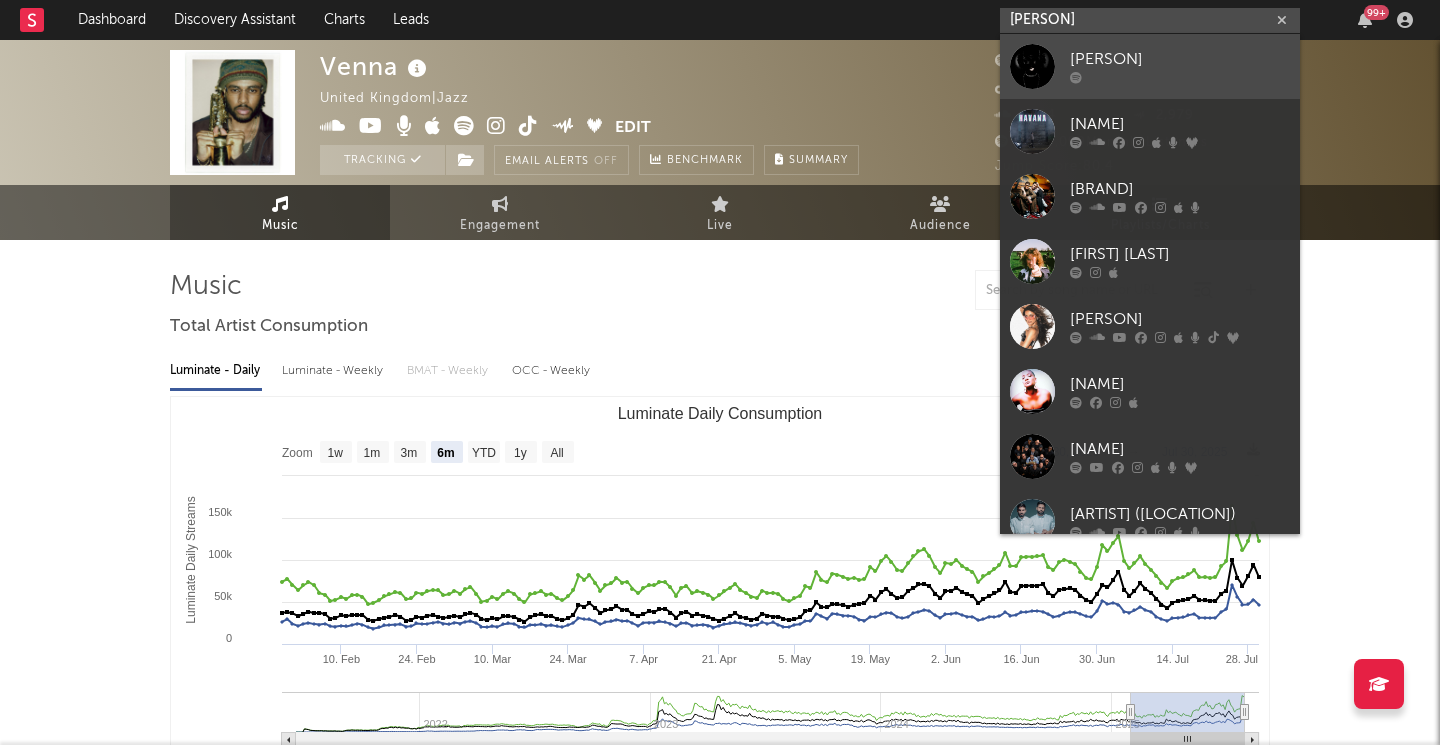 type on "[PERSON]" 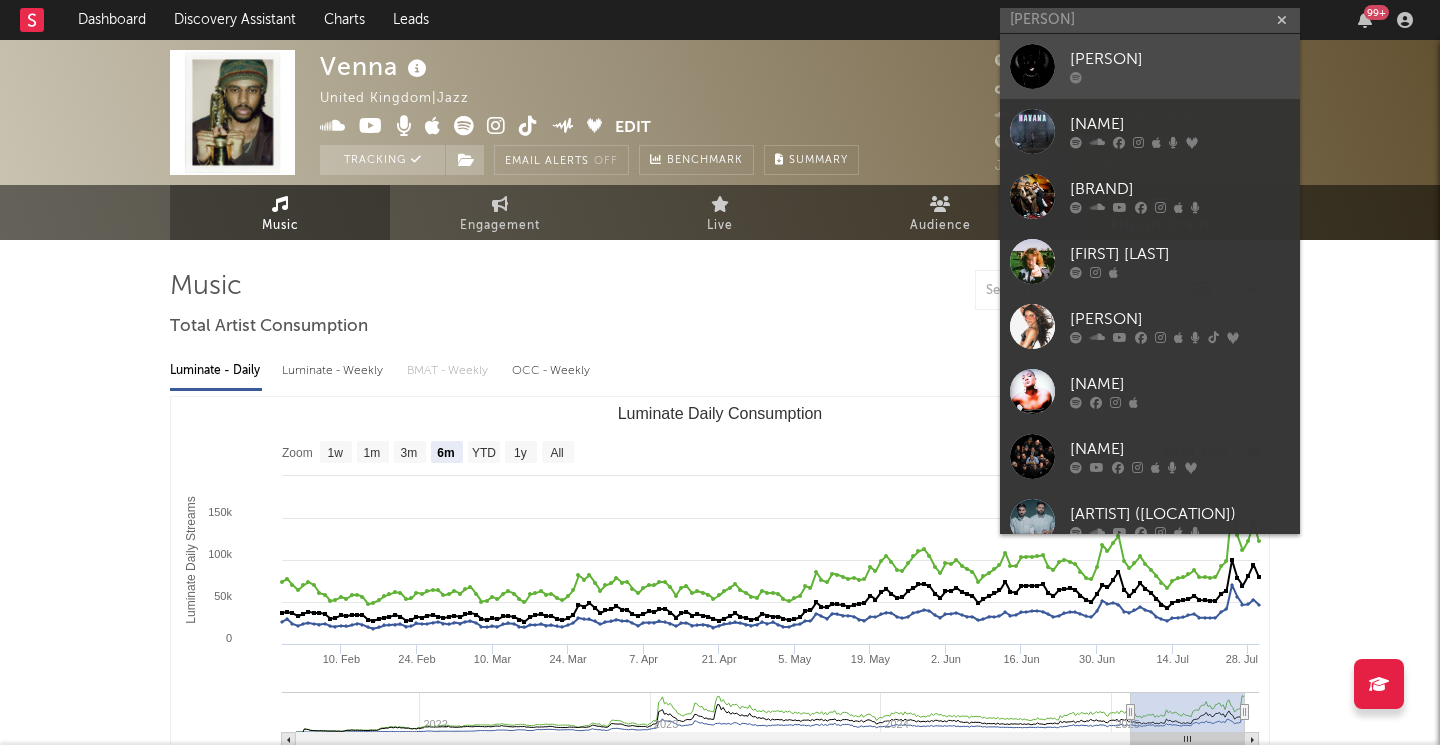 click on "[PERSON]" at bounding box center [1180, 60] 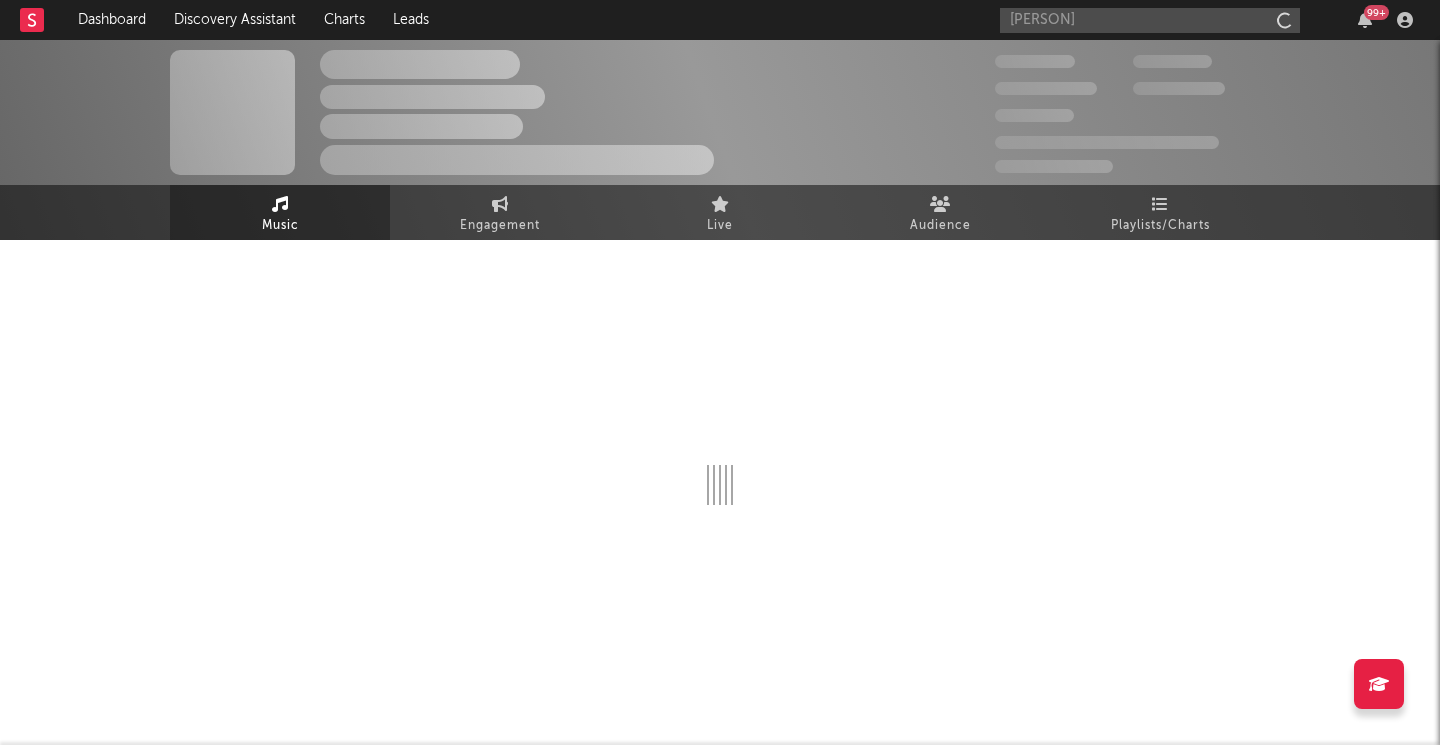 type 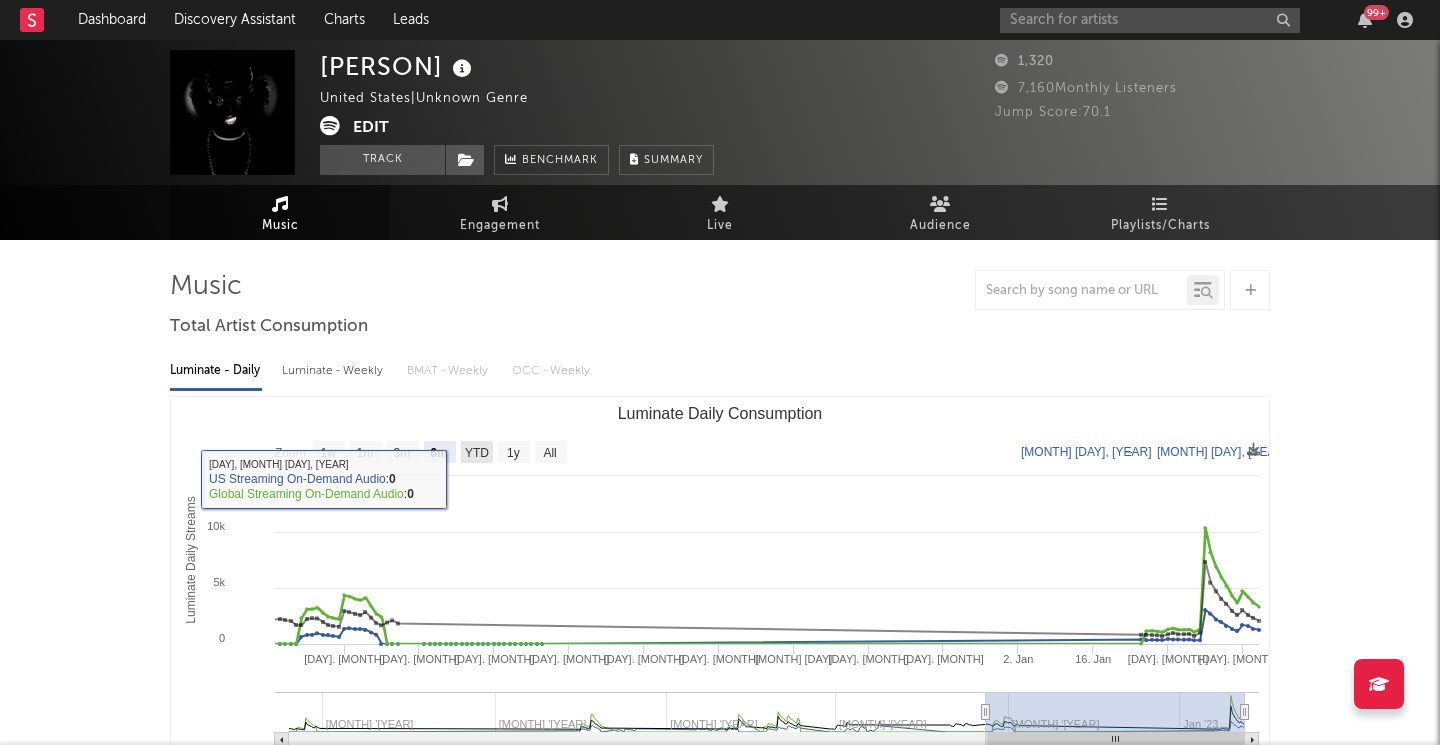 click on "YTD" 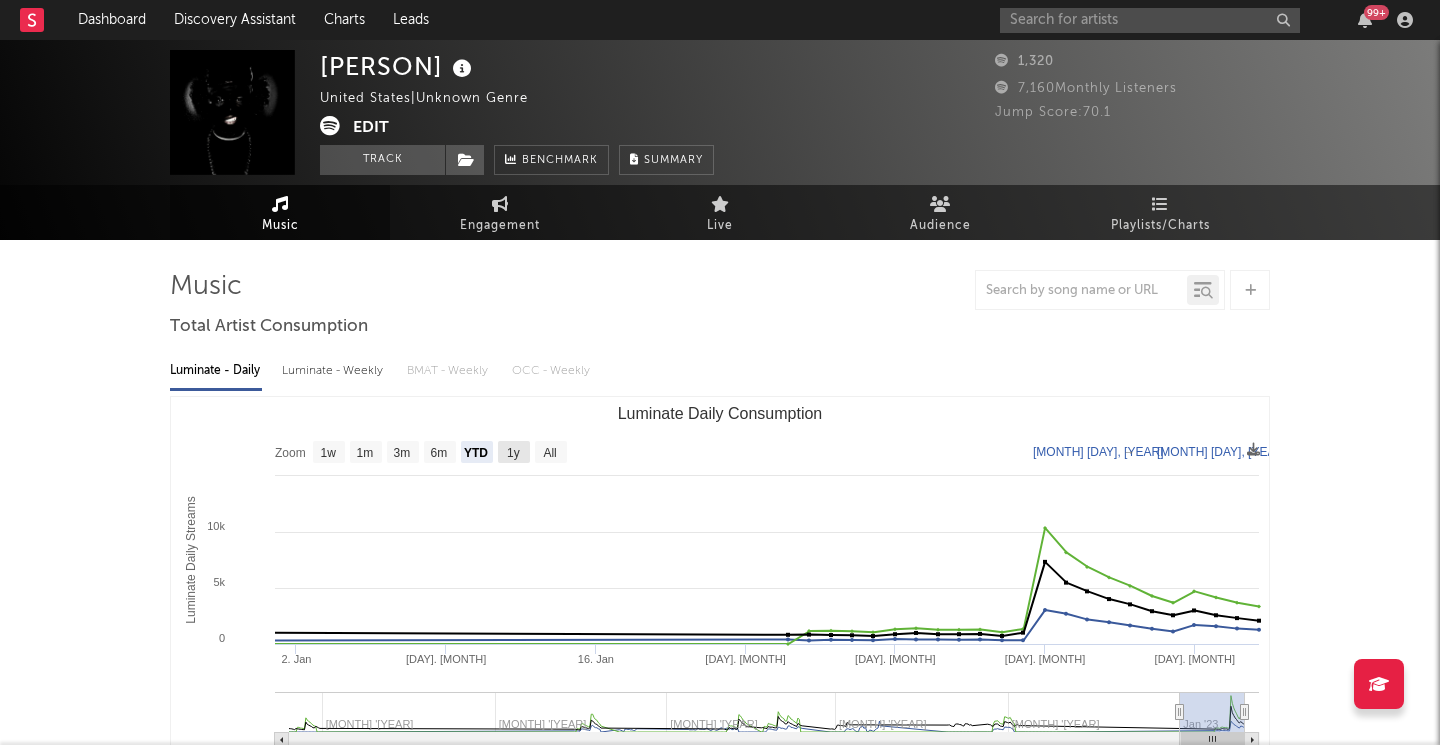 click on "1y" 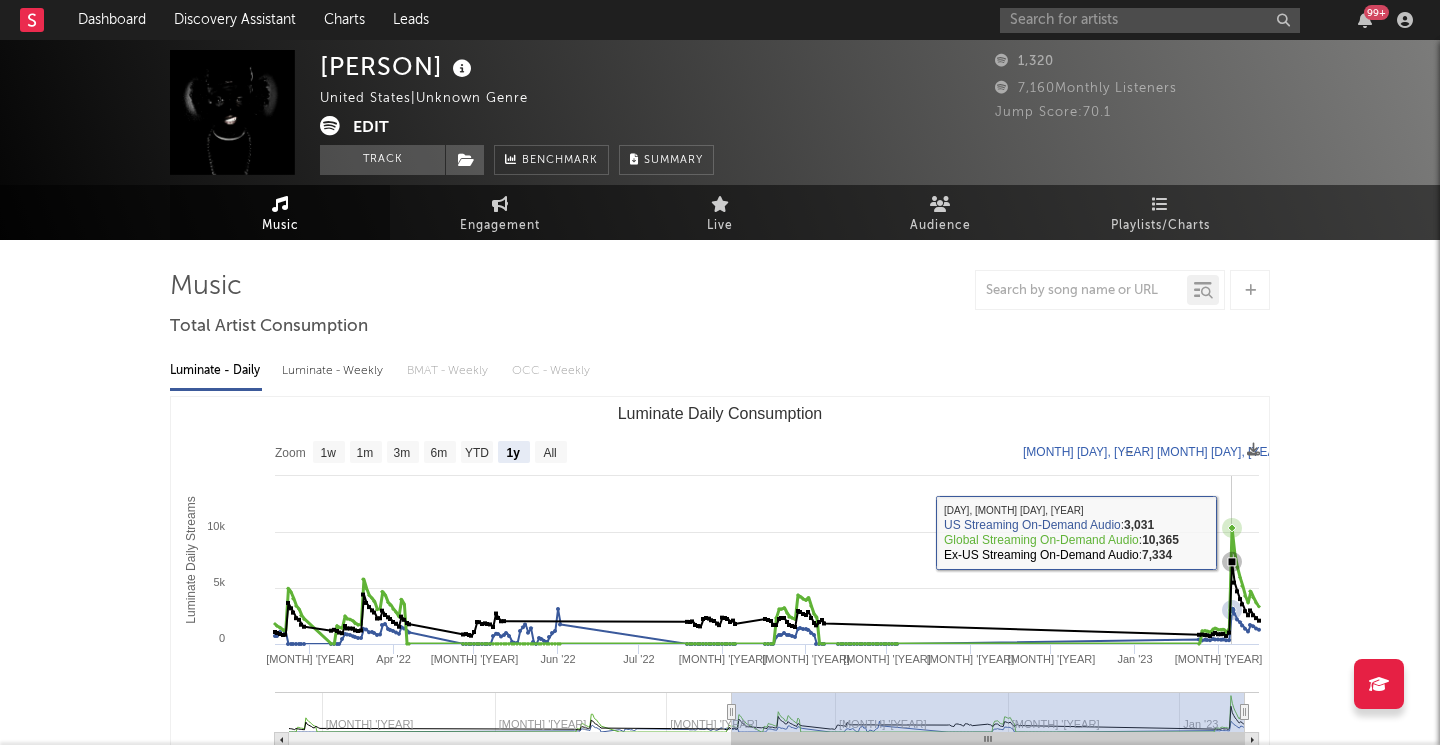click 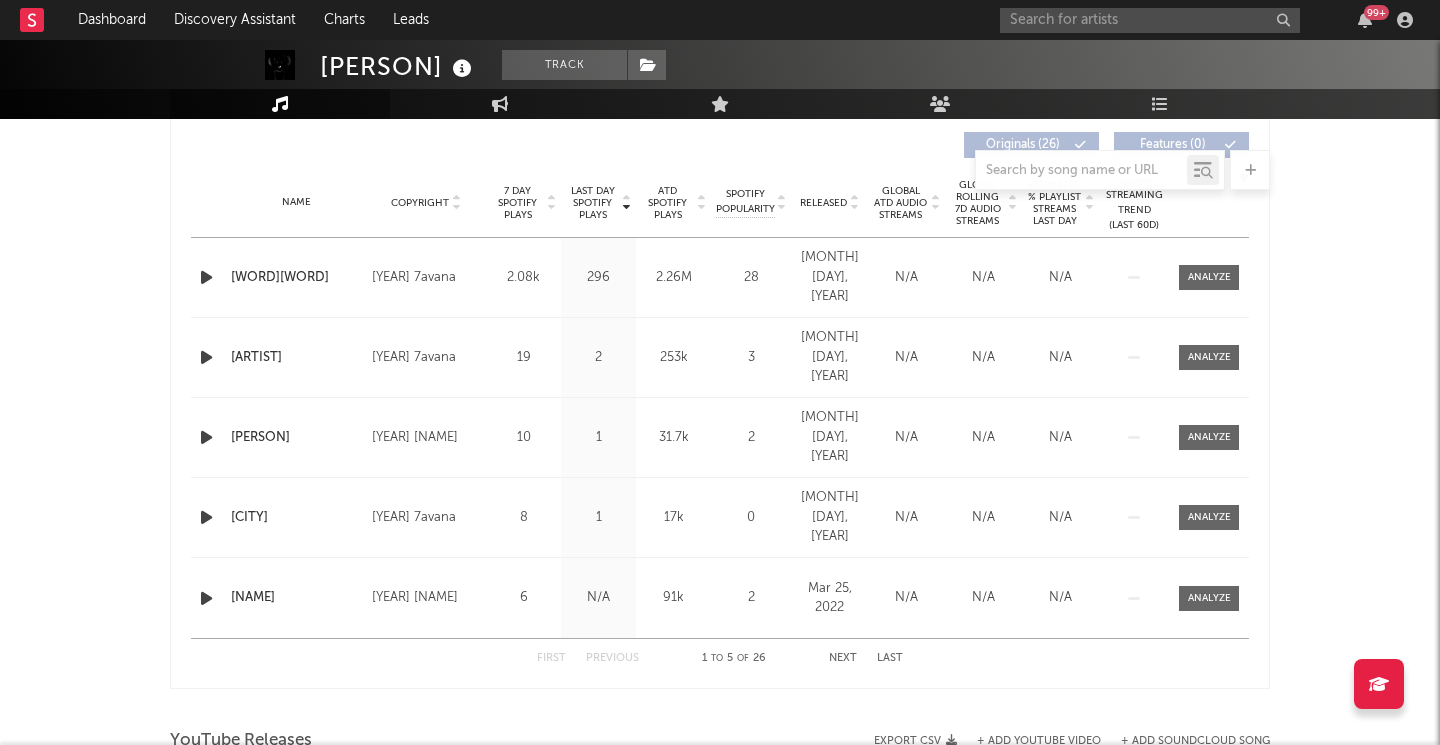 scroll, scrollTop: 0, scrollLeft: 0, axis: both 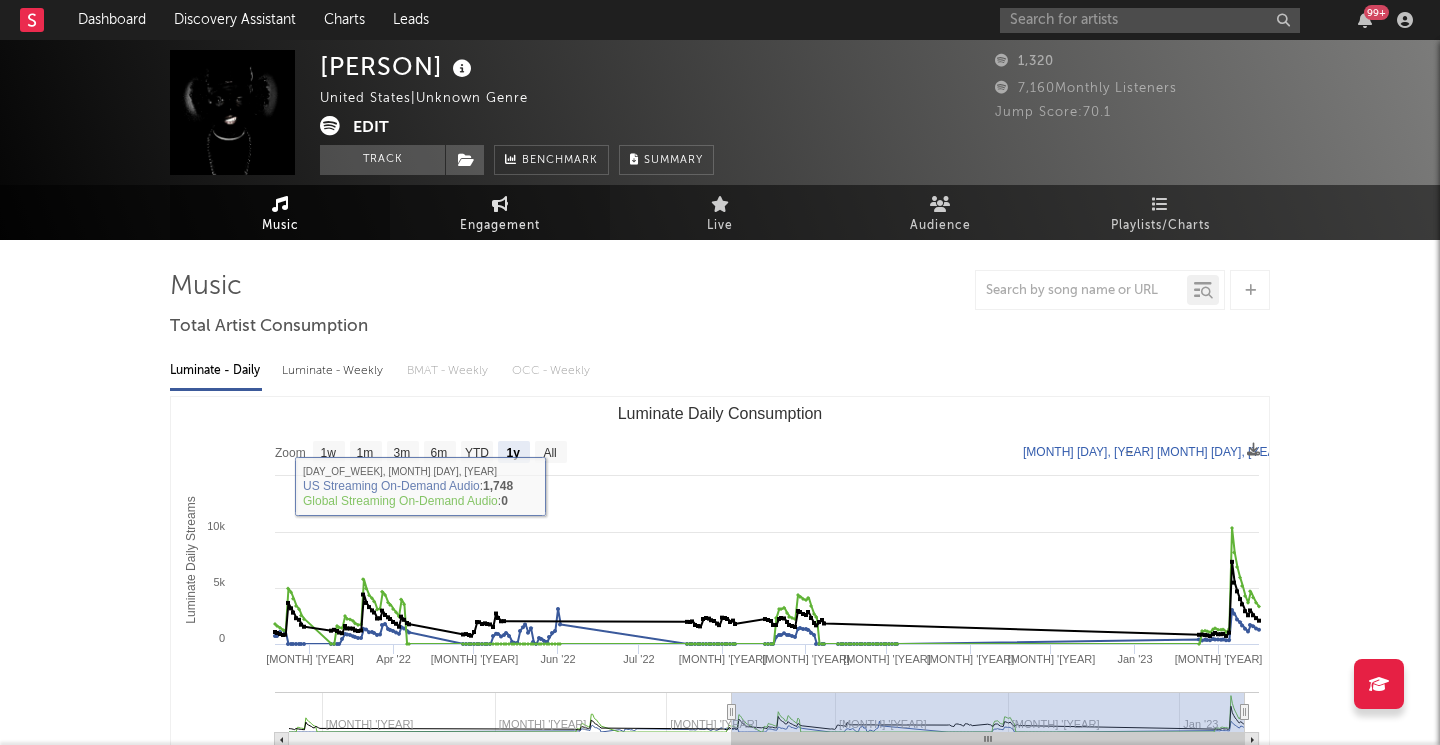 click on "Engagement" at bounding box center (500, 226) 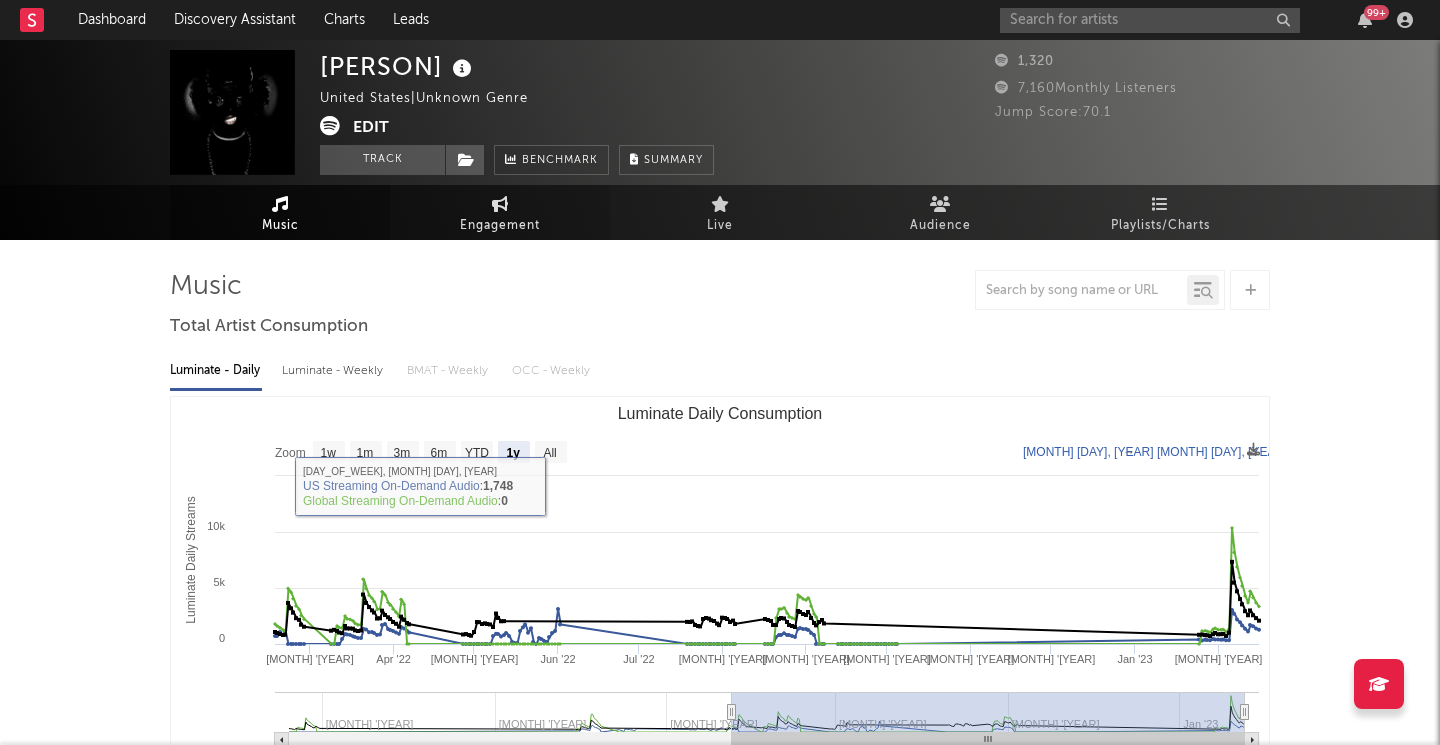 select on "1w" 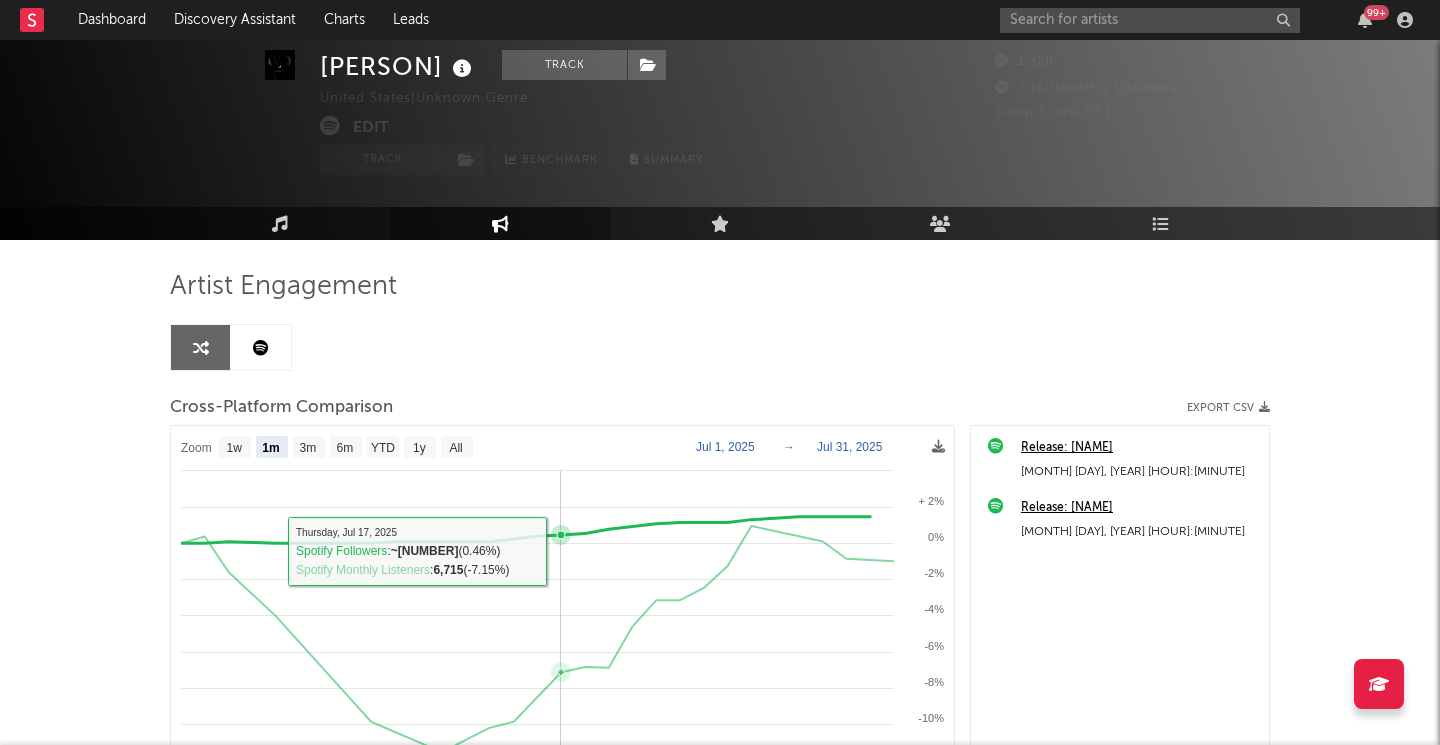 scroll, scrollTop: 168, scrollLeft: 0, axis: vertical 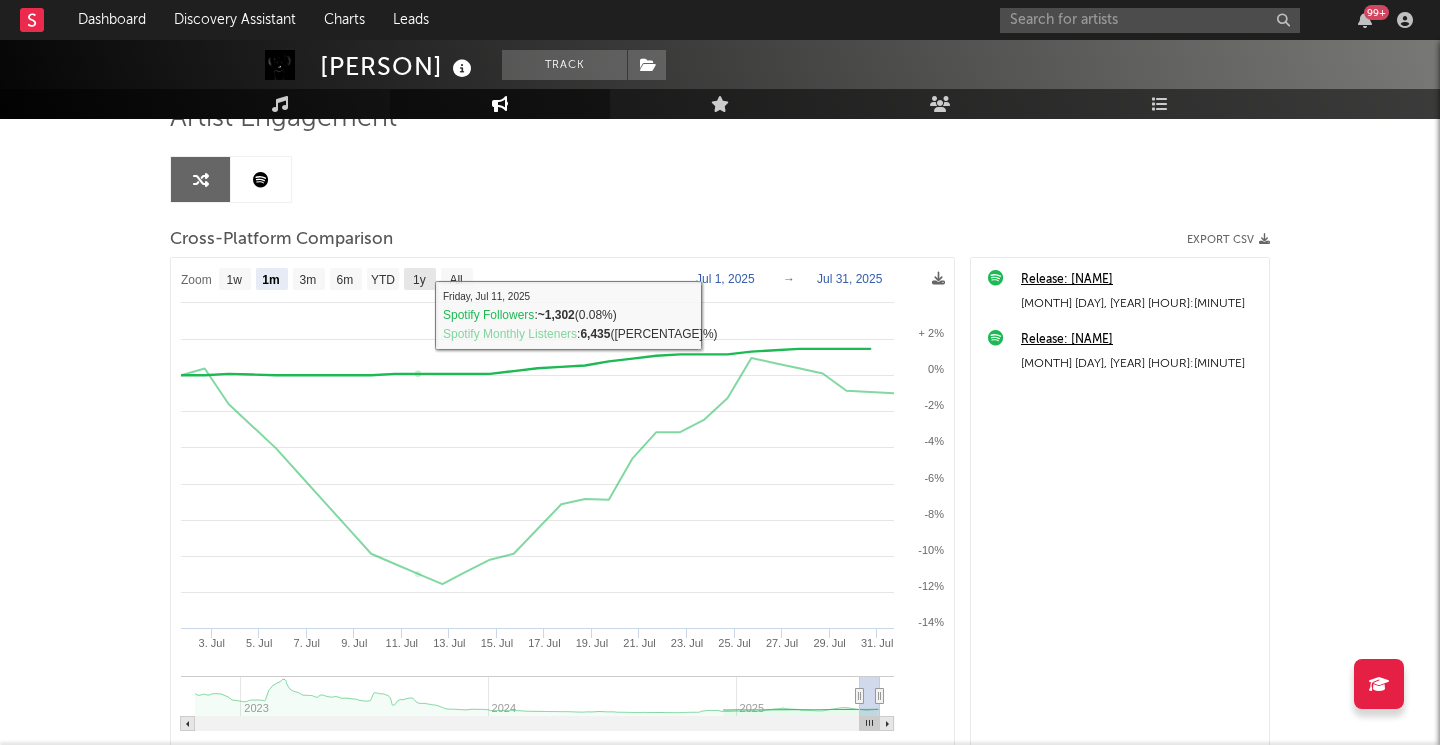 click on "1y" 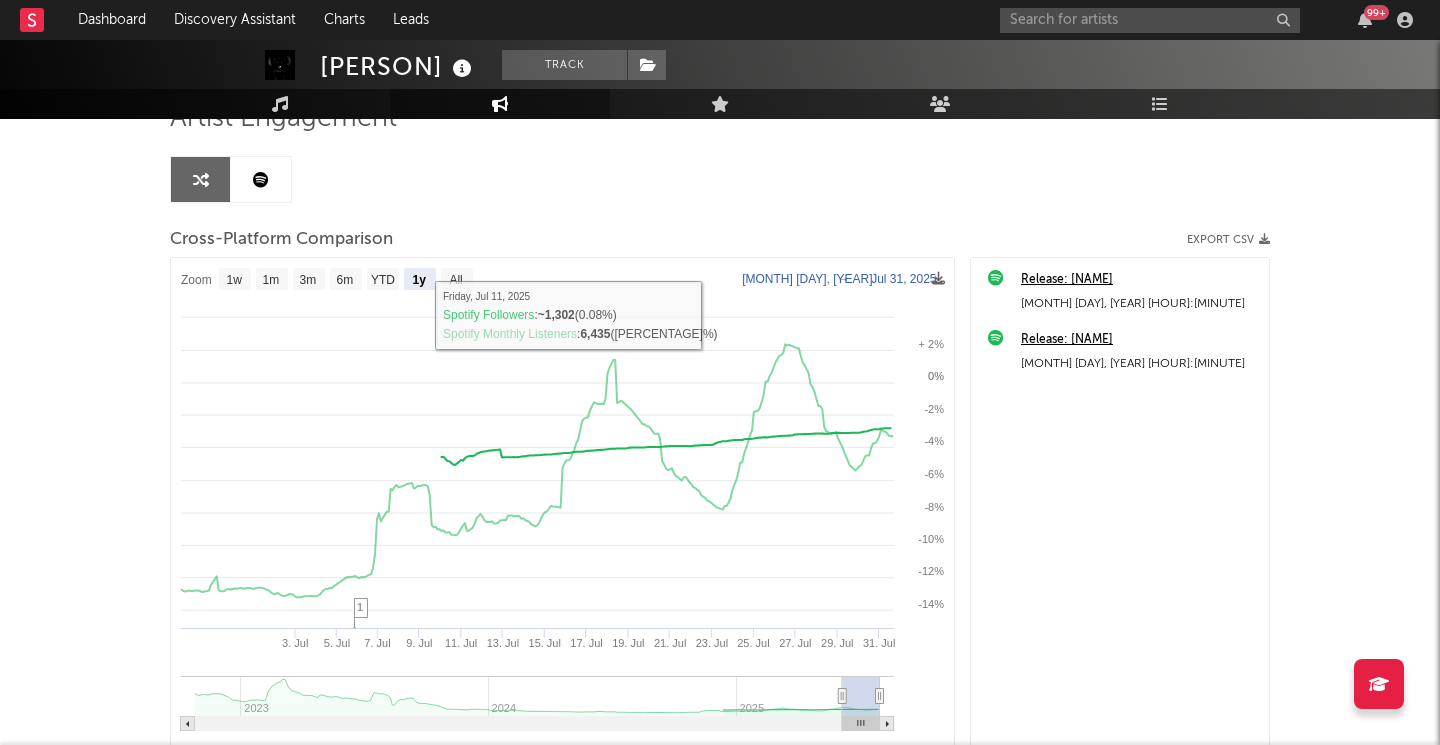 select on "1y" 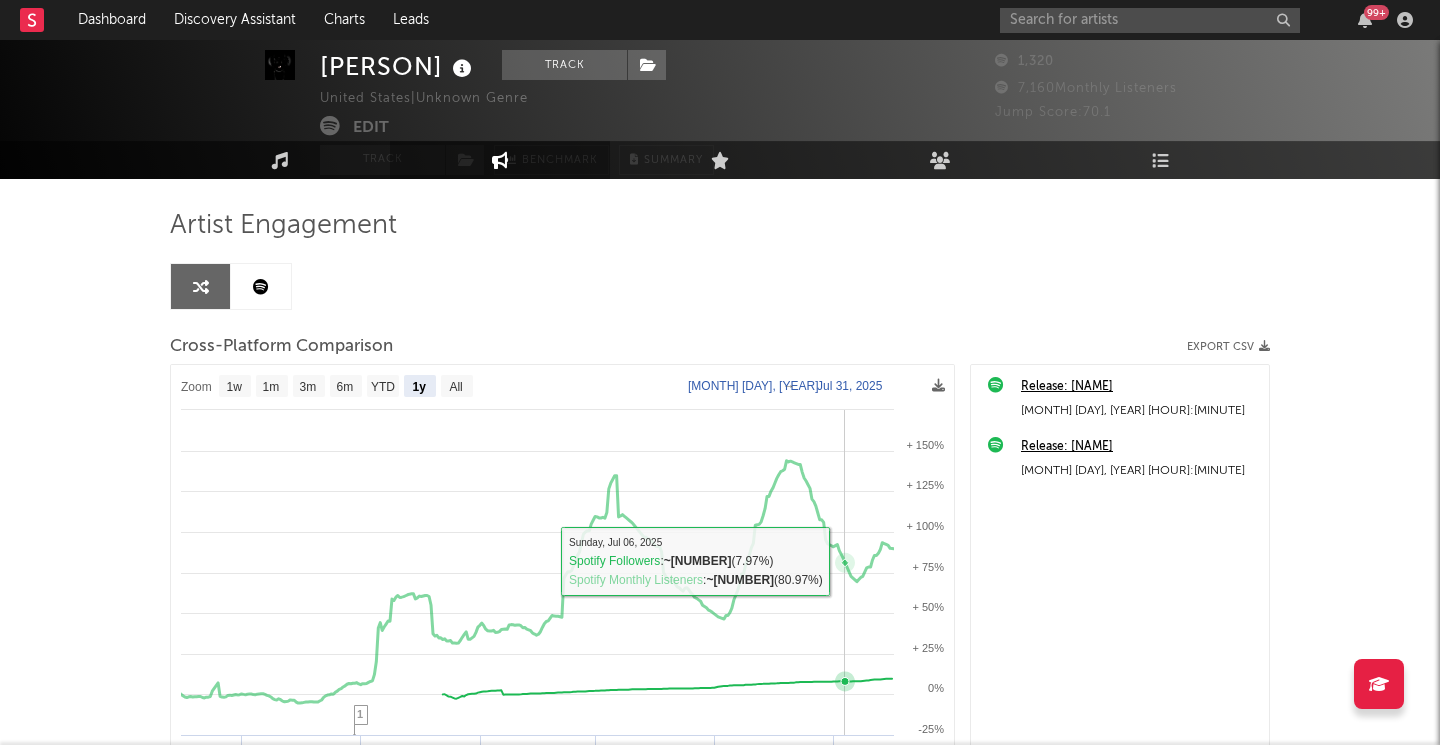 scroll, scrollTop: 33, scrollLeft: 0, axis: vertical 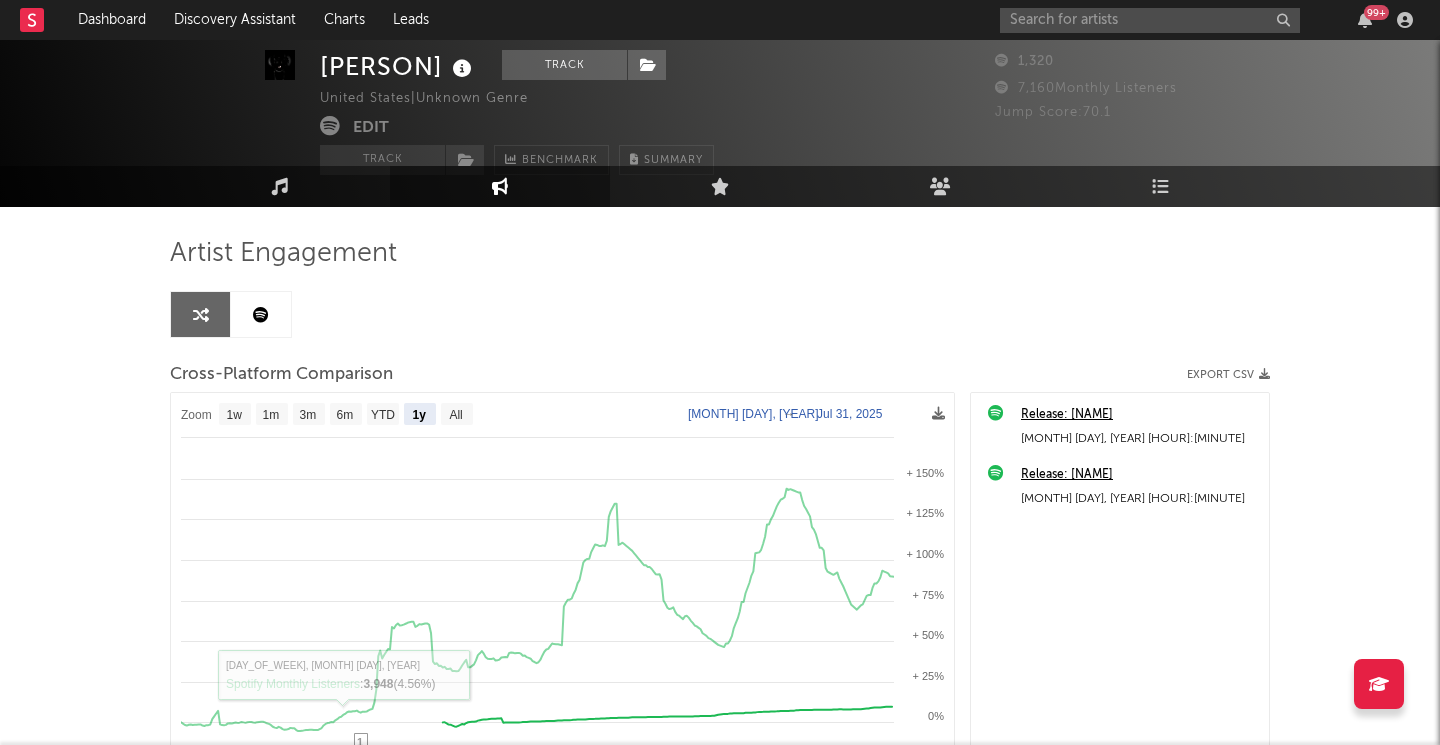 click at bounding box center [261, 314] 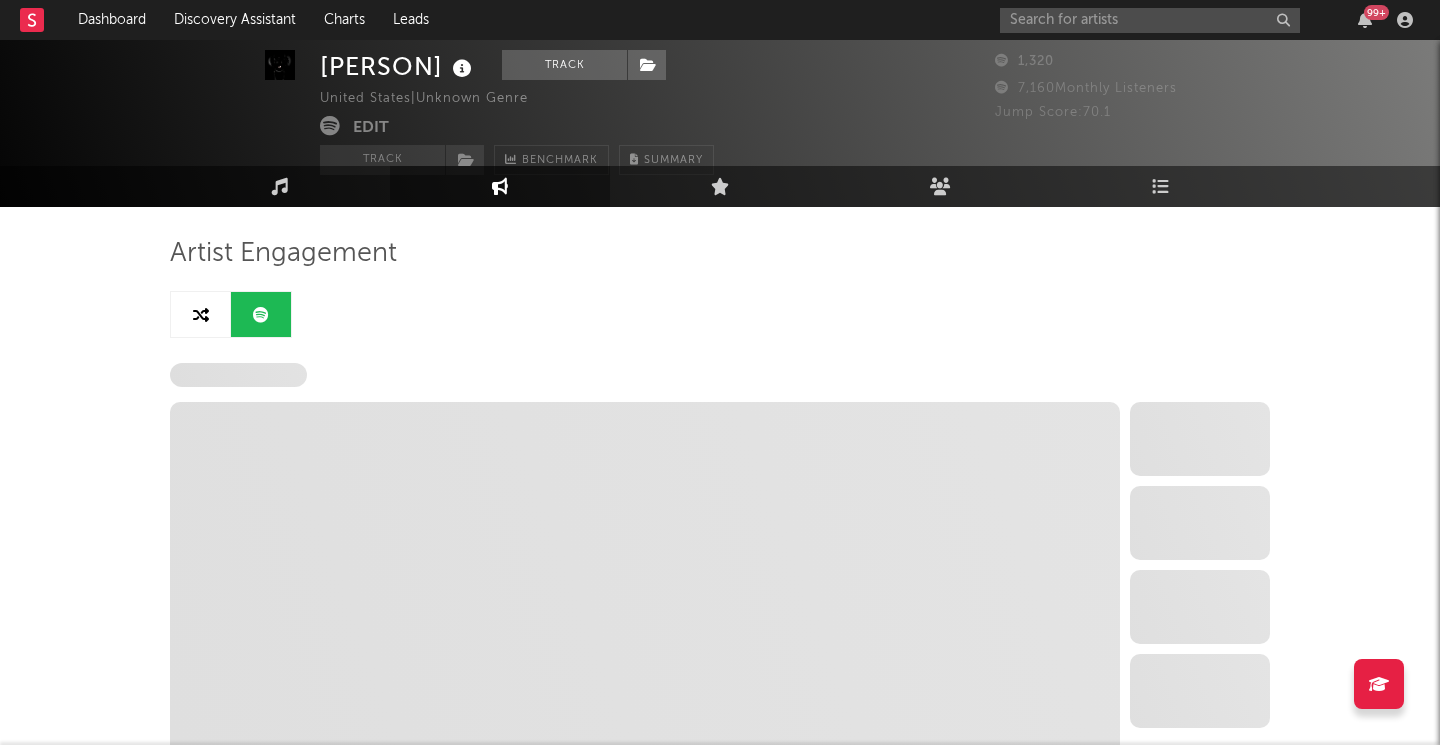 select on "6m" 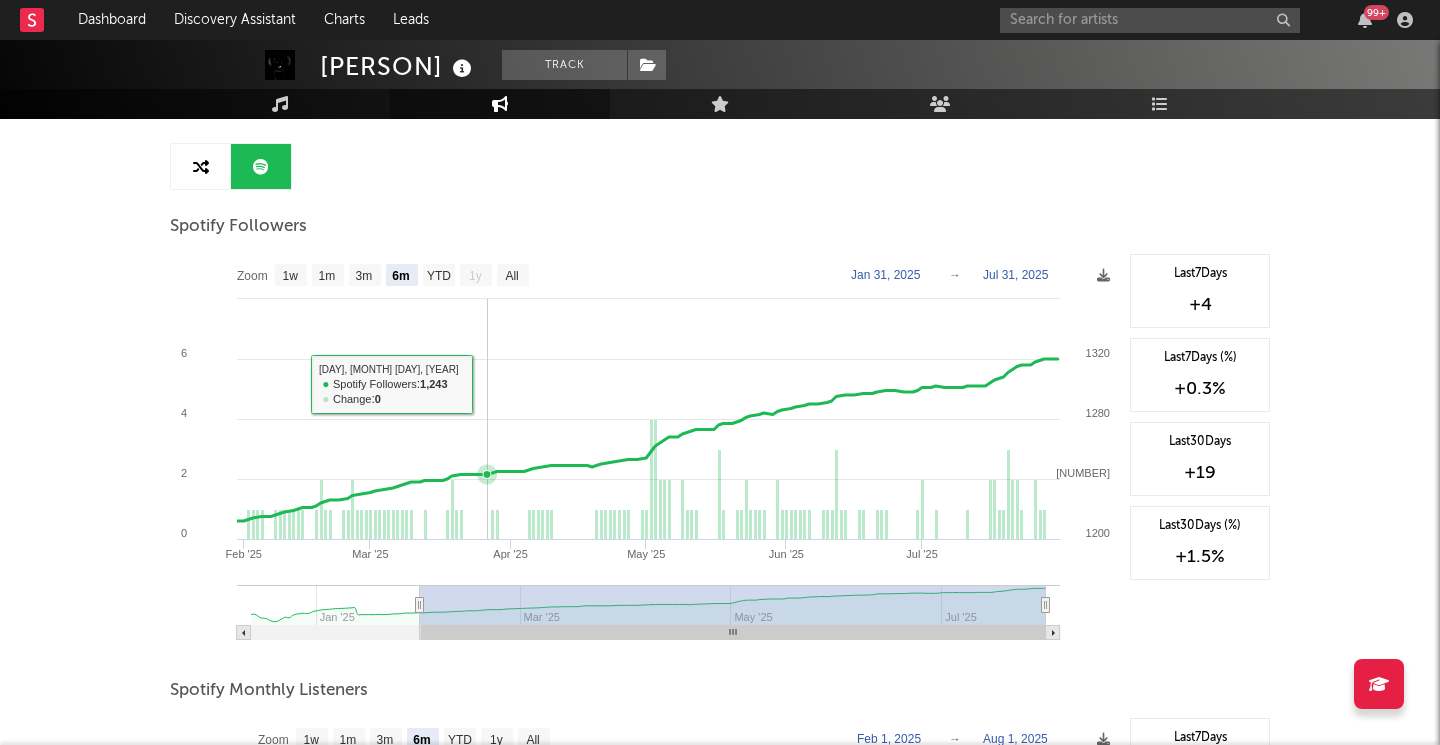 scroll, scrollTop: 217, scrollLeft: 0, axis: vertical 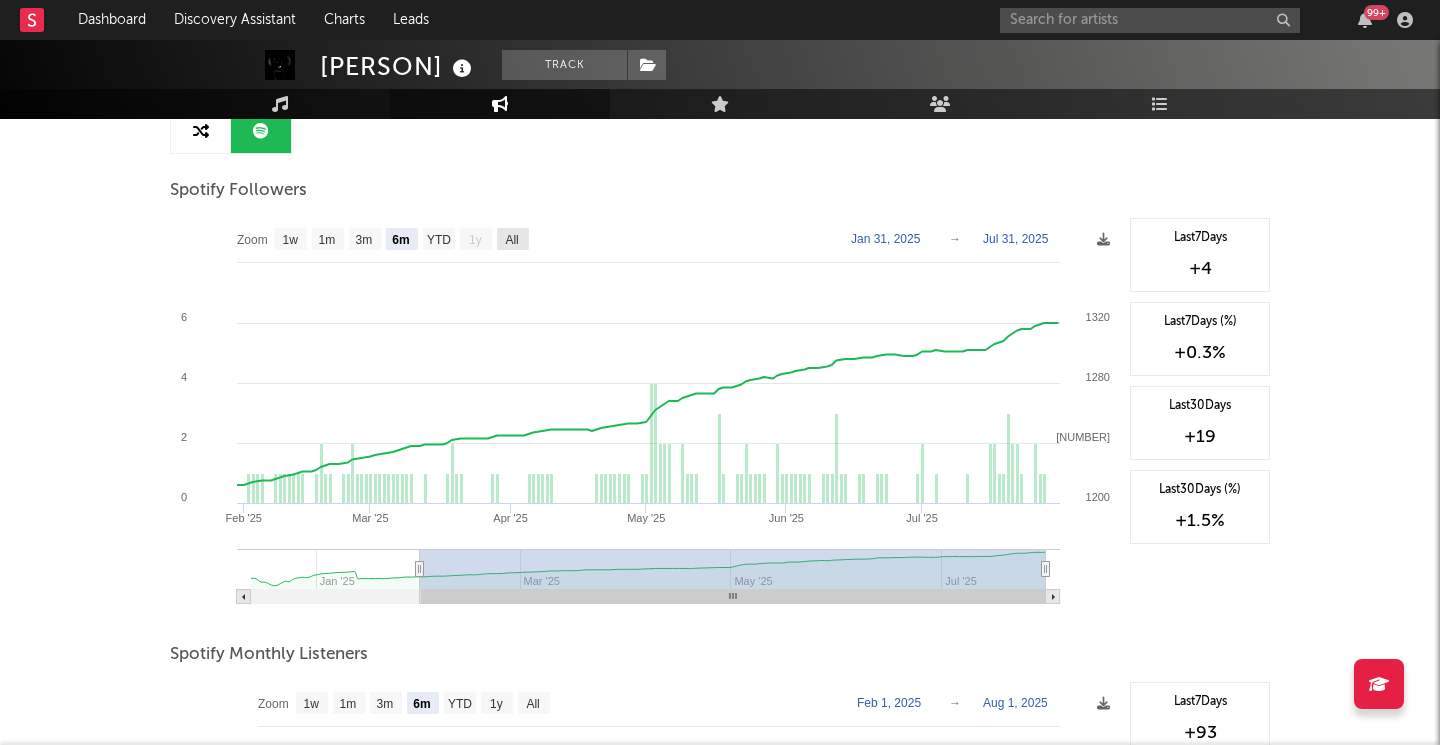 click 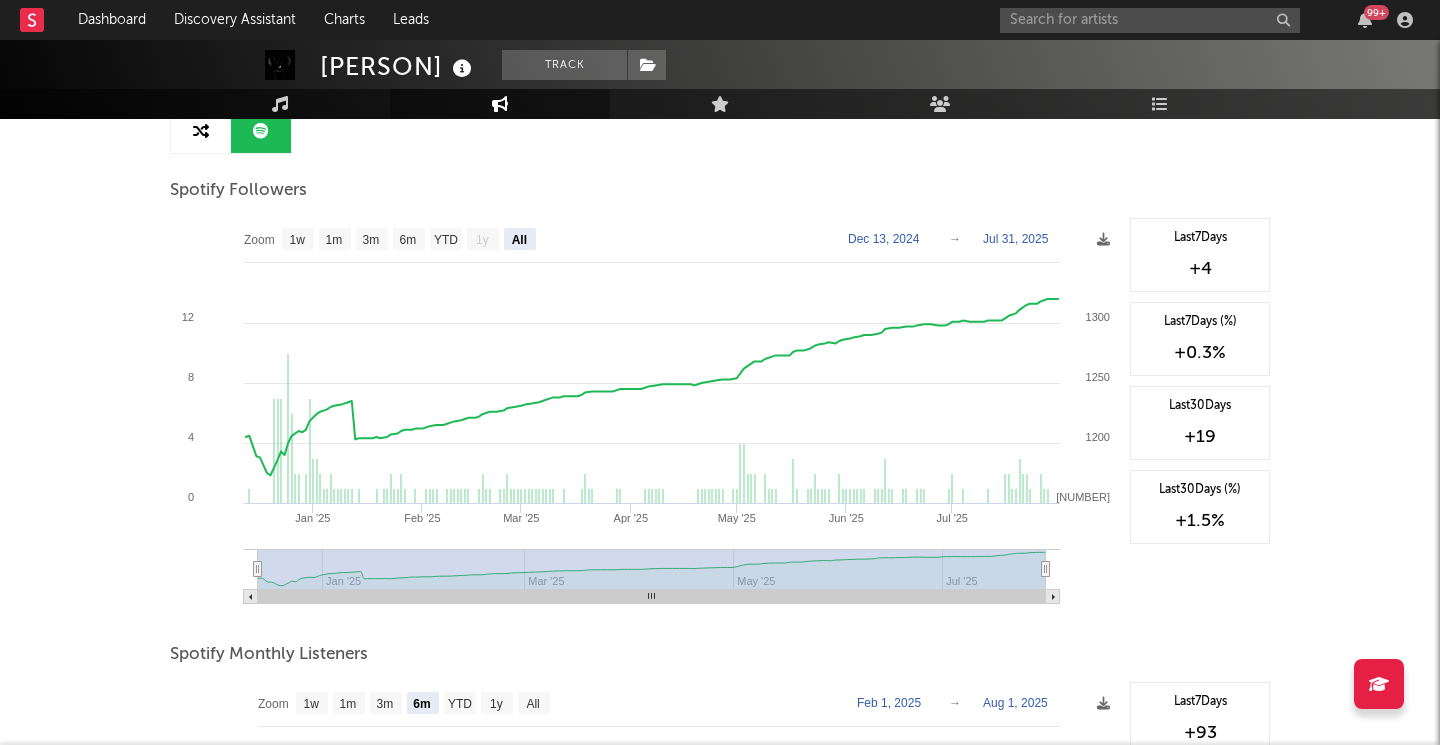 click on "All" 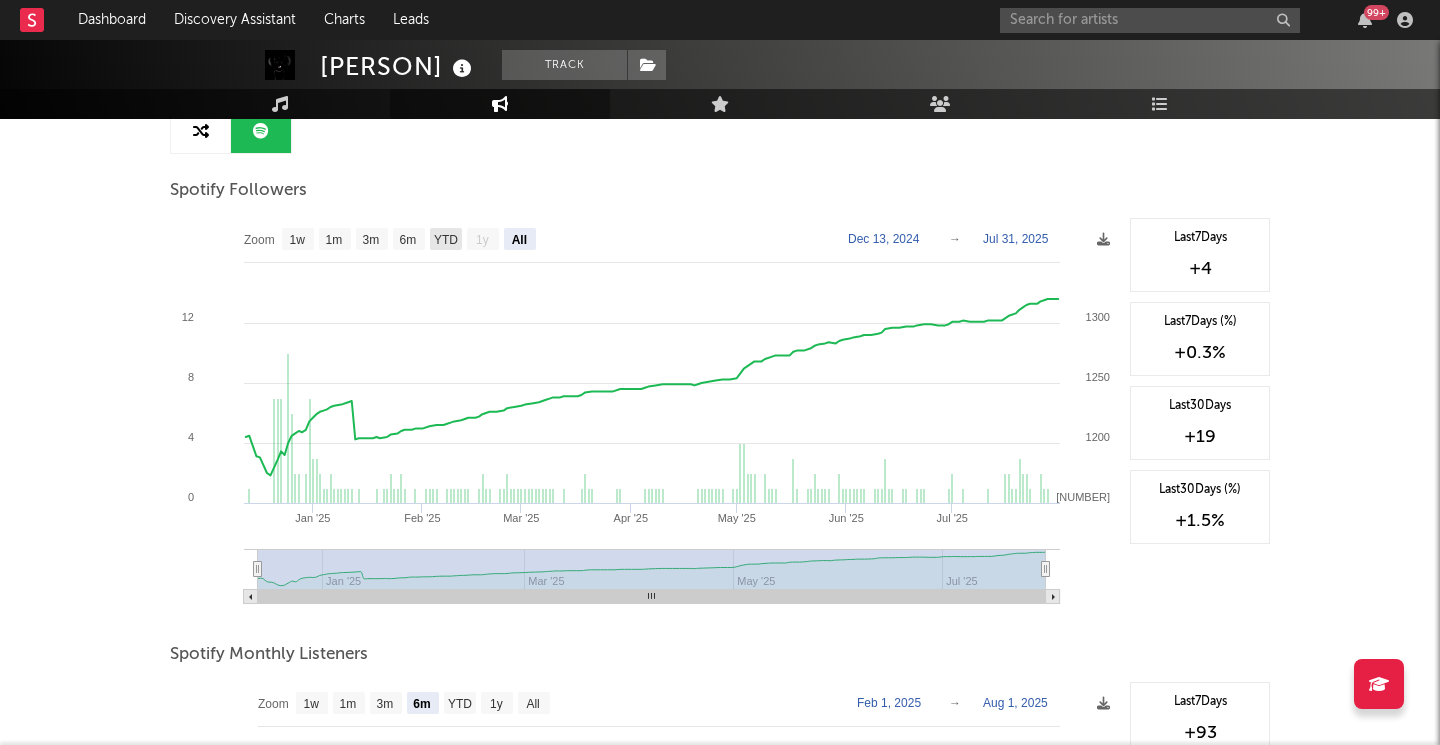 click on "YTD" 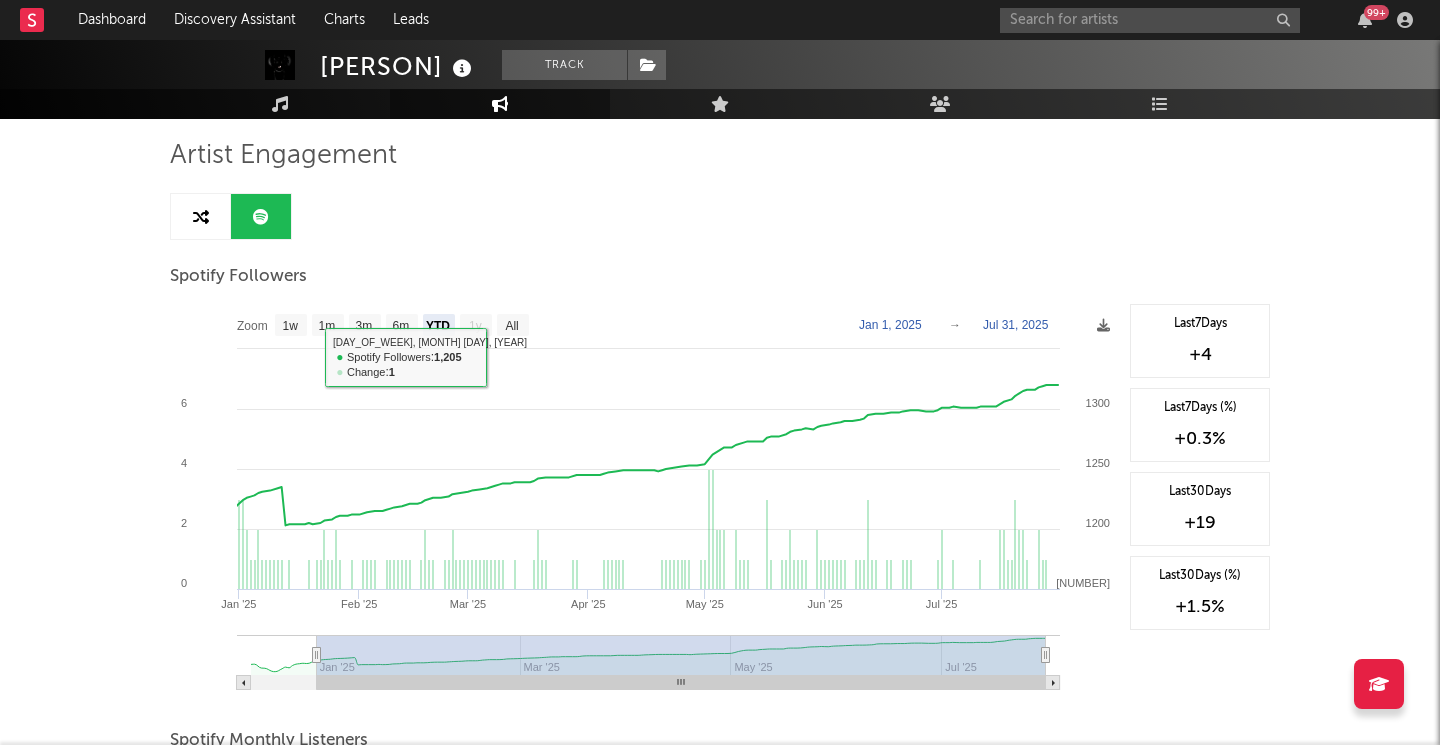 scroll, scrollTop: 32, scrollLeft: 0, axis: vertical 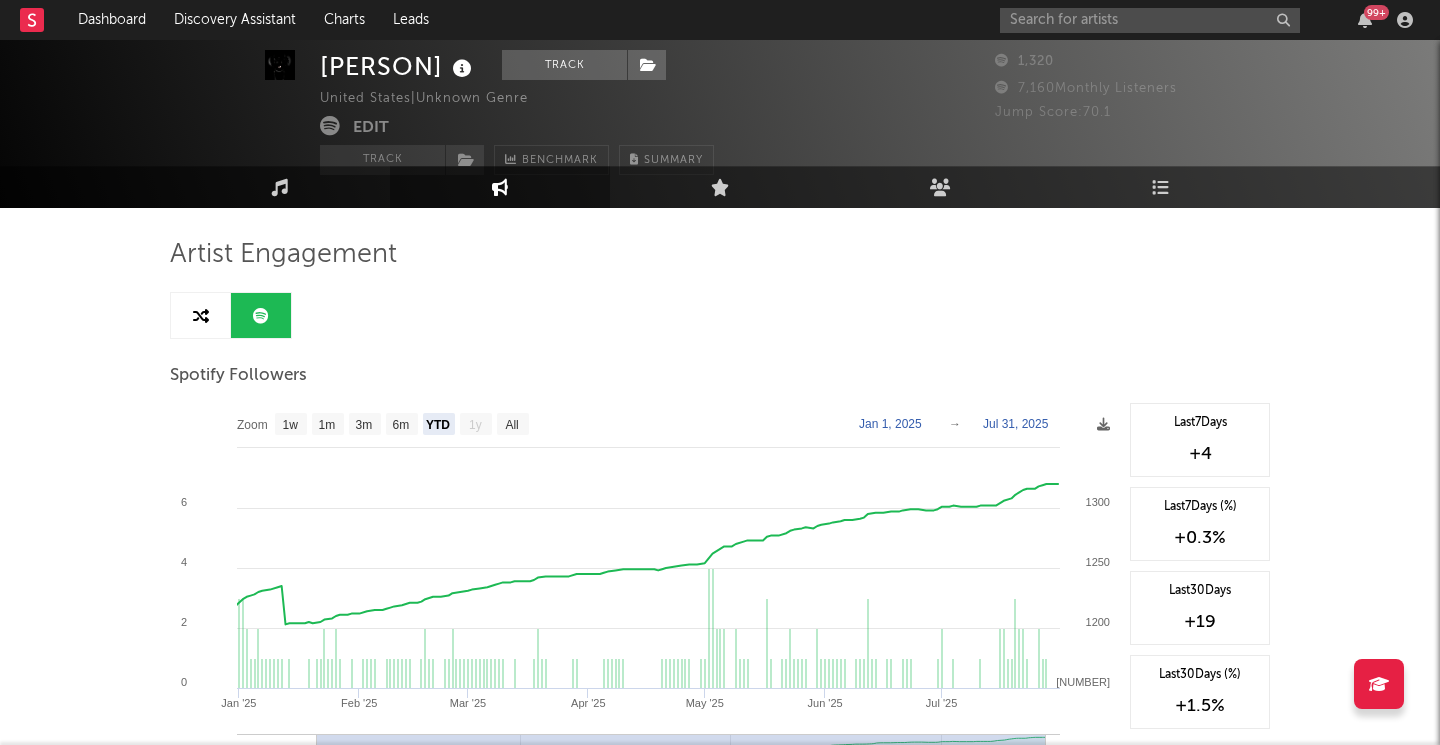 click at bounding box center [500, 187] 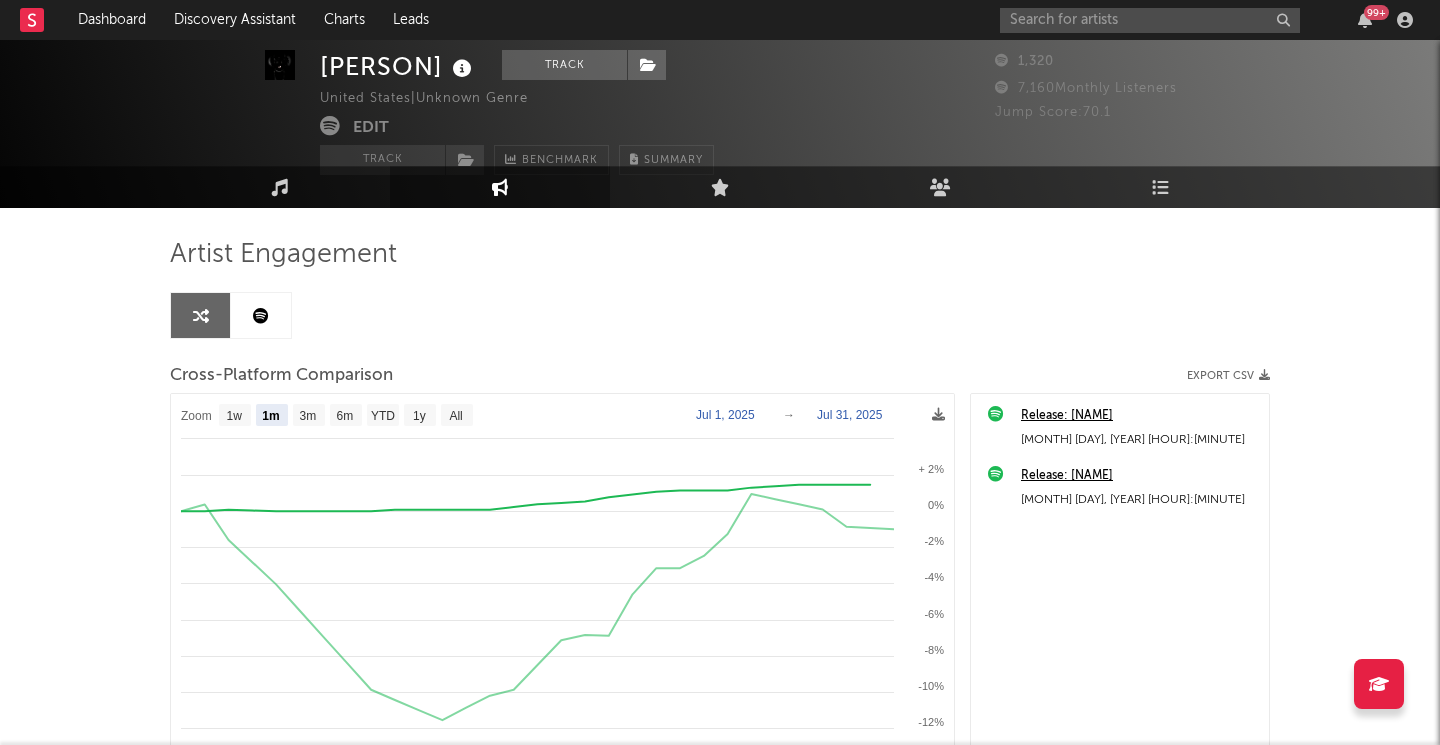 click at bounding box center [500, 187] 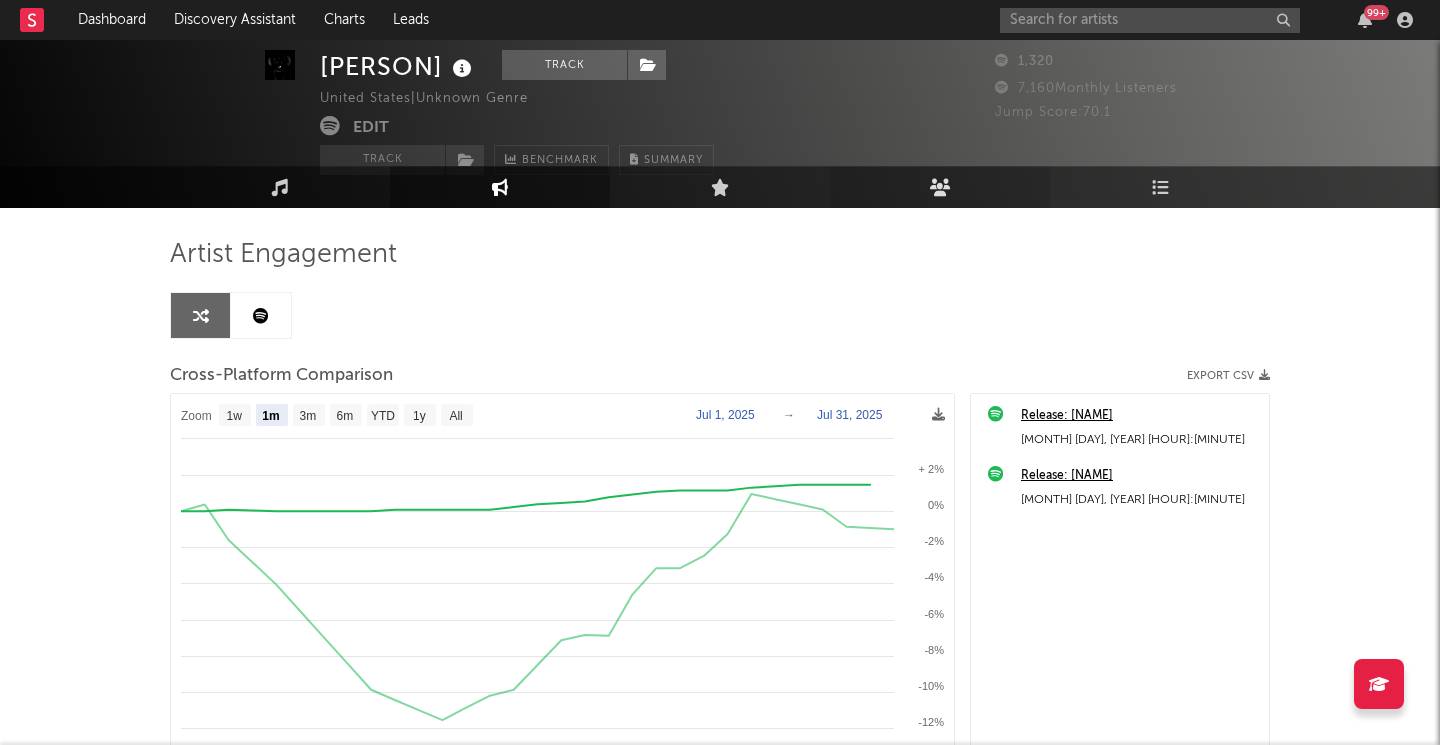 click at bounding box center [940, 187] 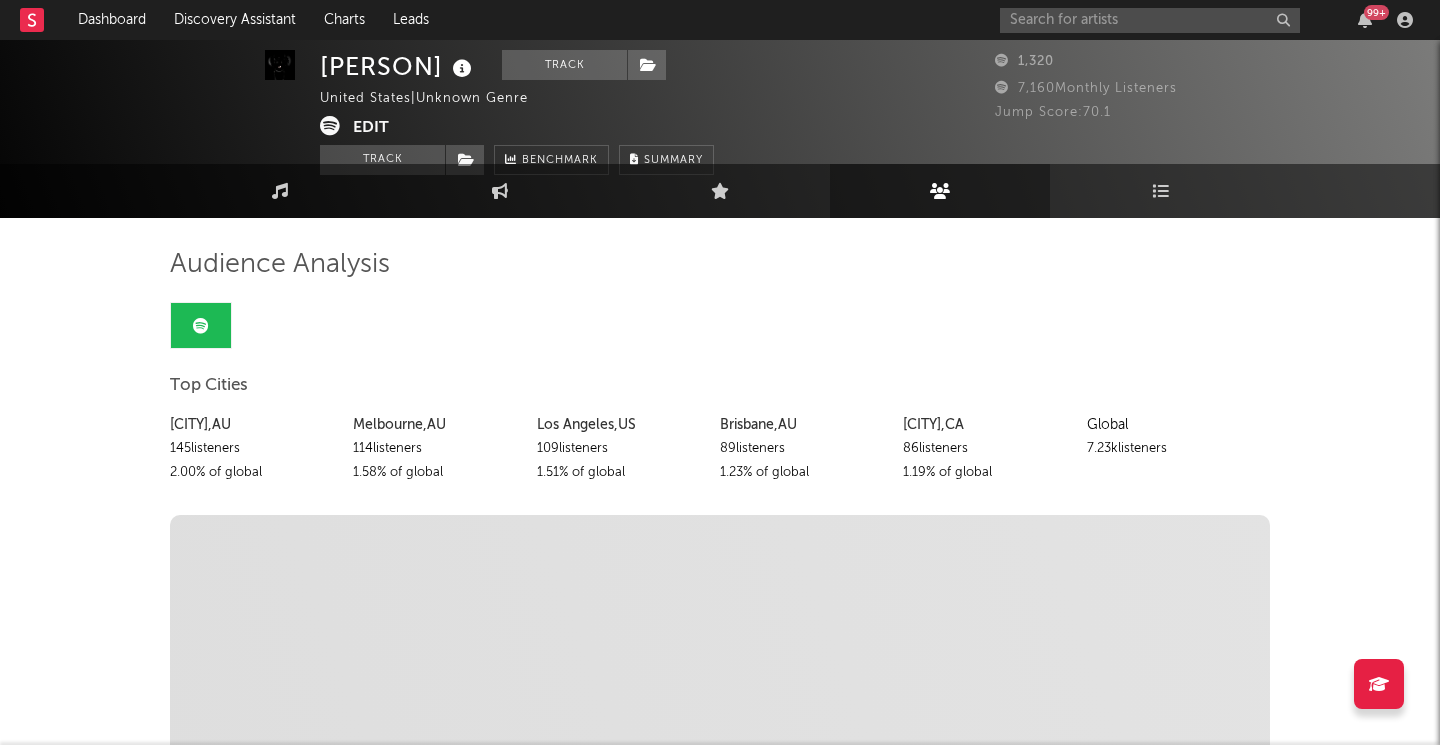 scroll, scrollTop: 0, scrollLeft: 0, axis: both 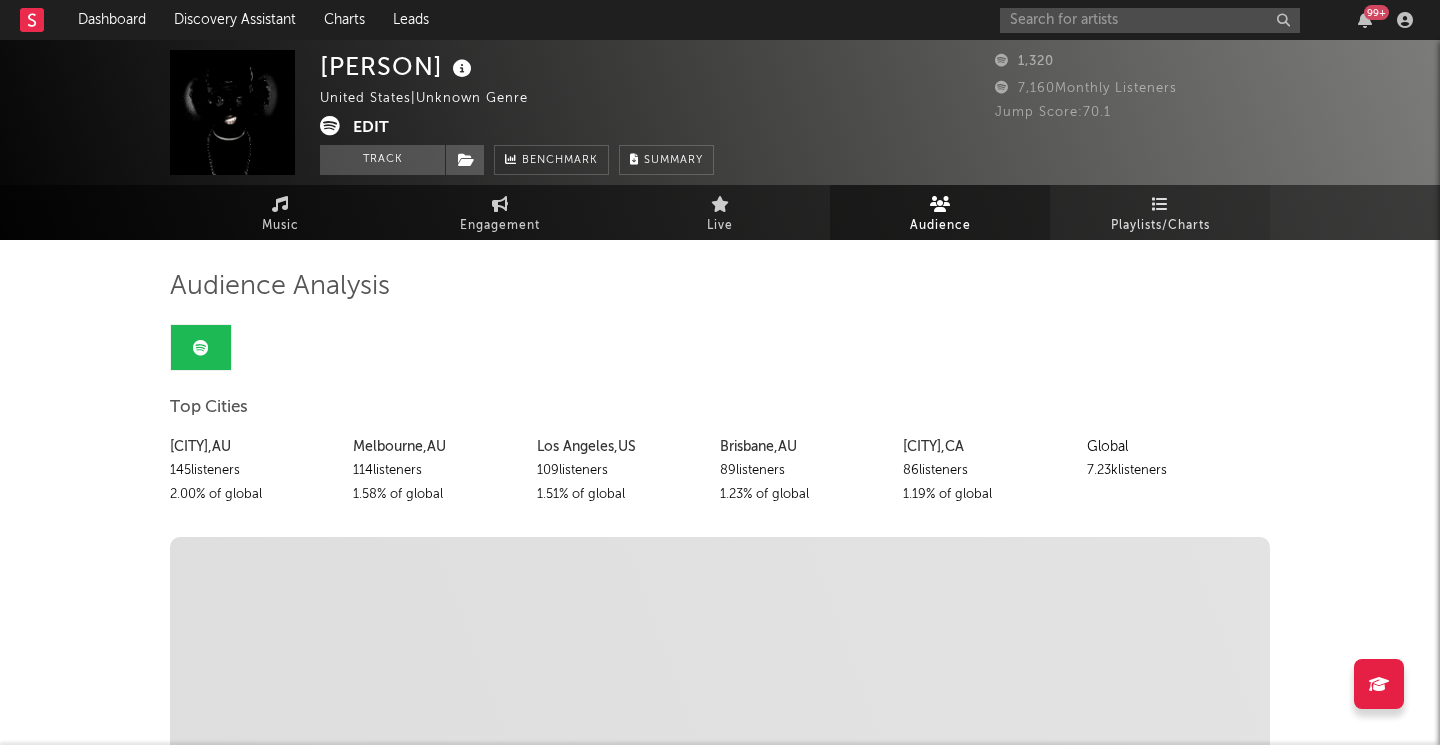click on "Playlists/Charts" at bounding box center (1160, 212) 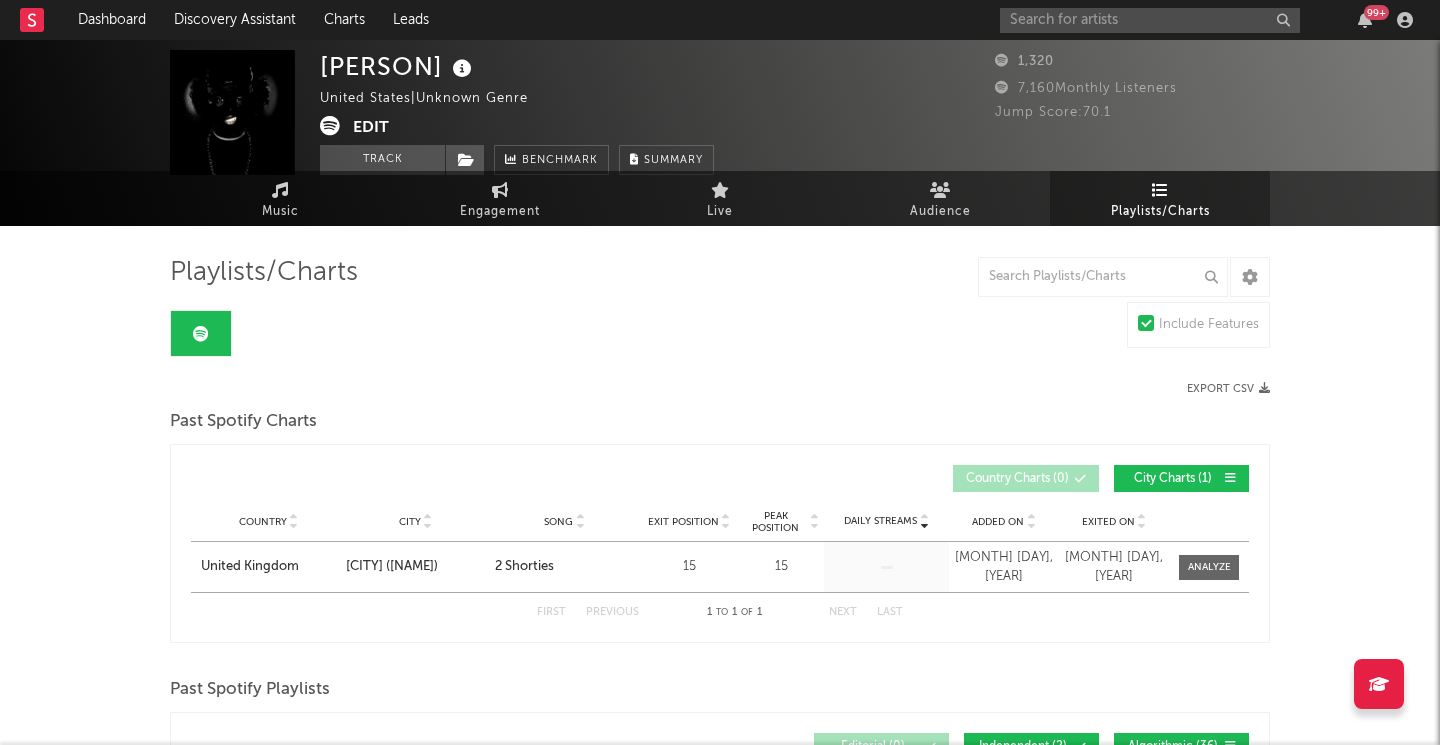 scroll, scrollTop: 0, scrollLeft: 0, axis: both 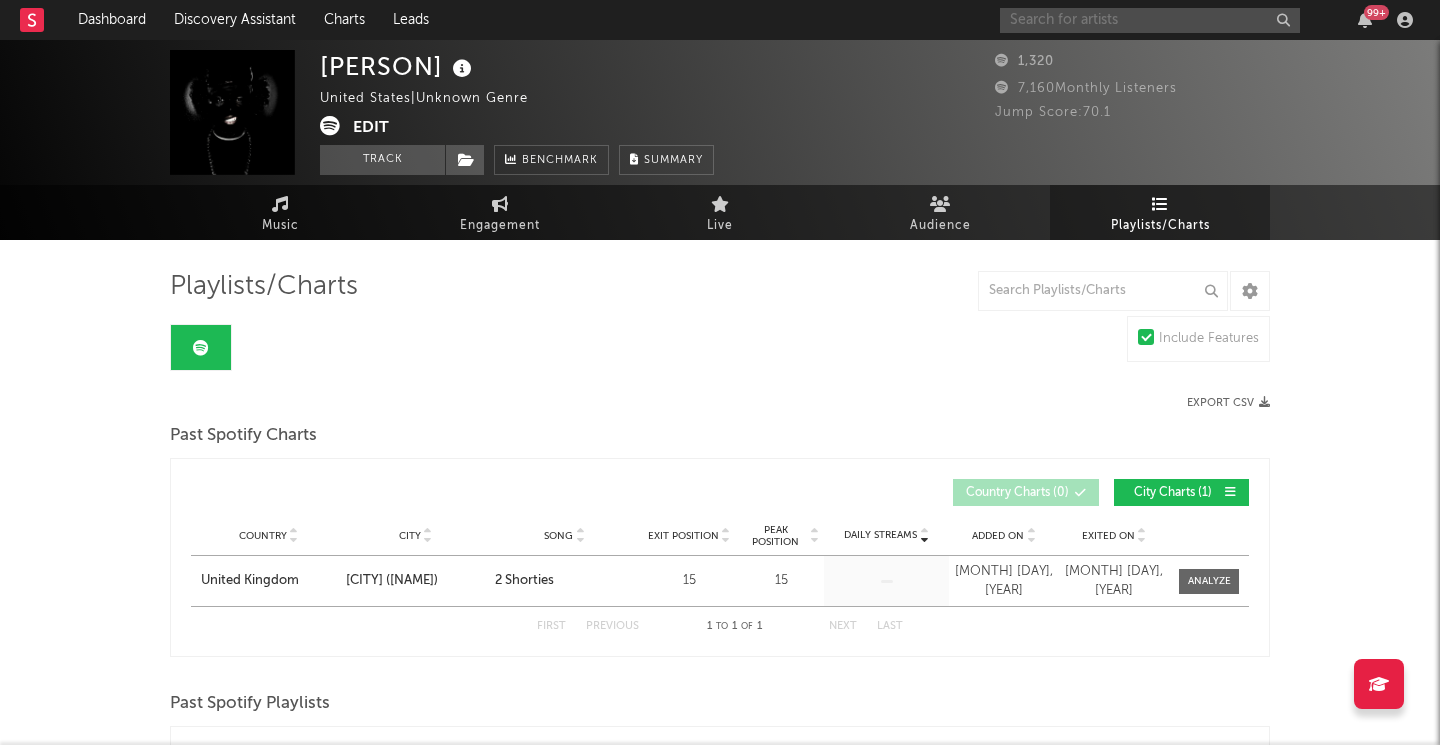 click at bounding box center [1150, 20] 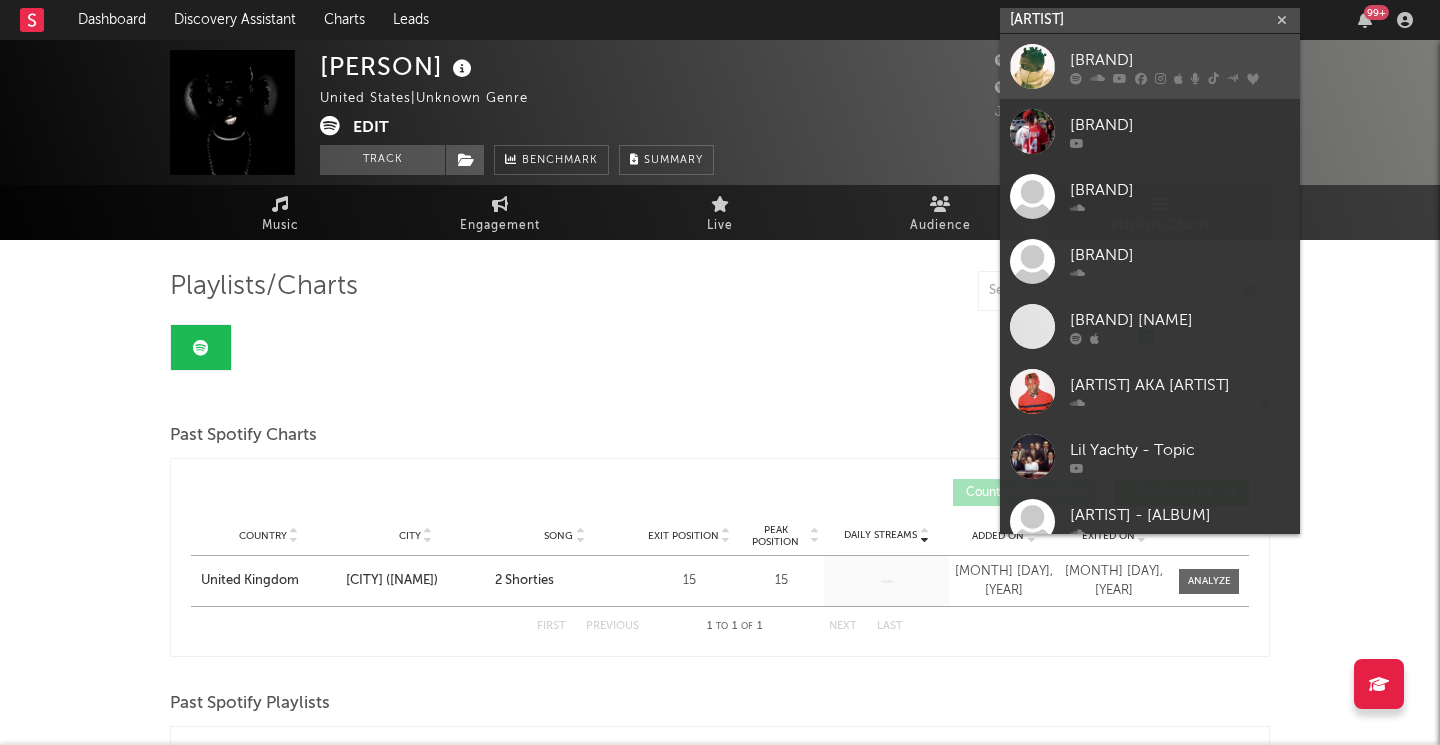 type on "[ARTIST]" 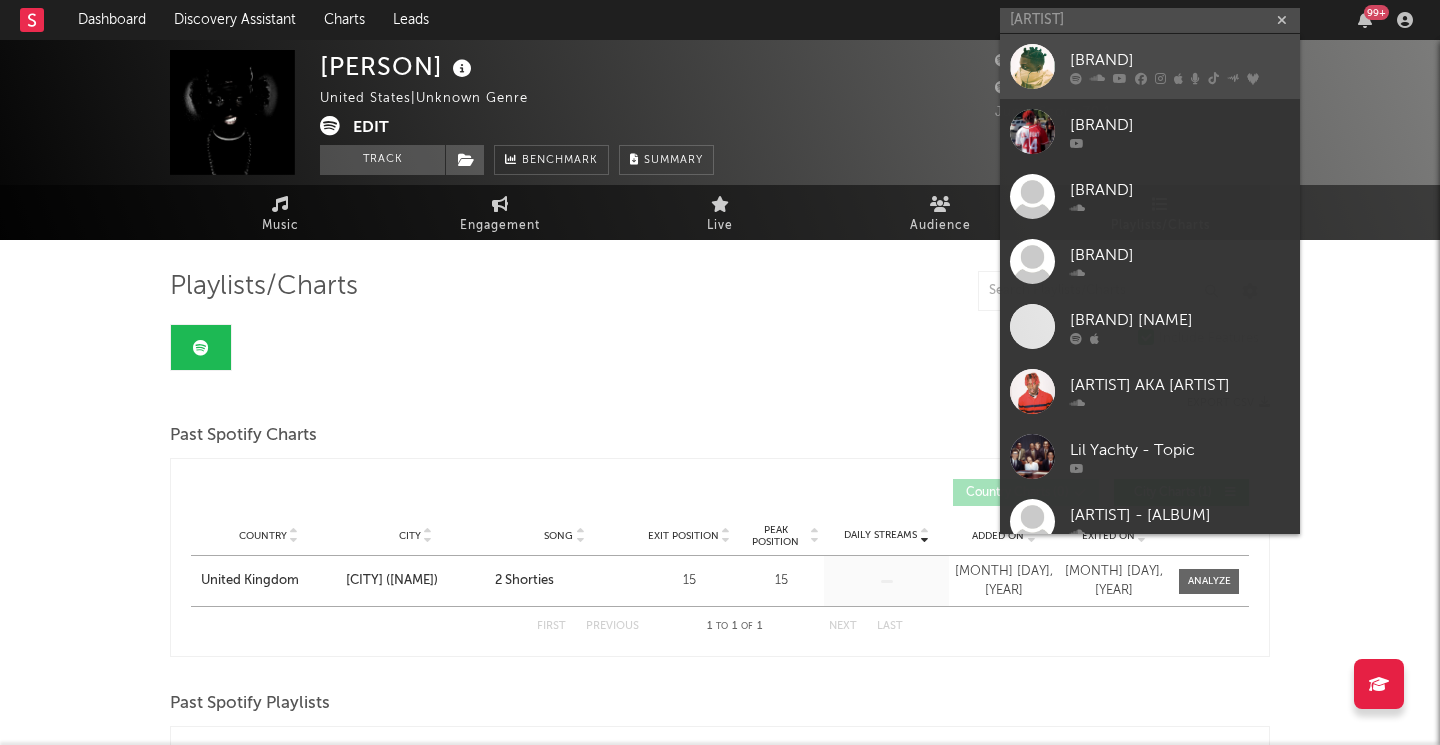 click on "[BRAND]" at bounding box center [1150, 66] 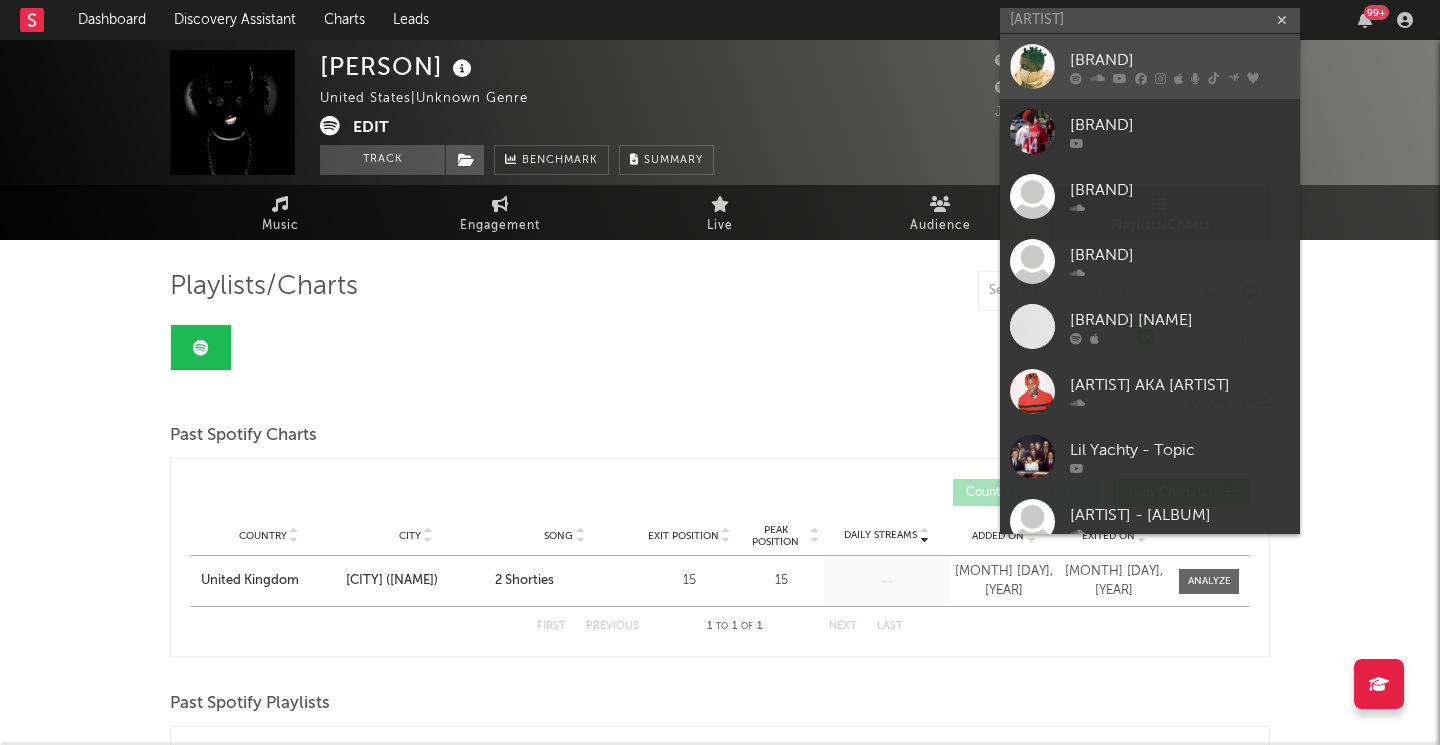 type 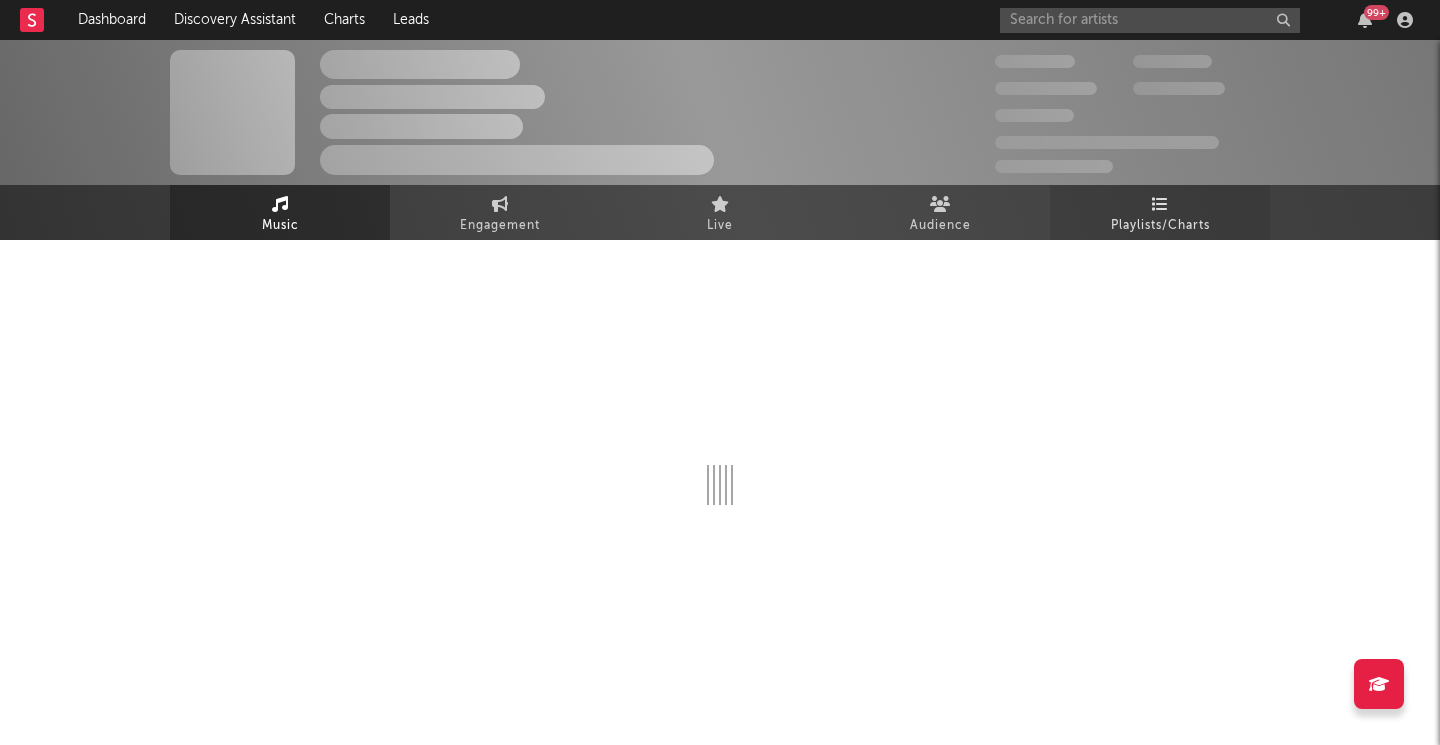 click on "Playlists/Charts" at bounding box center (1160, 226) 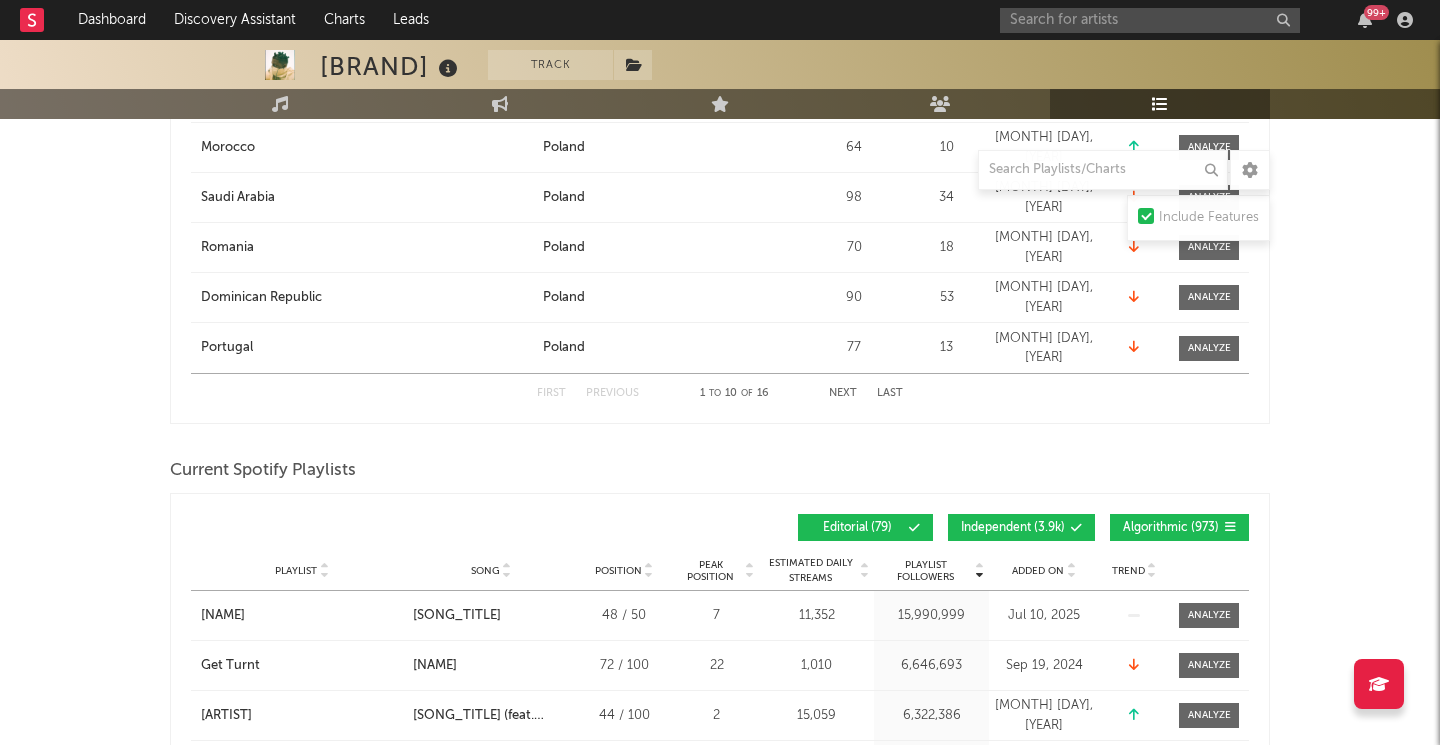 scroll, scrollTop: 1477, scrollLeft: 0, axis: vertical 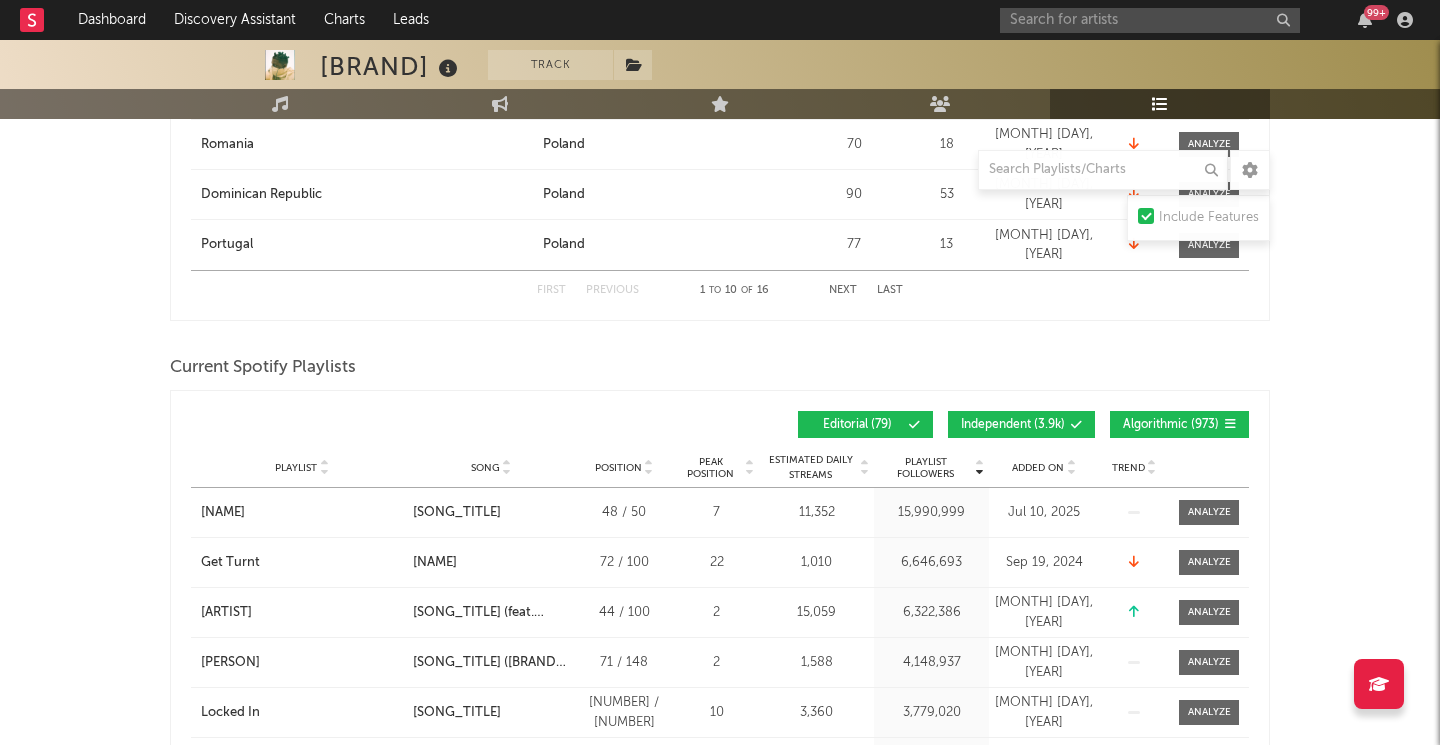 click on "[NAME] ( [NUMBER] )" at bounding box center [857, 425] 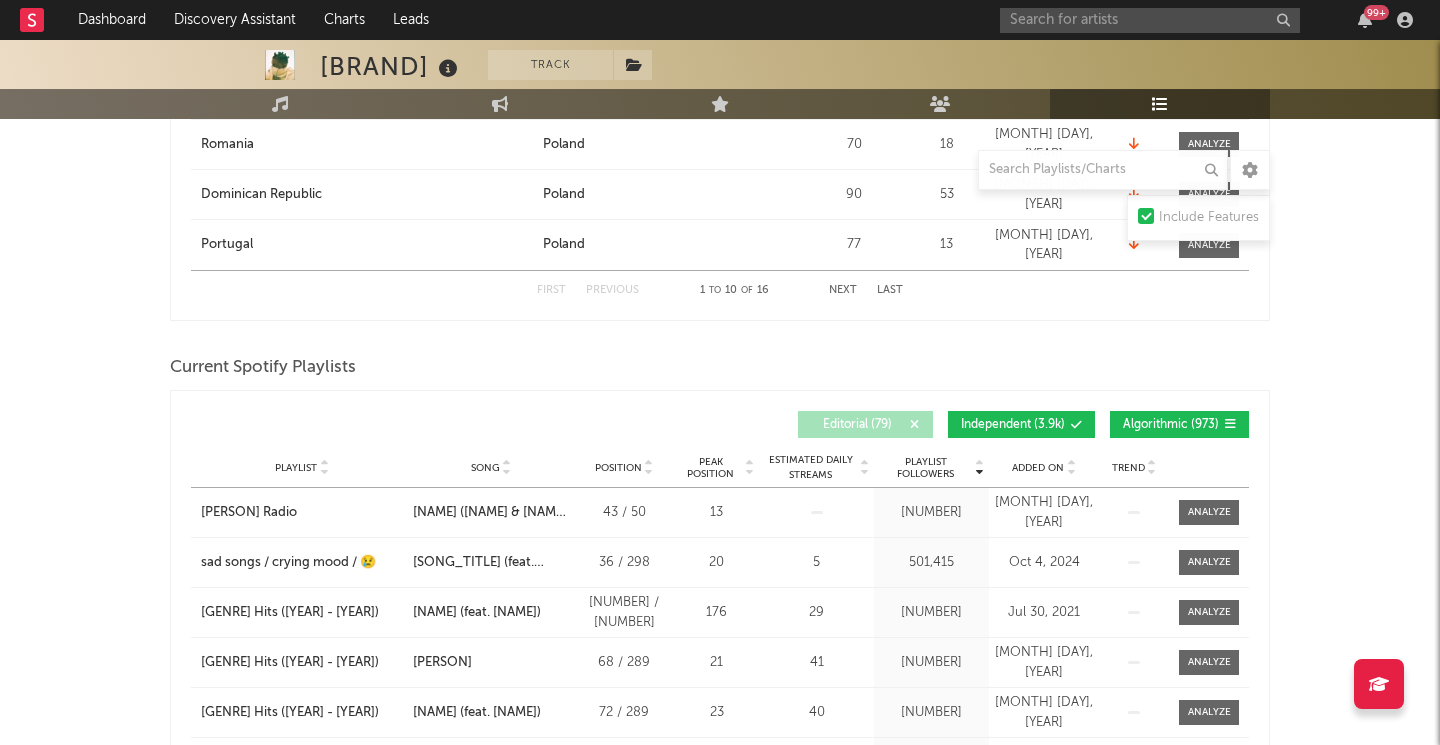 click on "[NAME] ( [NUMBER] )" at bounding box center [857, 425] 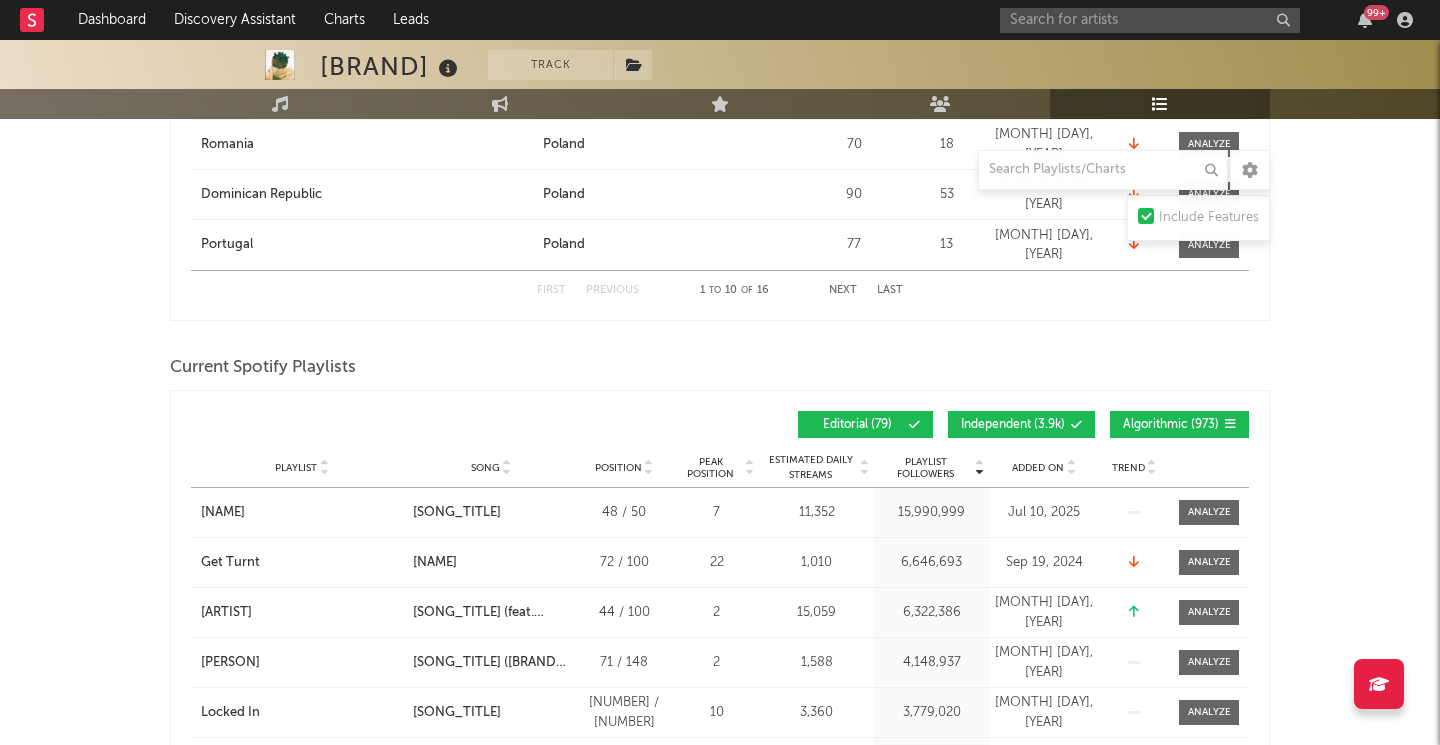 click on "Independent   ( 3.9k )" at bounding box center [1021, 424] 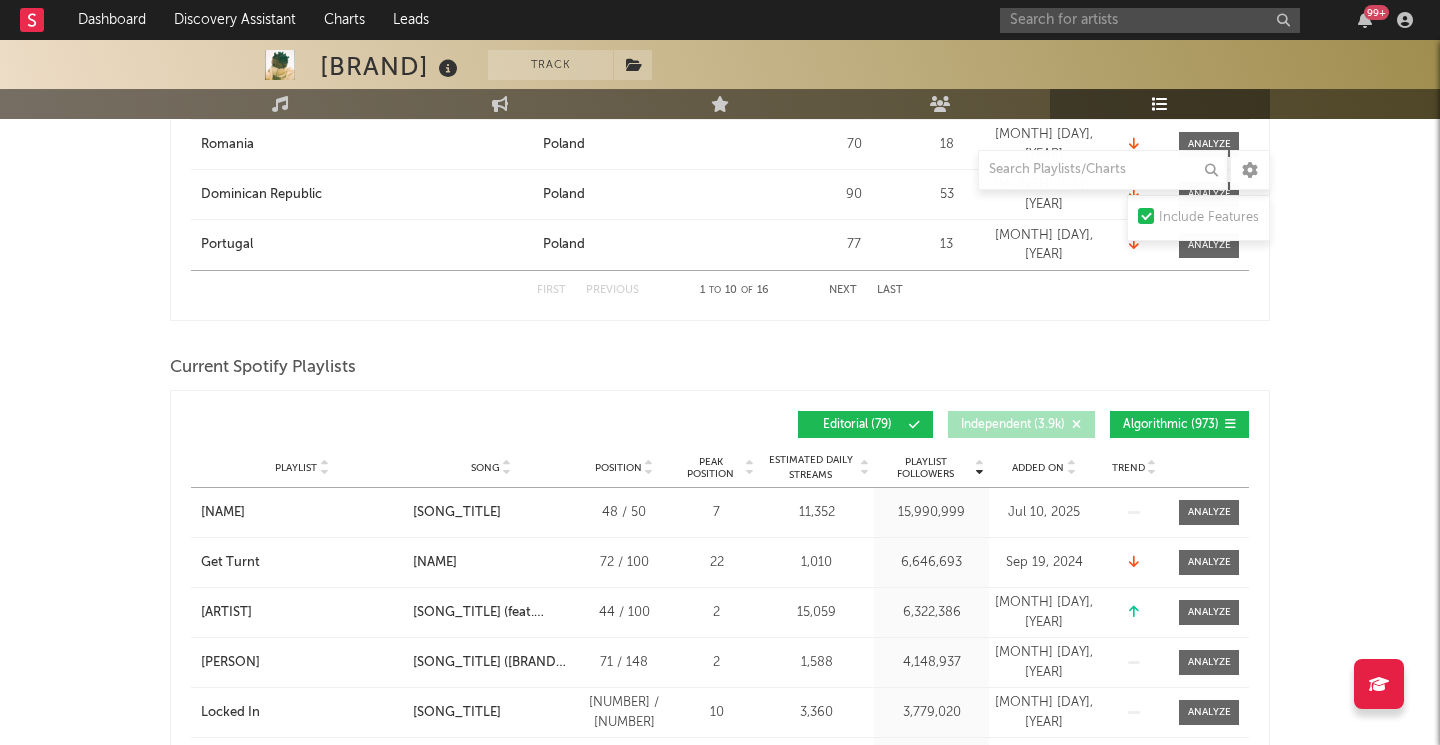 click on "[NAME] ( [NUMBER] )" at bounding box center (1171, 425) 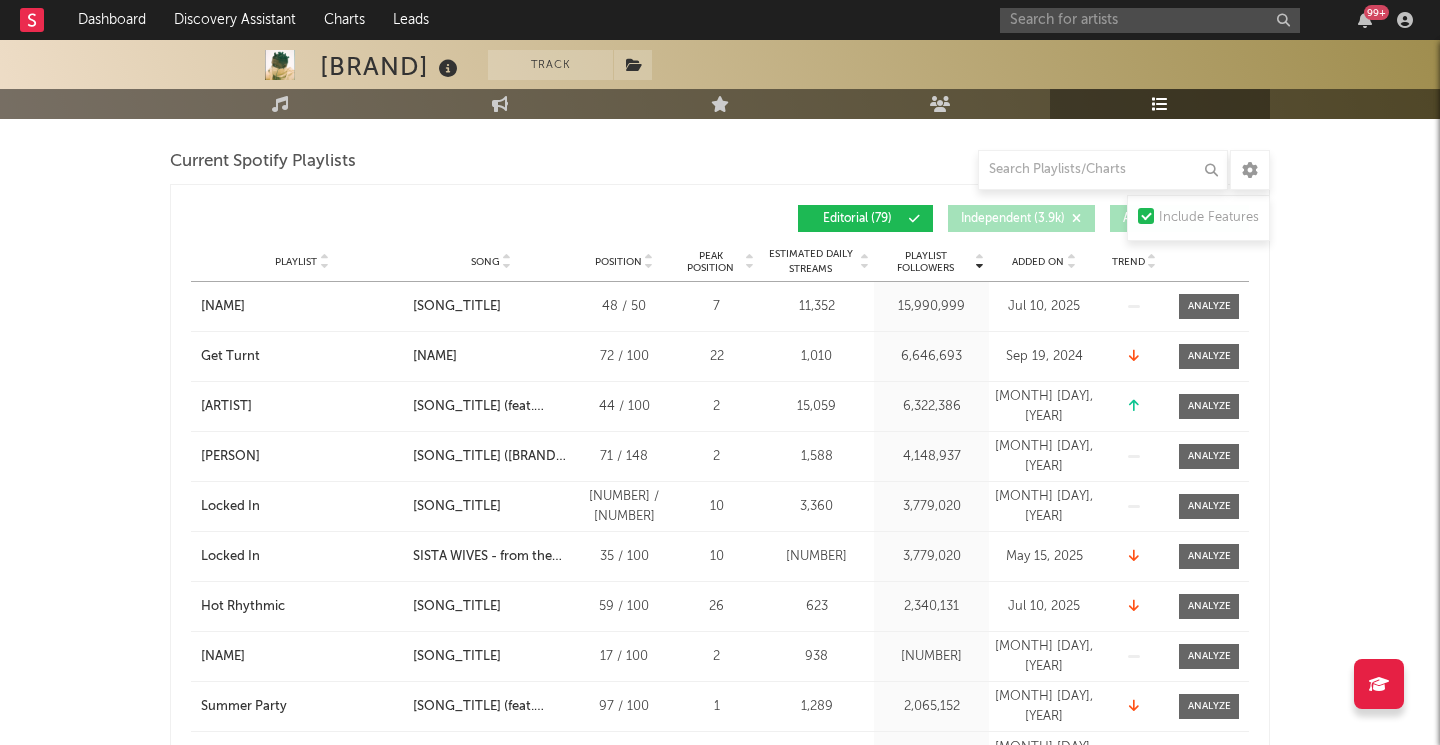 scroll, scrollTop: 1653, scrollLeft: 0, axis: vertical 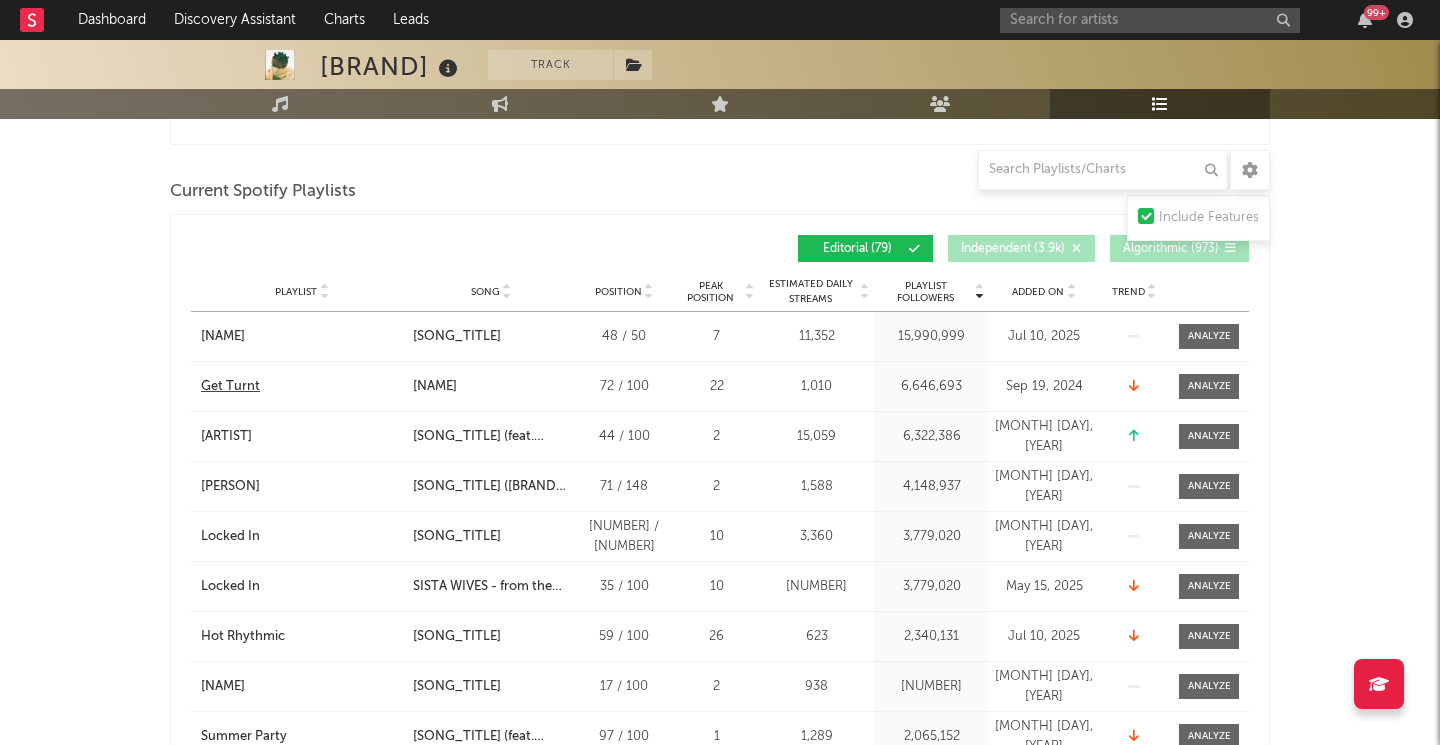 click on "Get Turnt" at bounding box center [230, 387] 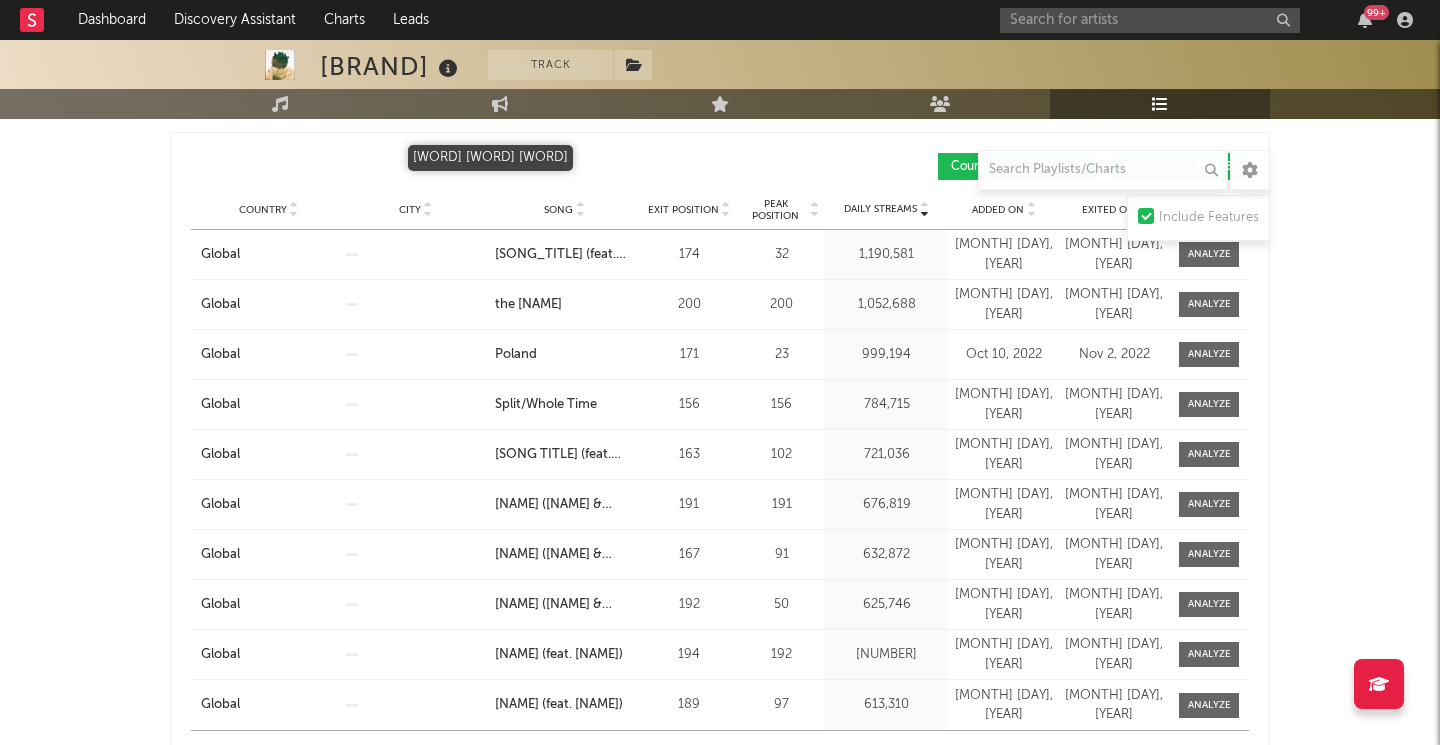 scroll, scrollTop: 2280, scrollLeft: 0, axis: vertical 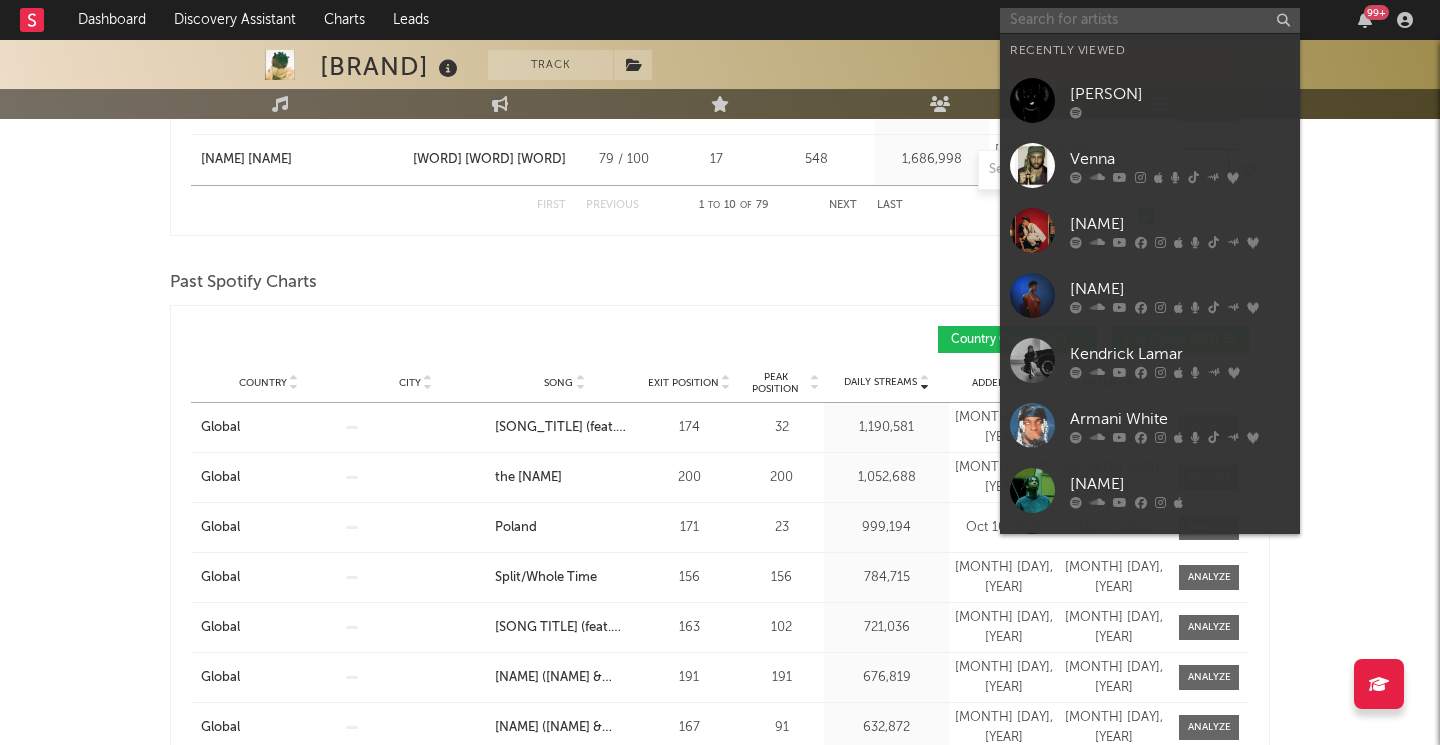 click at bounding box center [1150, 20] 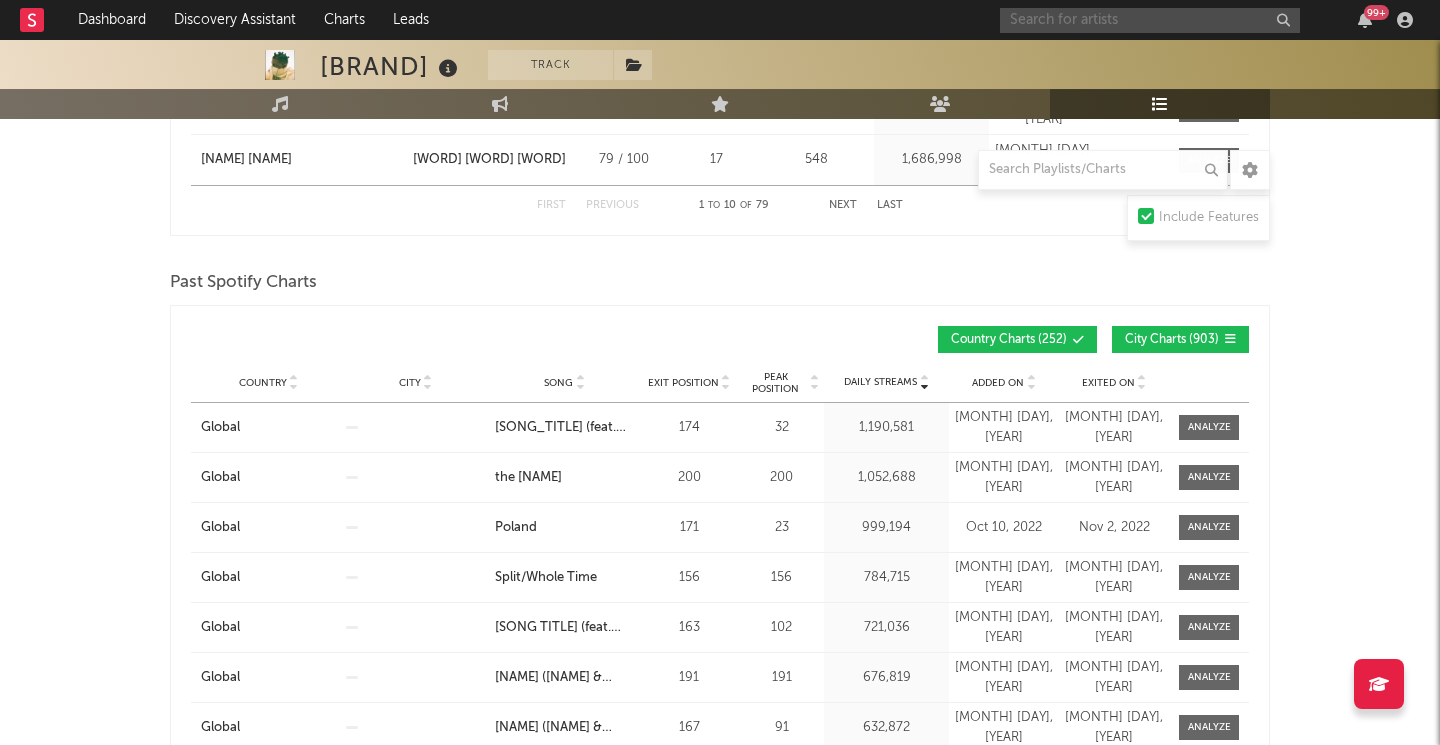 click at bounding box center [1150, 20] 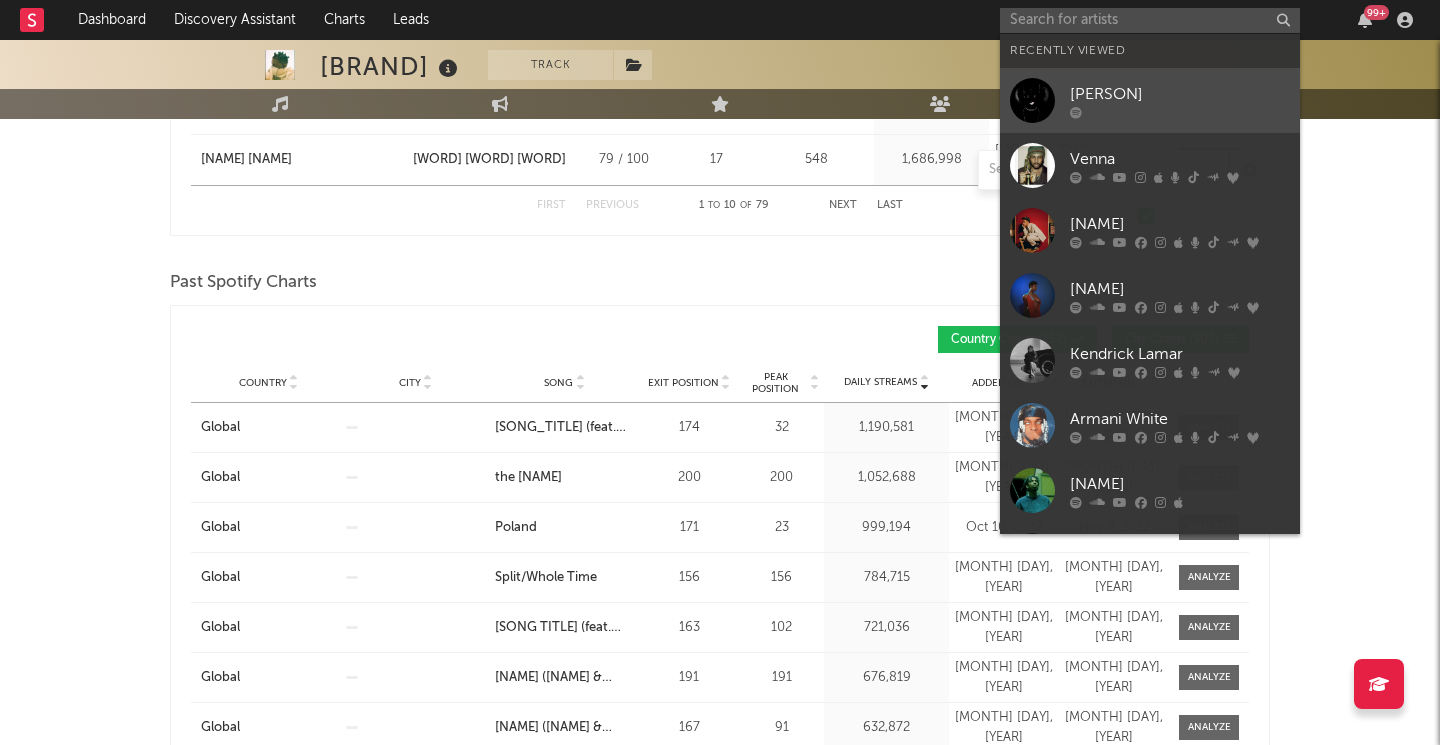 click on "[PERSON]" at bounding box center (1150, 100) 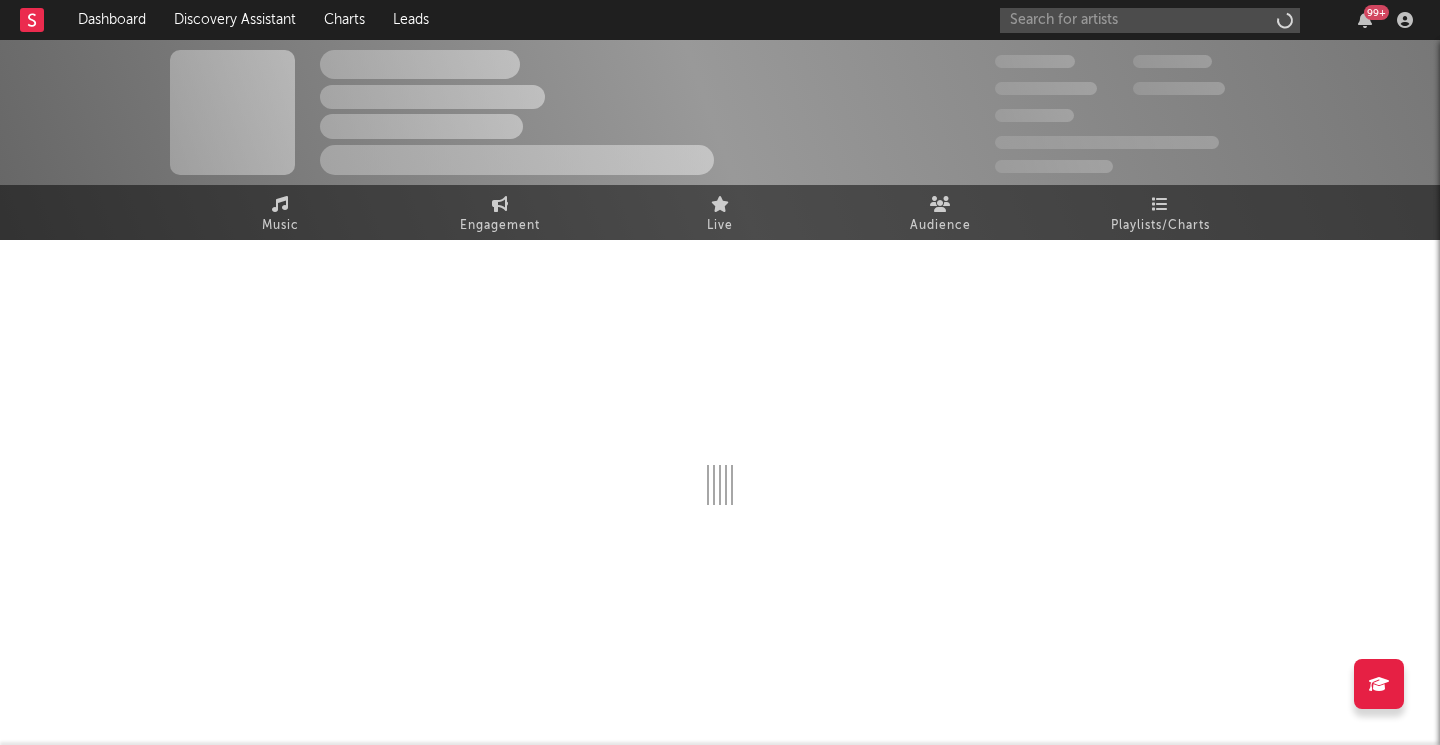 scroll, scrollTop: 0, scrollLeft: 0, axis: both 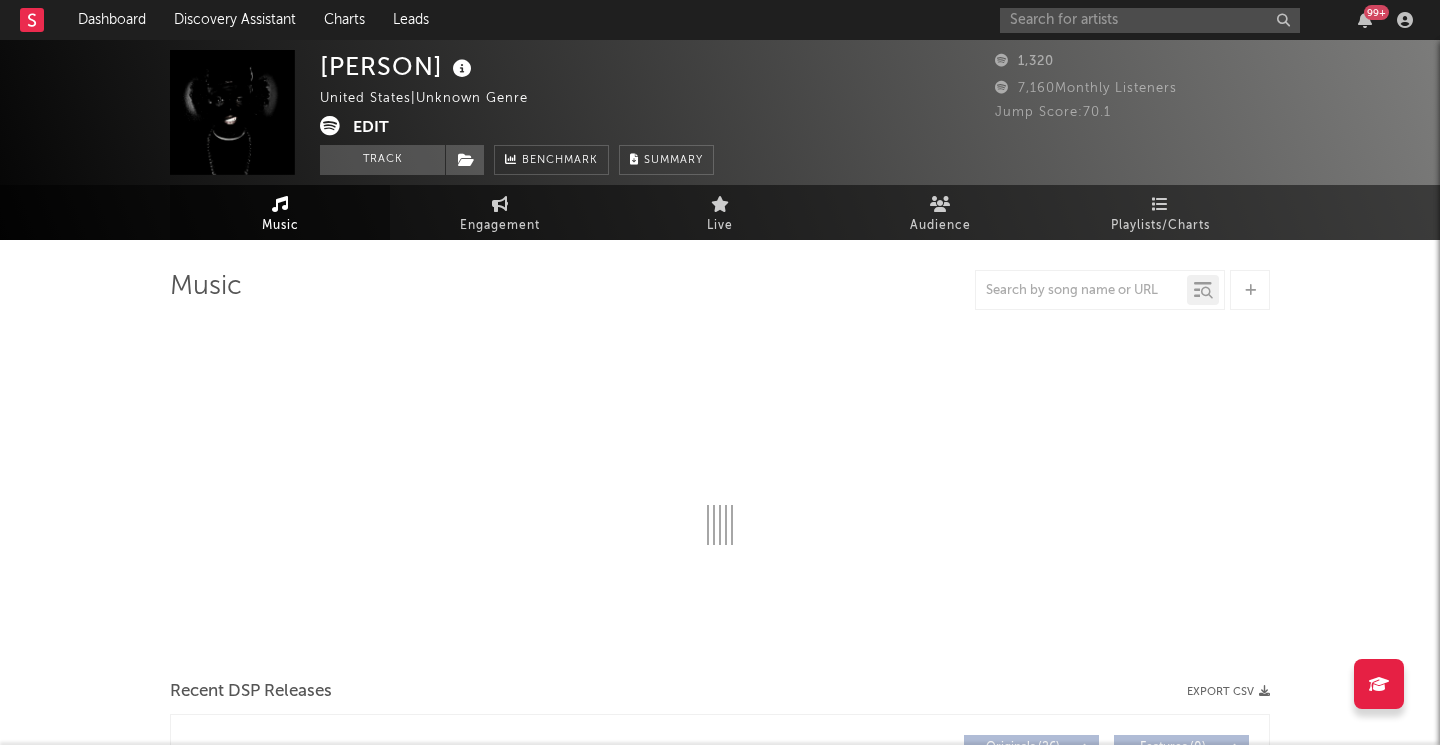 select on "6m" 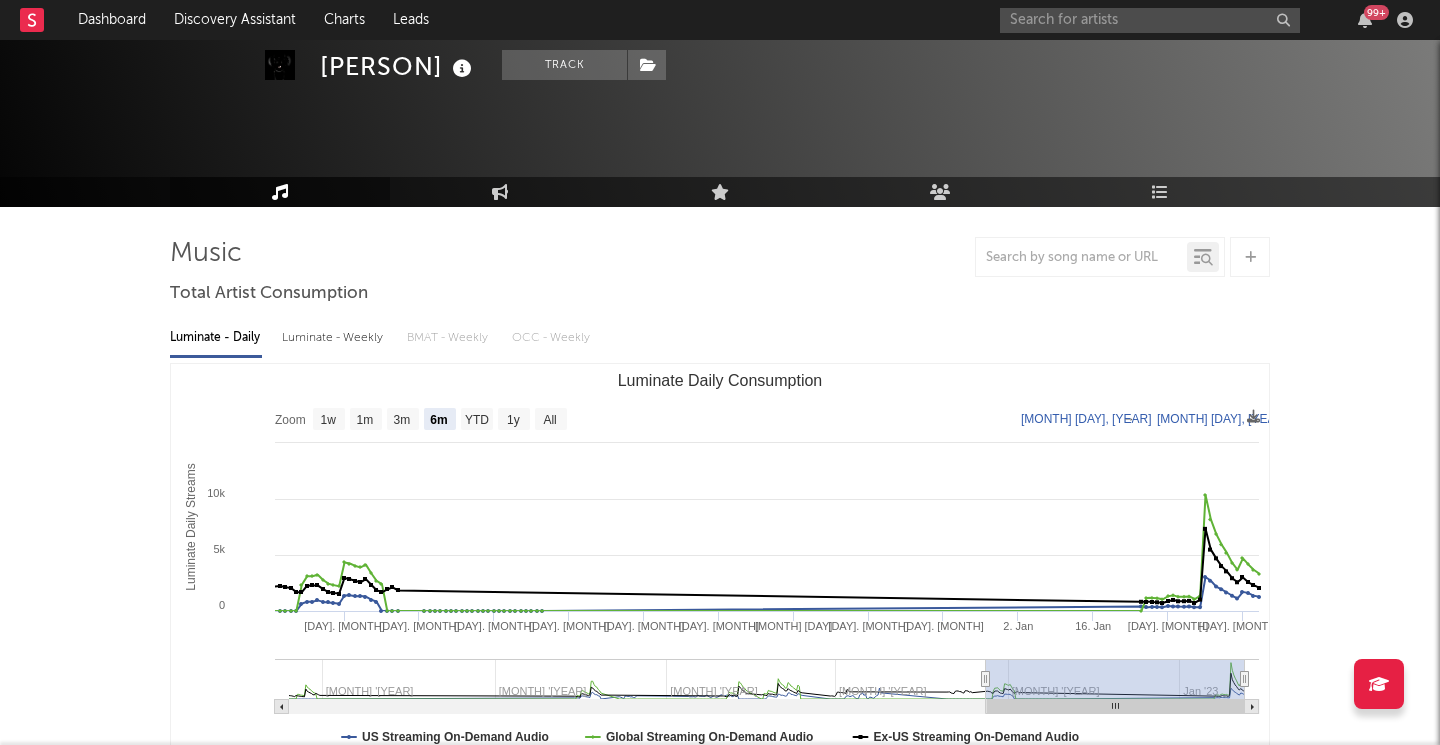 scroll, scrollTop: 0, scrollLeft: 0, axis: both 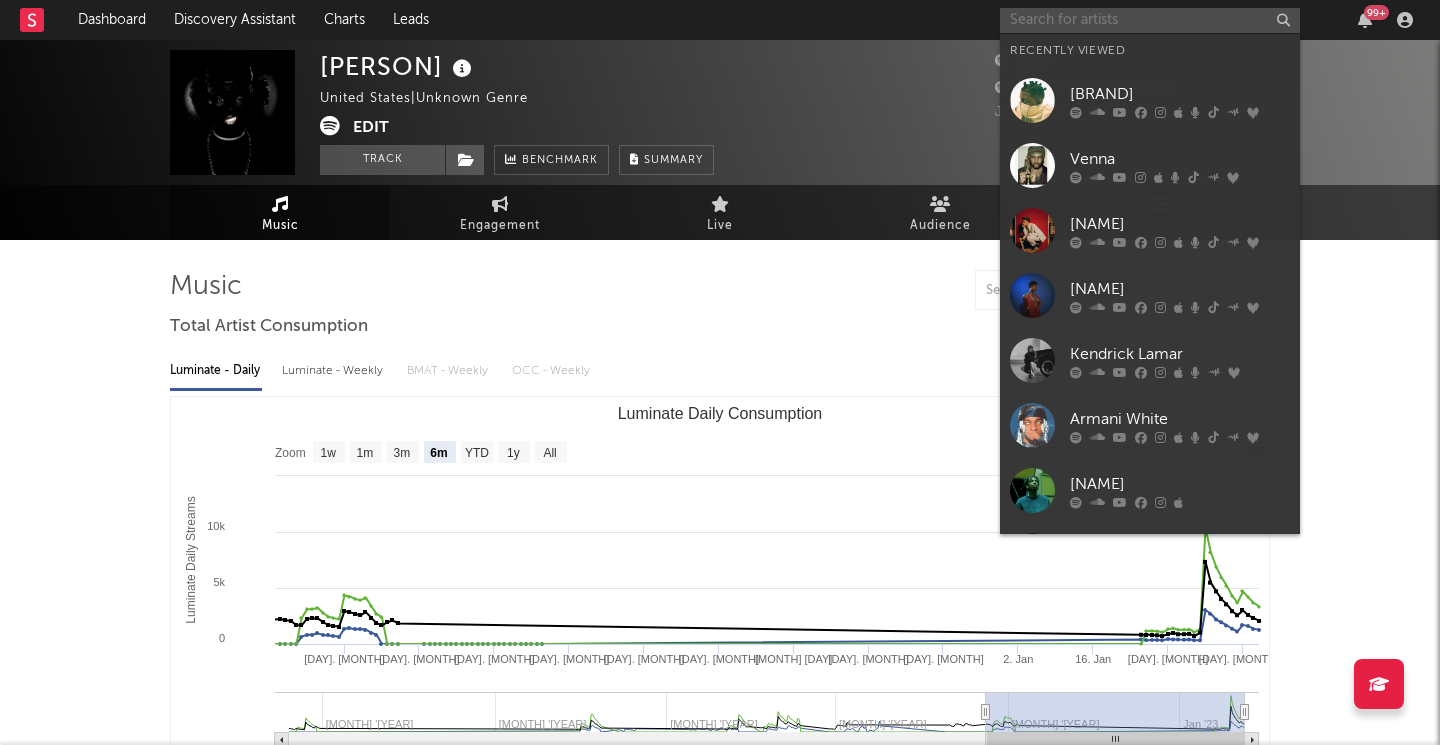 click at bounding box center [1150, 20] 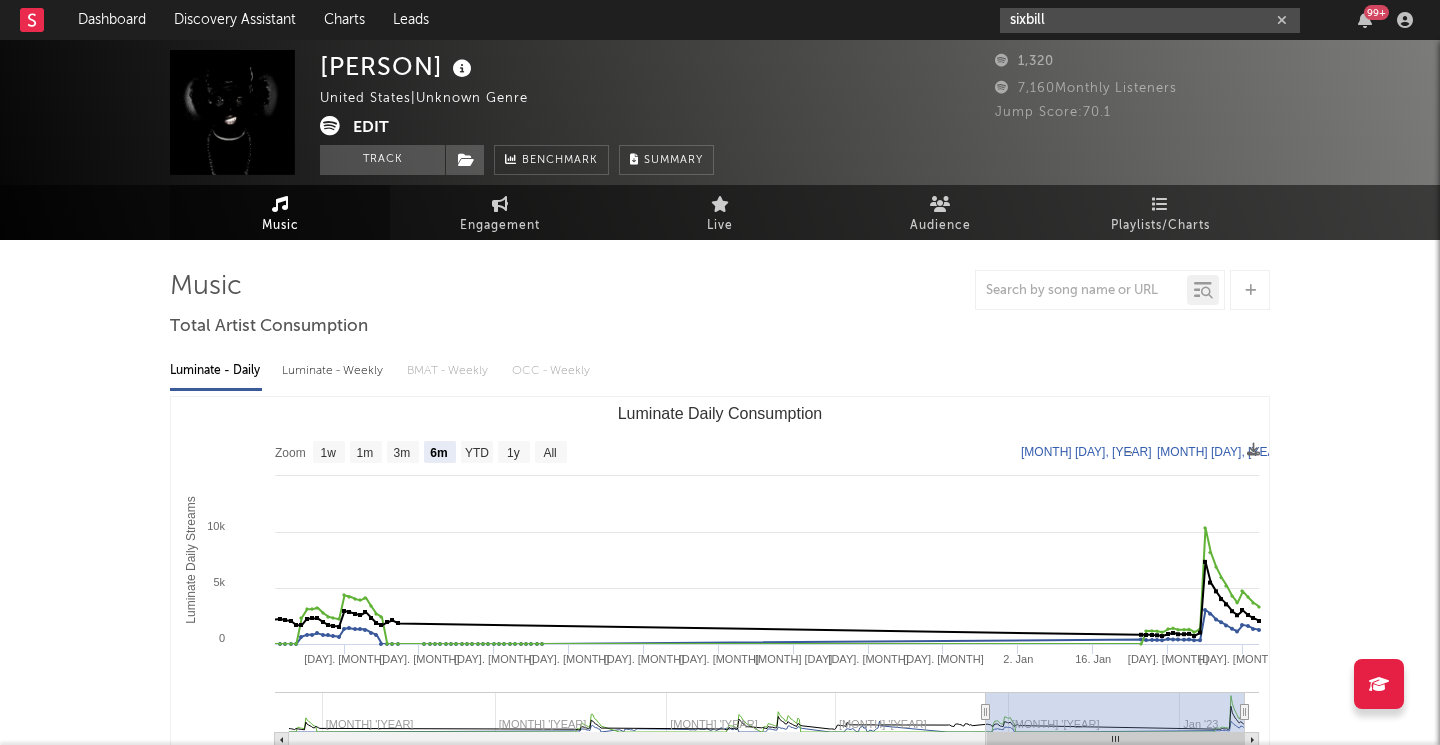 click on "sixbill" at bounding box center (1150, 20) 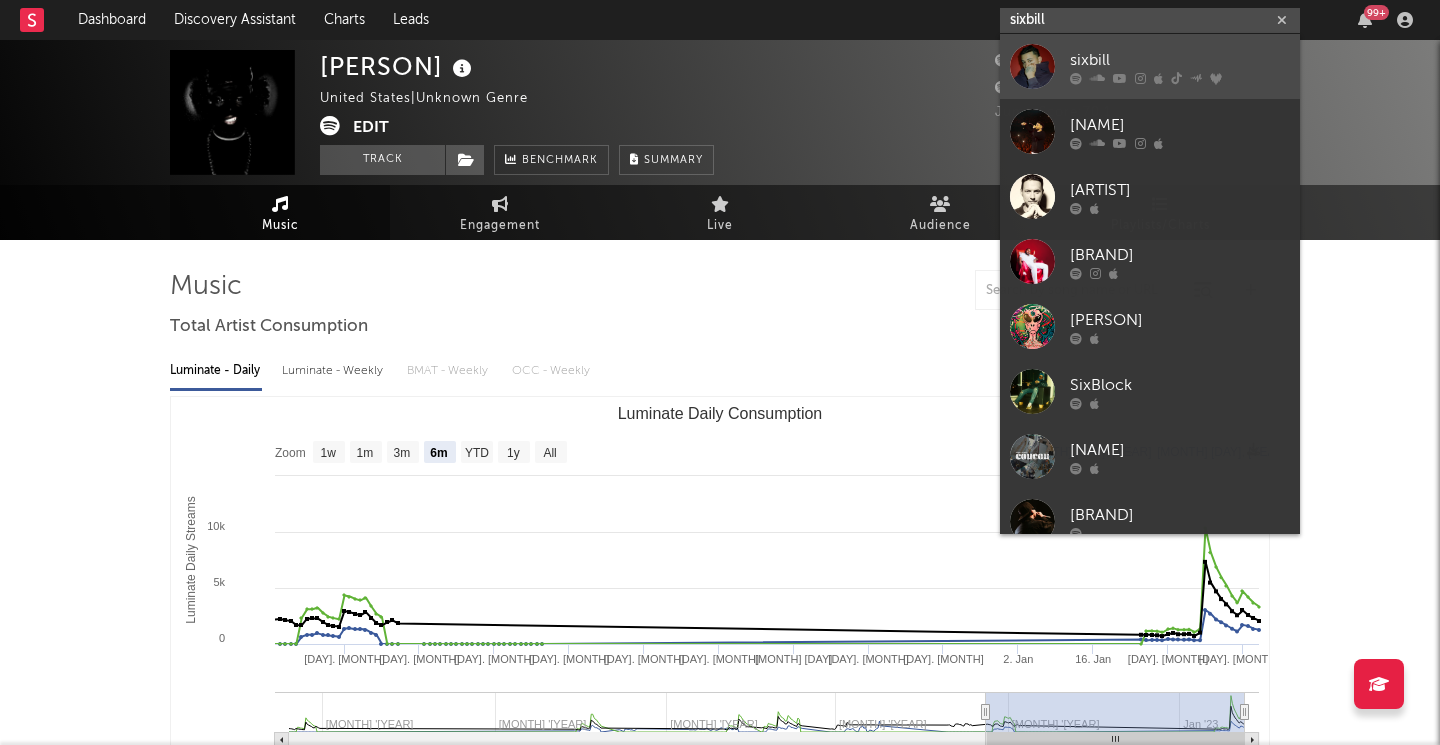 type on "sixbill" 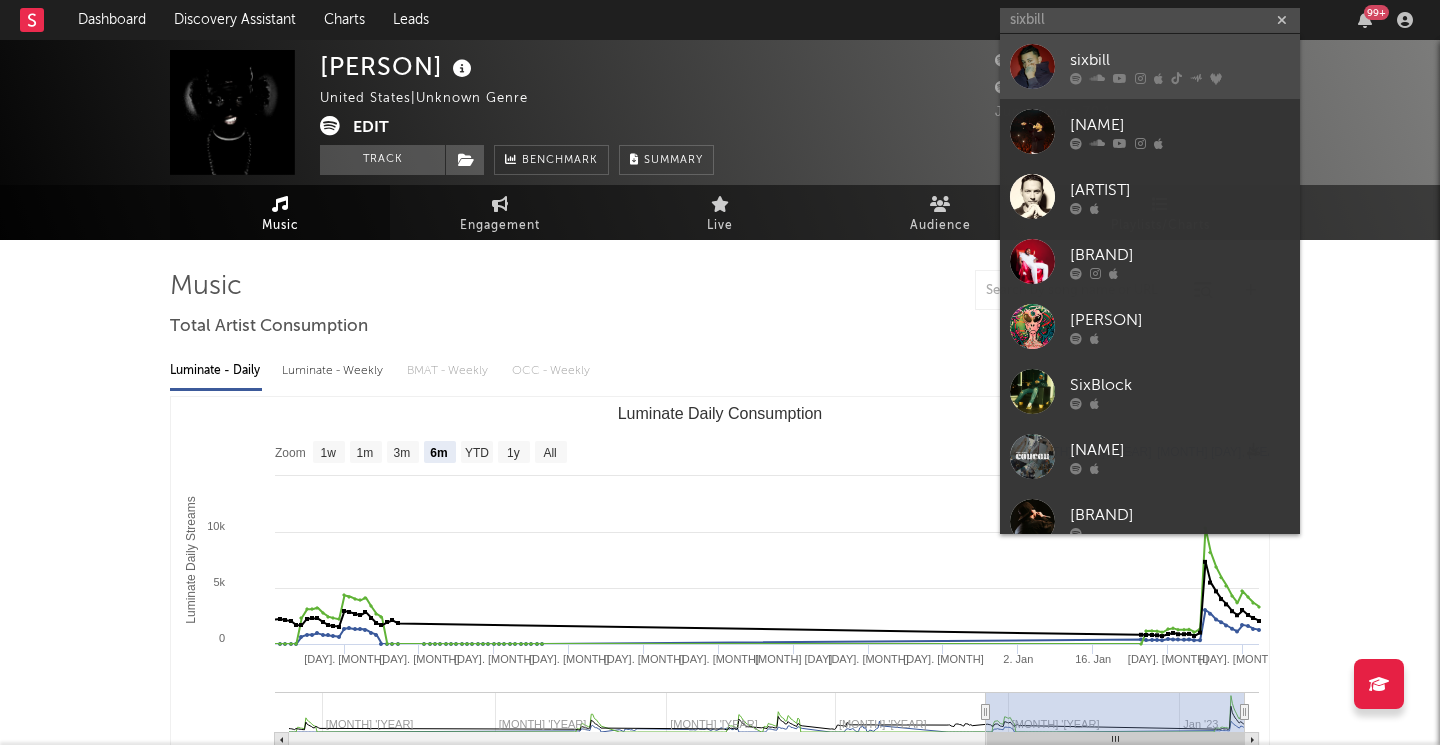 click on "sixbill" at bounding box center [1180, 60] 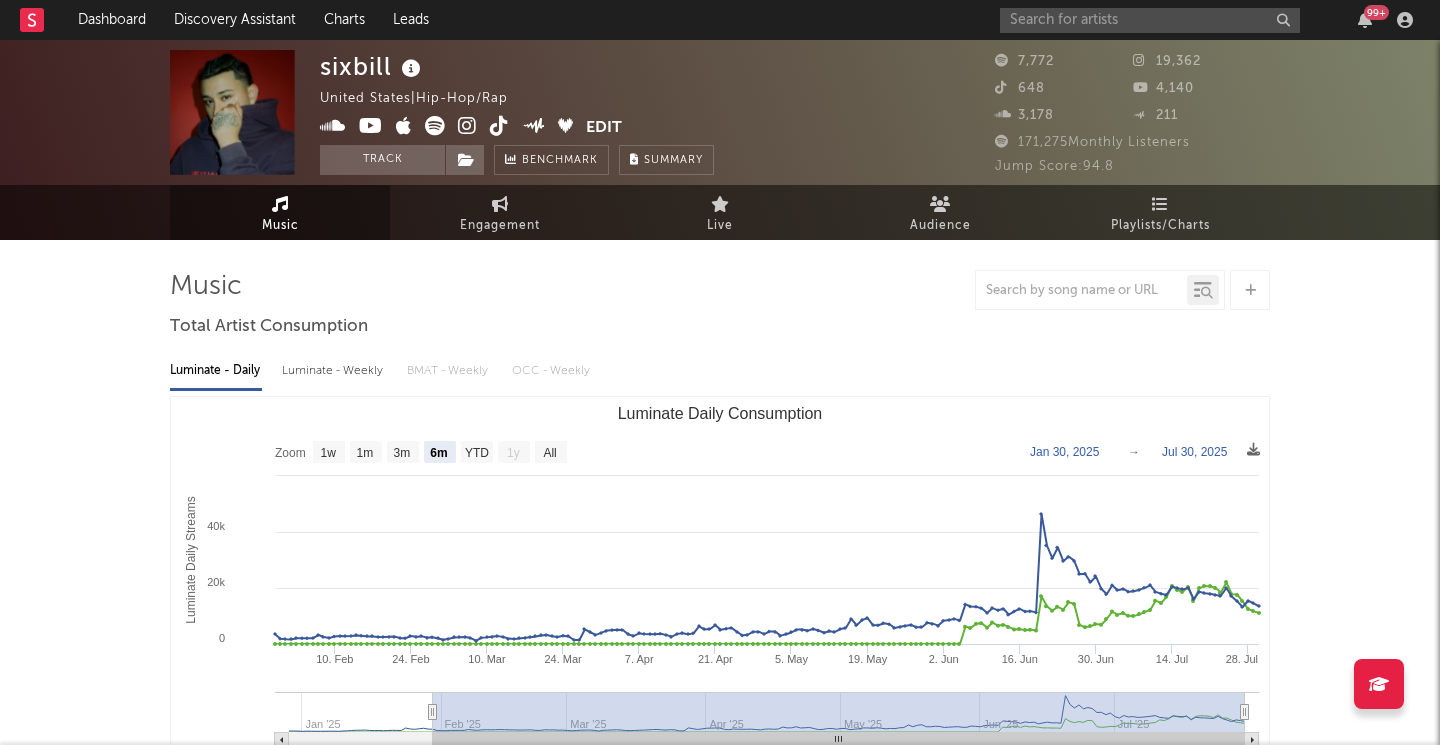 click on "1y" 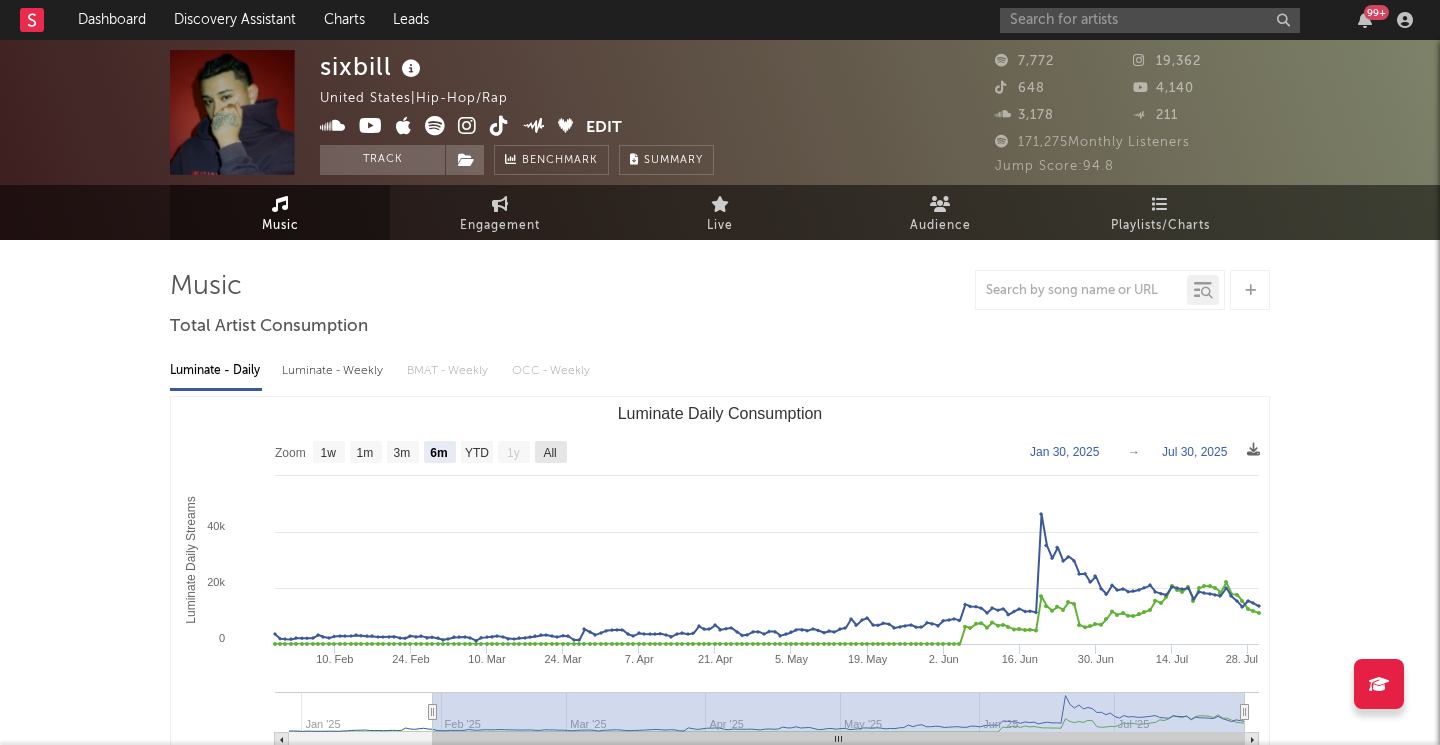 click on "All" 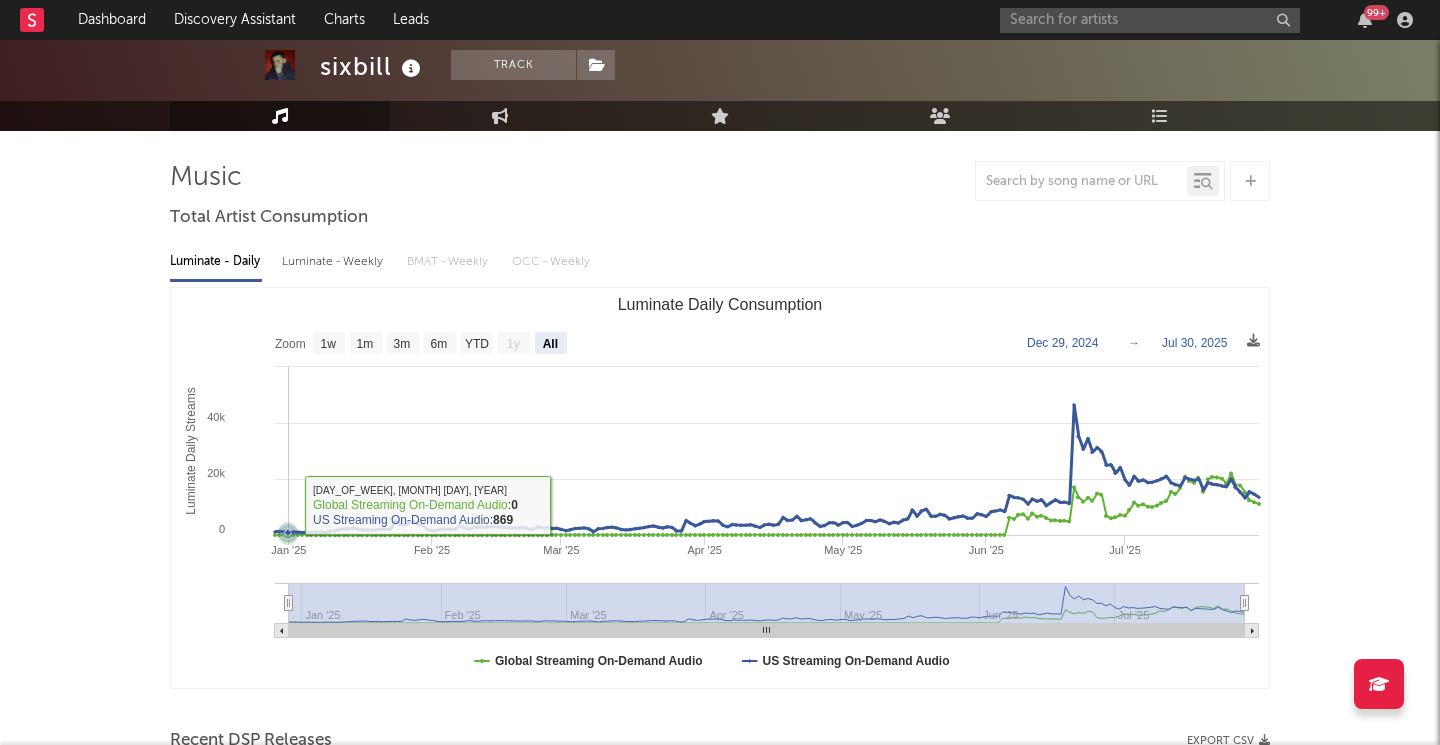 scroll, scrollTop: 120, scrollLeft: 0, axis: vertical 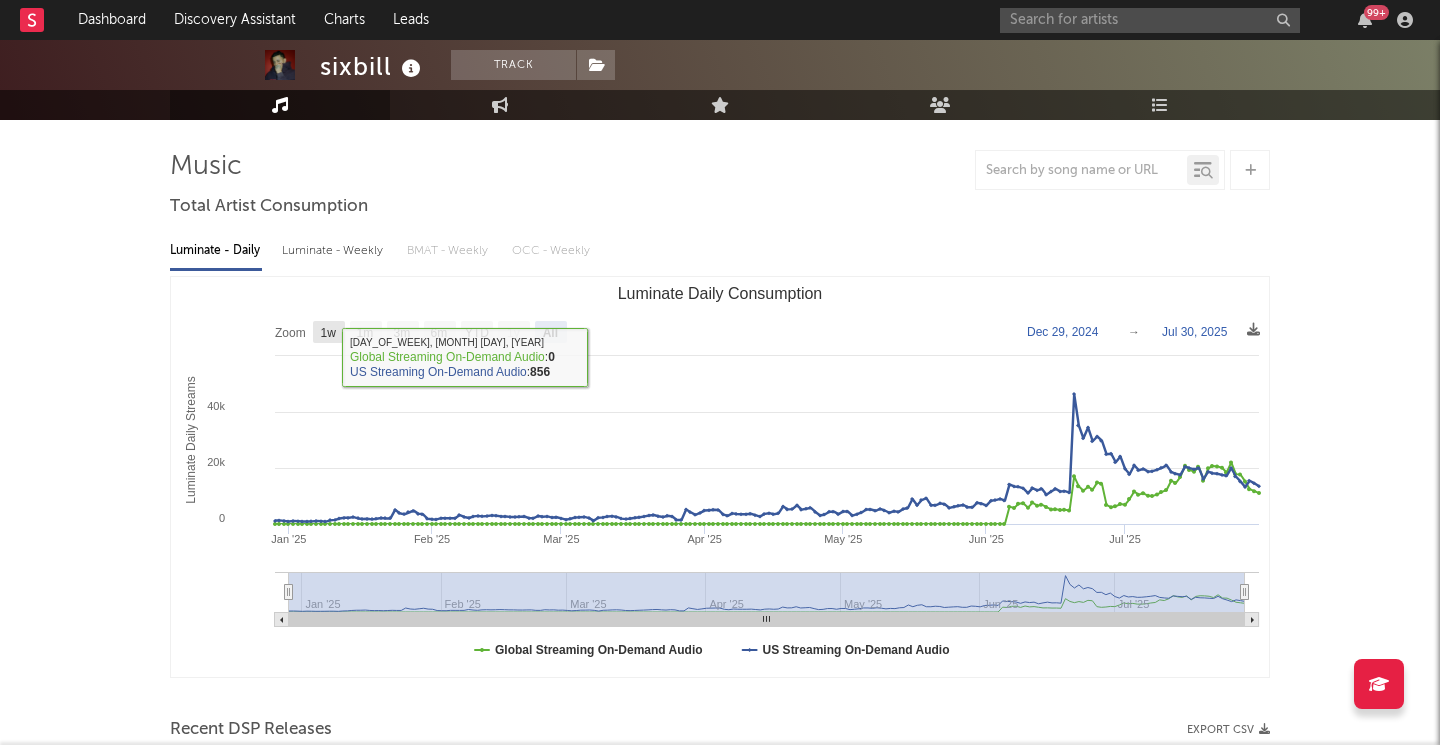 click on "1w" 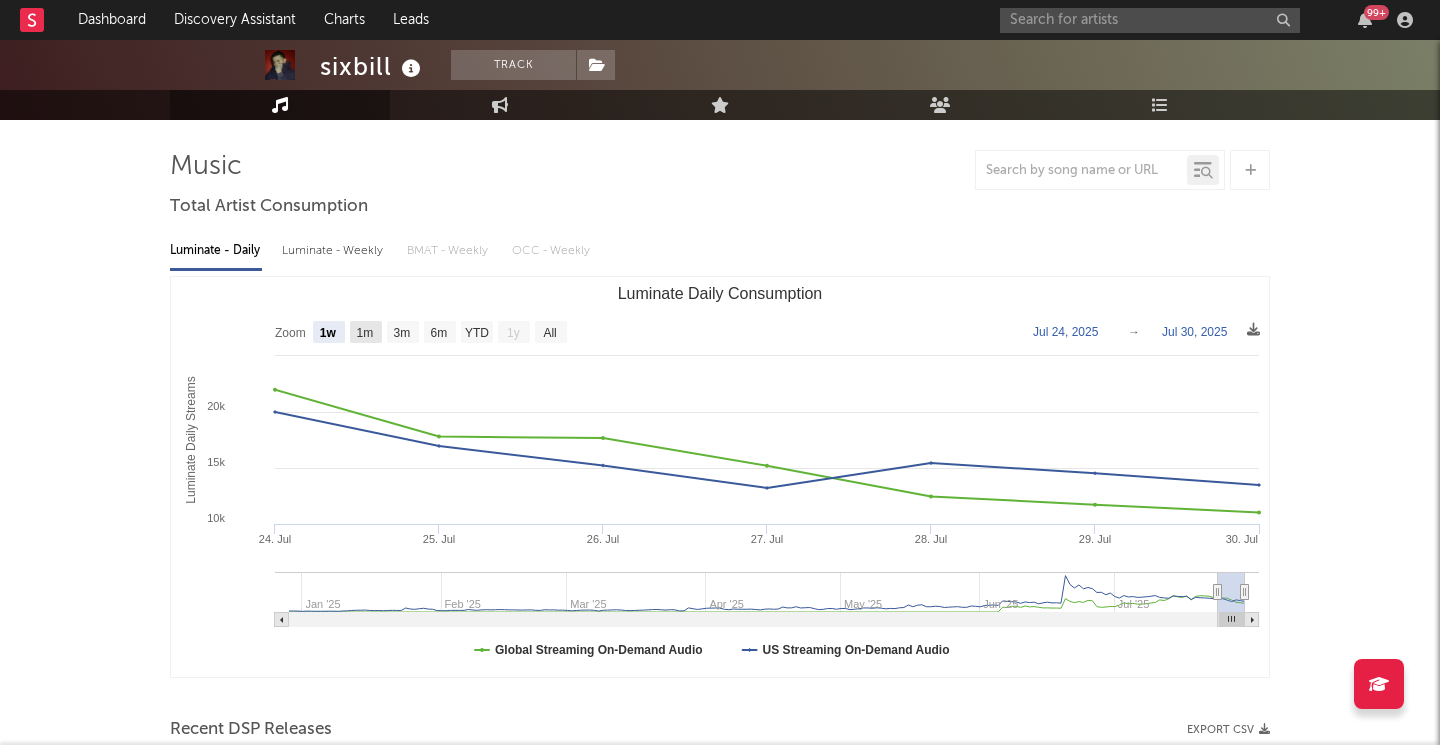 click 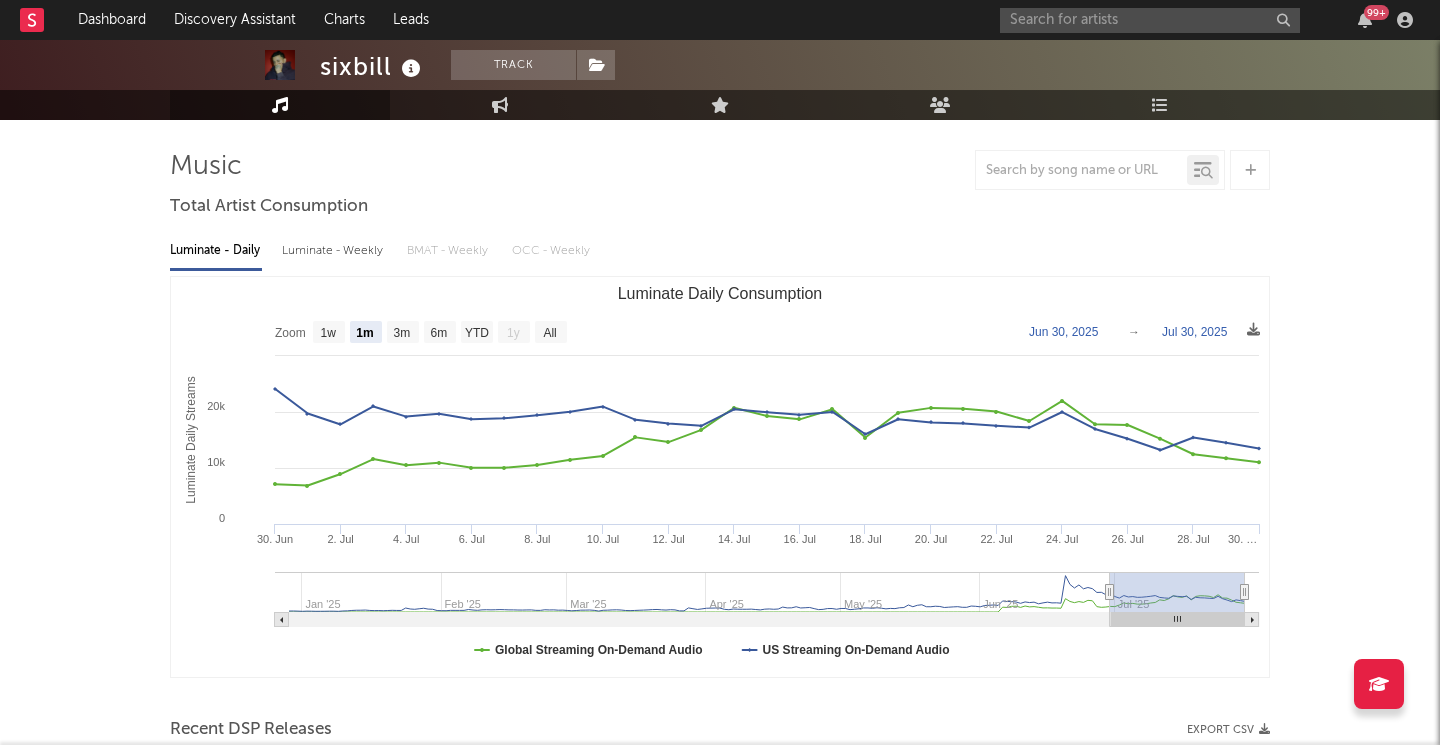click on "3m" 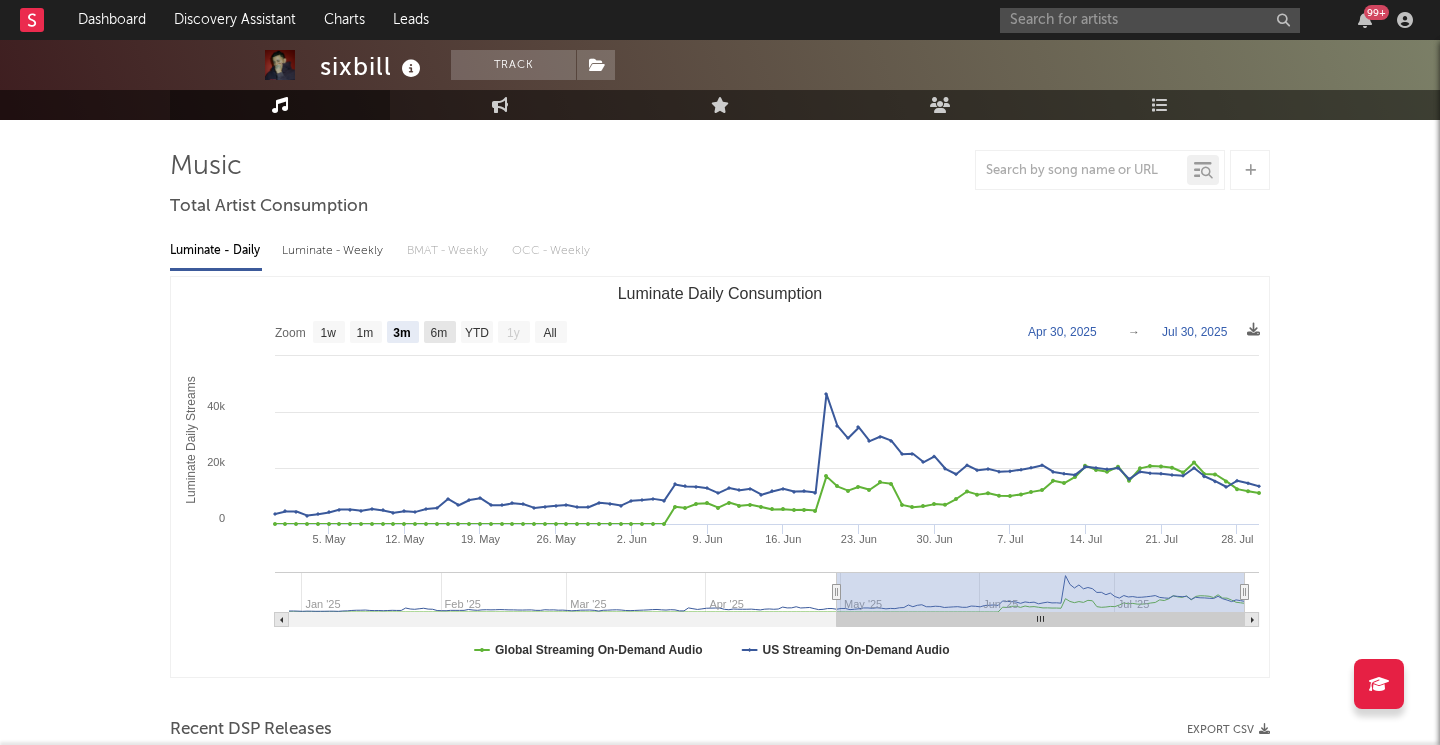 click on "6m" 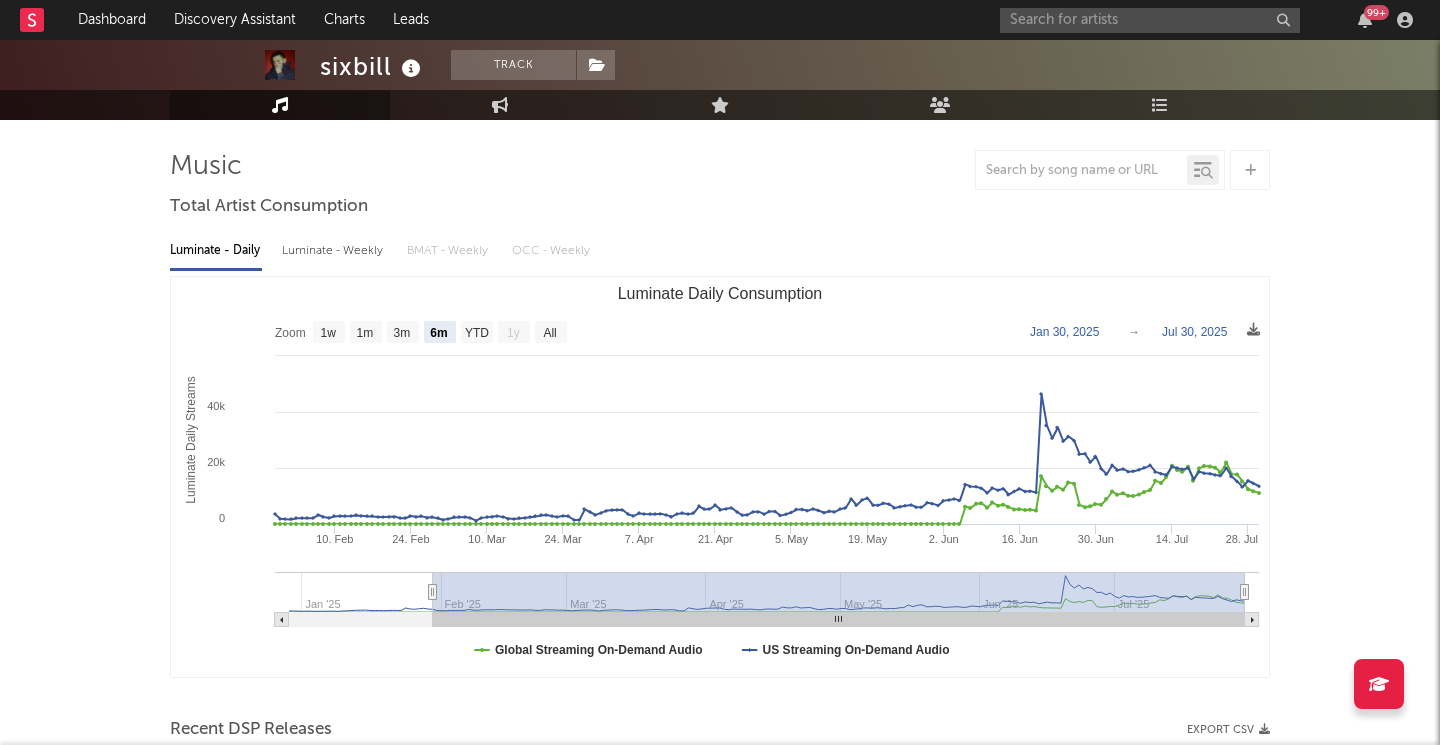 click 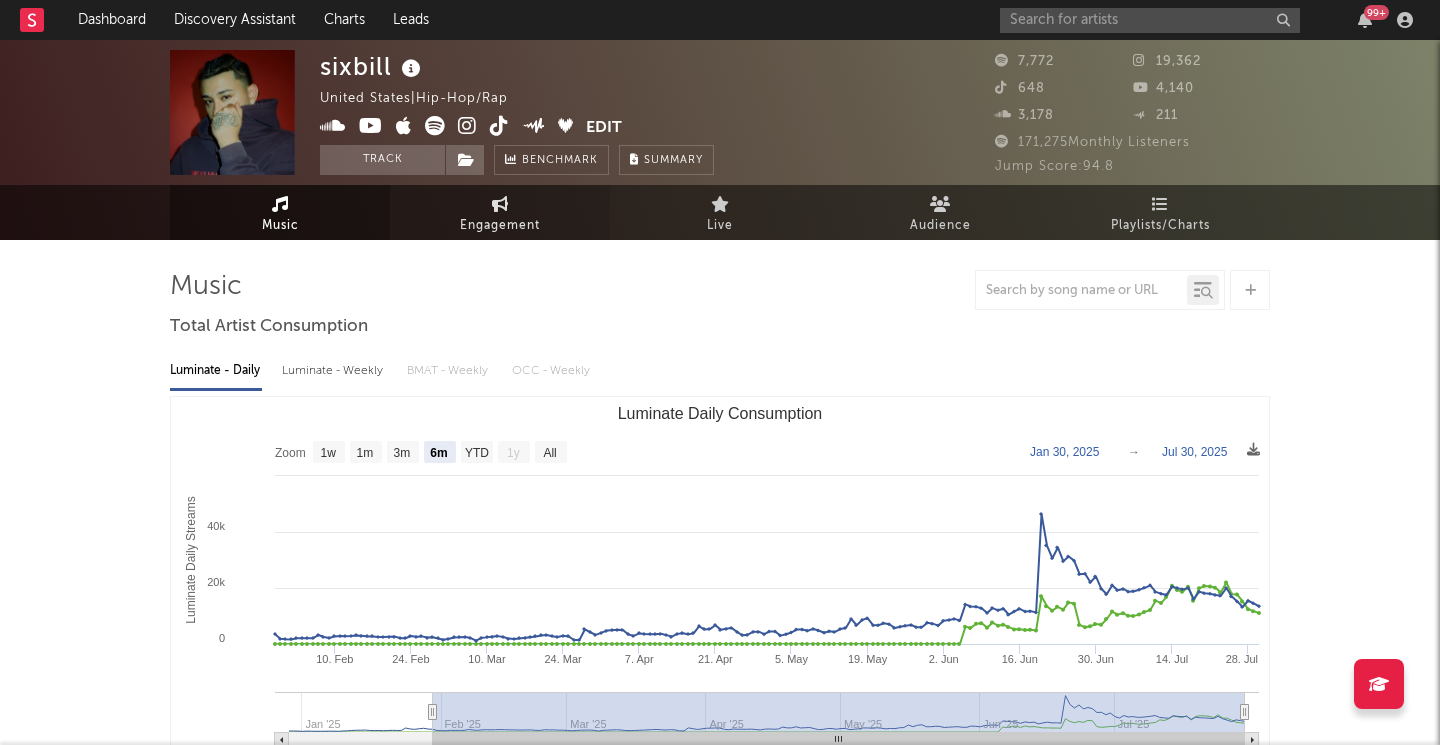 click on "Engagement" at bounding box center [500, 226] 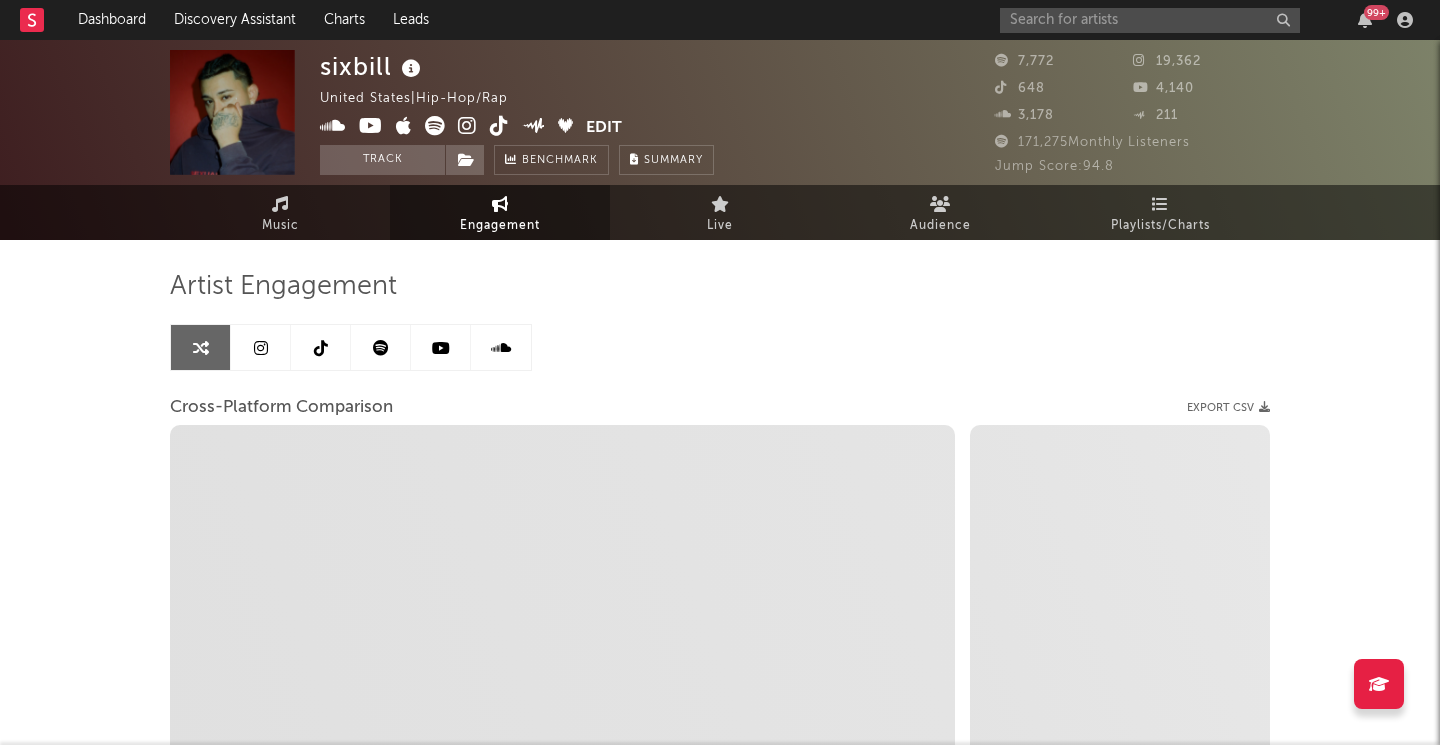select on "1w" 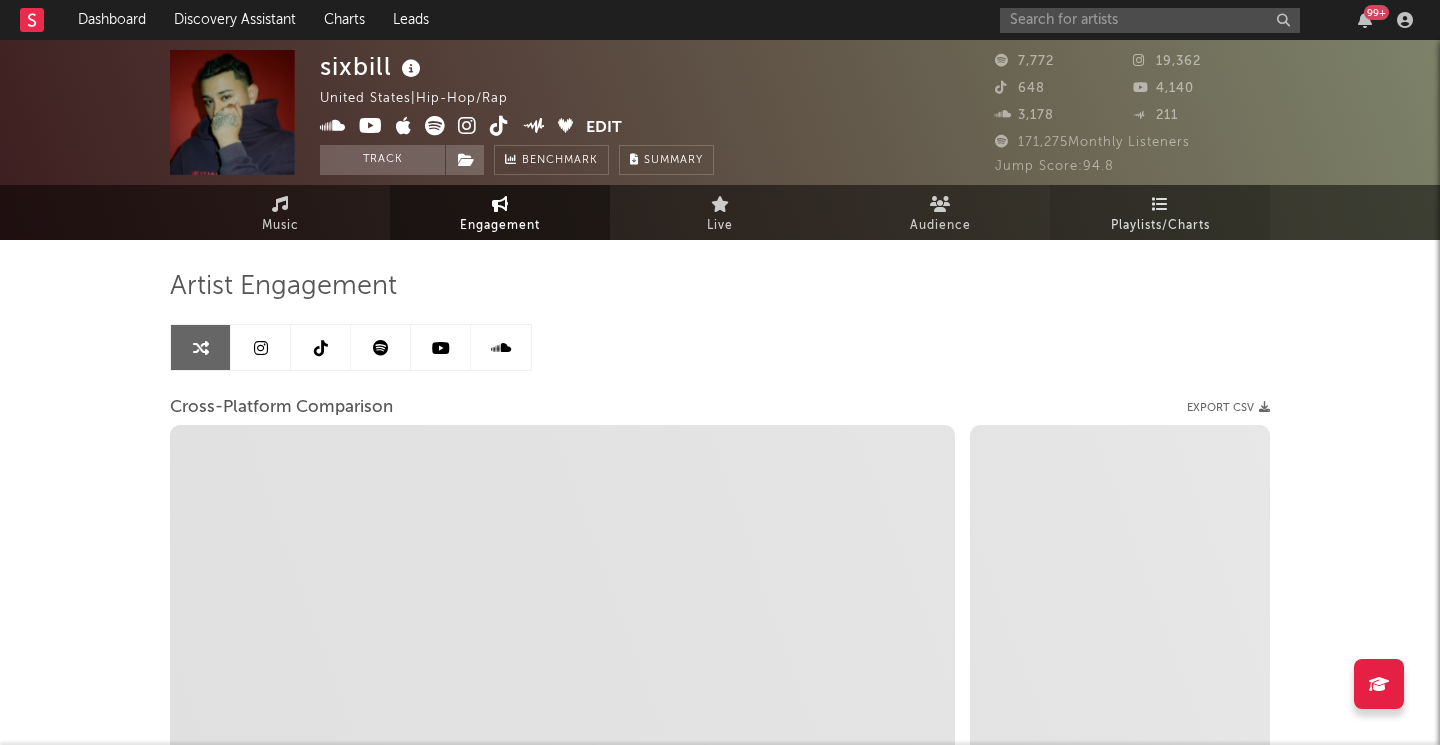 click at bounding box center [1160, 204] 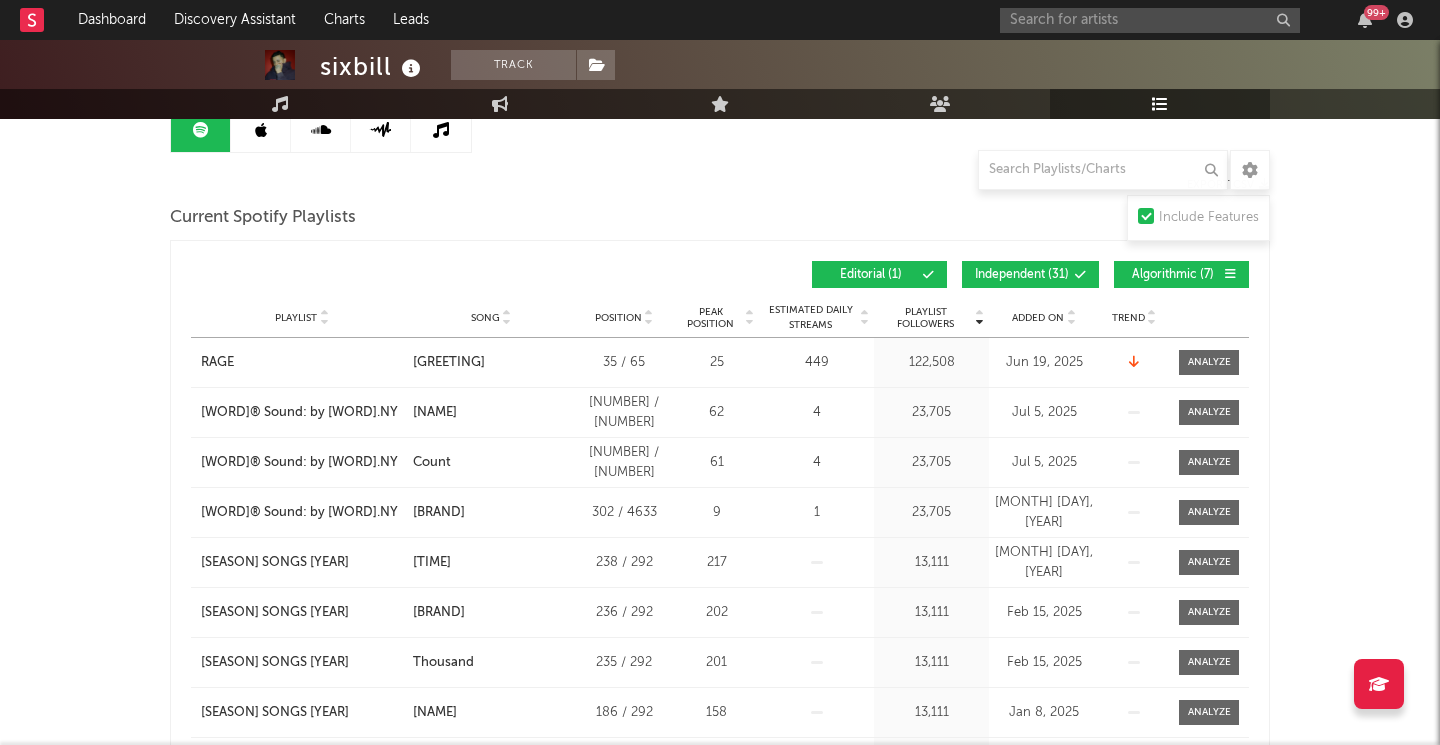 scroll, scrollTop: 217, scrollLeft: 0, axis: vertical 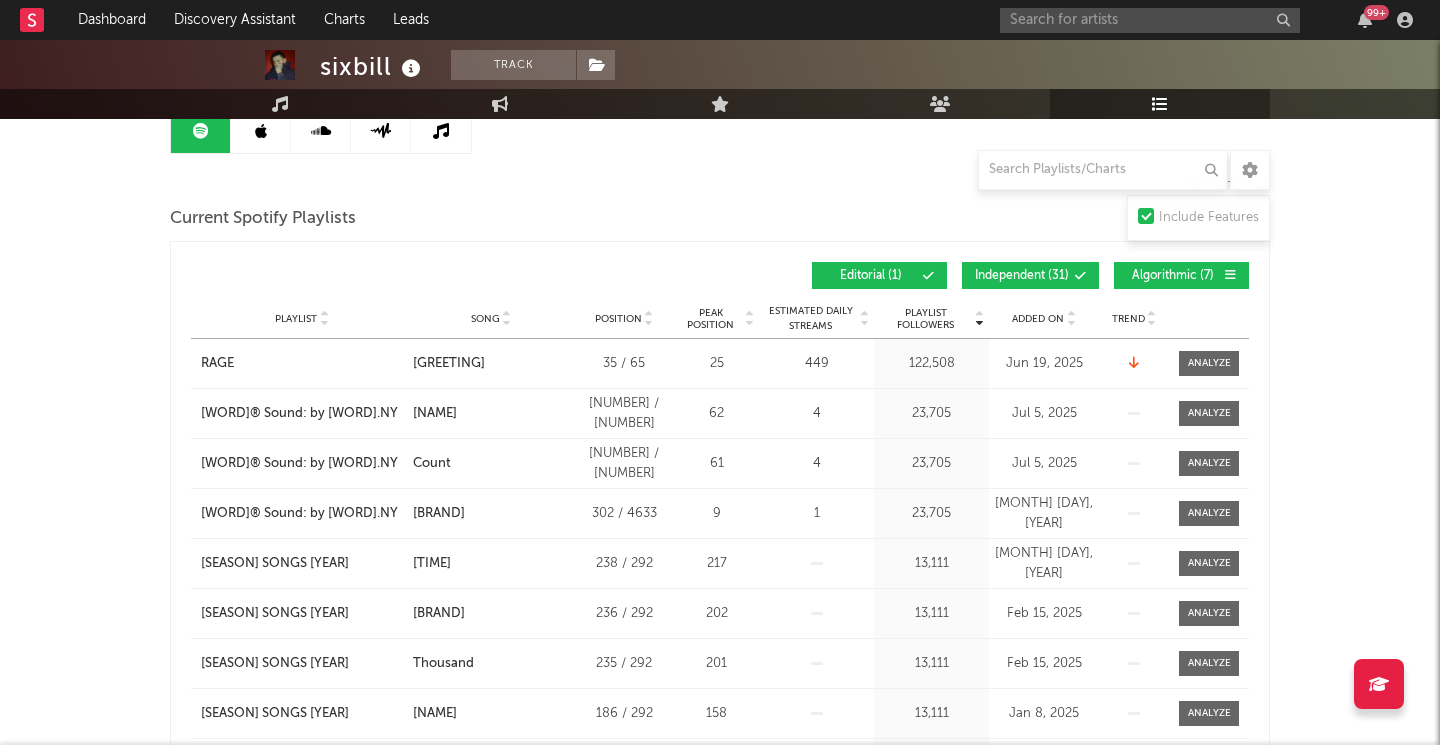 click on "Independent   ( [NUMBER] )" at bounding box center (1022, 276) 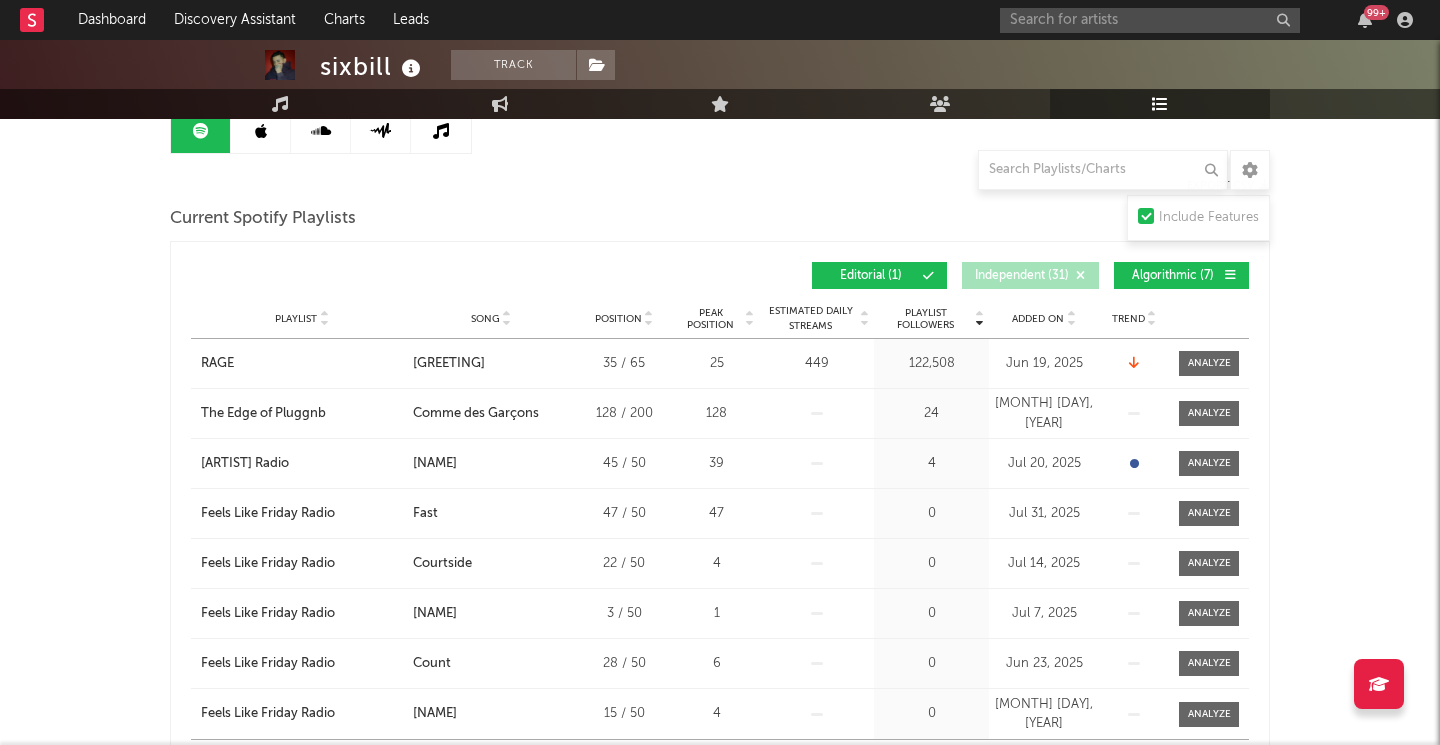 click on "Algorithmic   ( 7 )" at bounding box center [1181, 275] 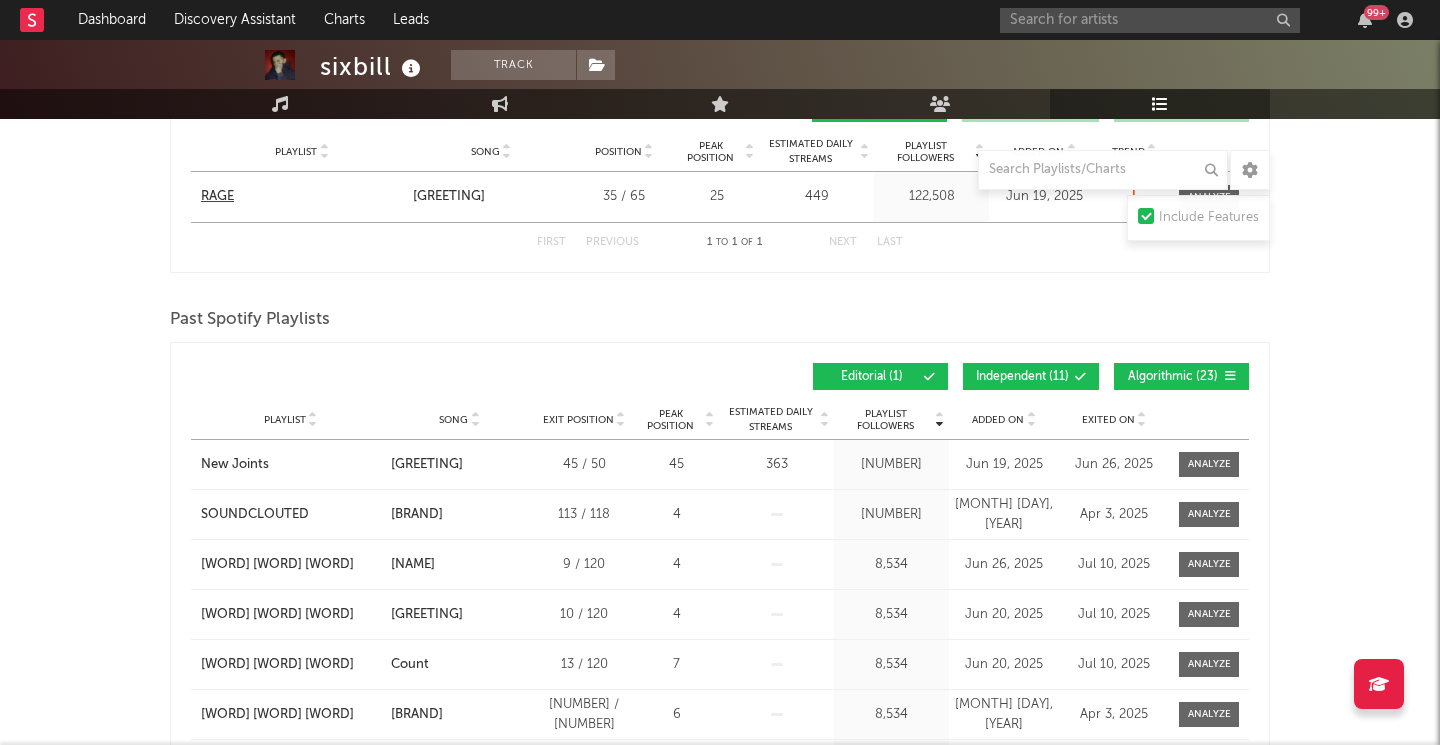 scroll, scrollTop: 424, scrollLeft: 0, axis: vertical 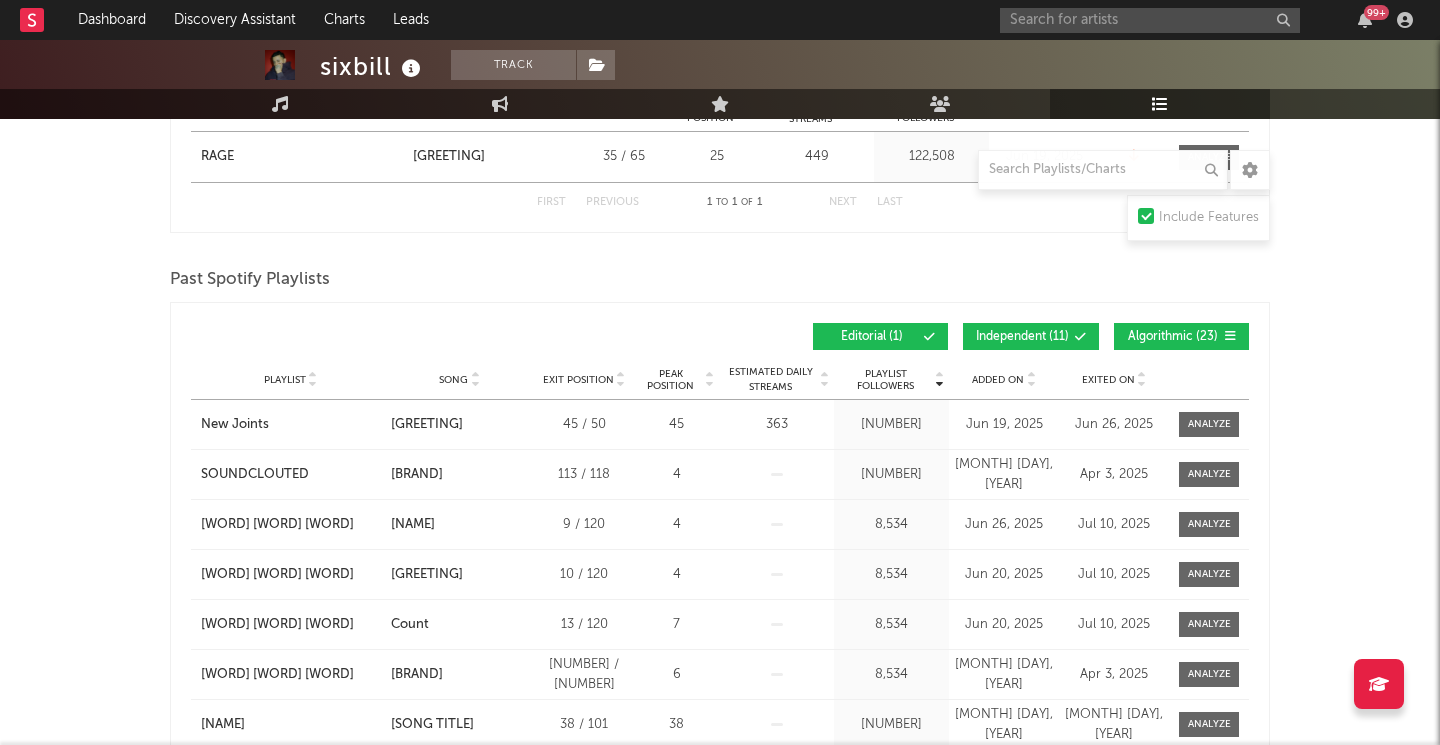 click on "Independent   ( 11 )" at bounding box center [1022, 337] 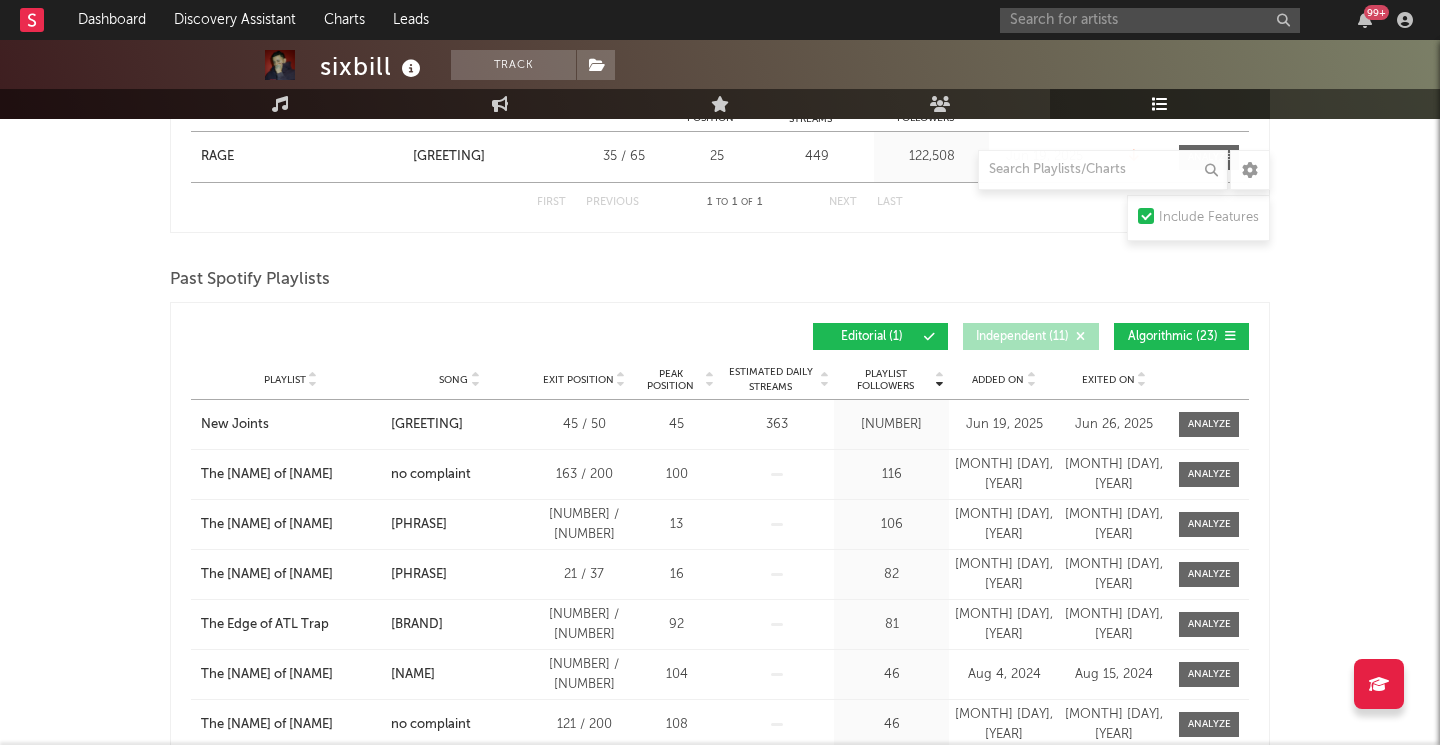 click on "Algorithmic   ( 23 )" at bounding box center (1173, 337) 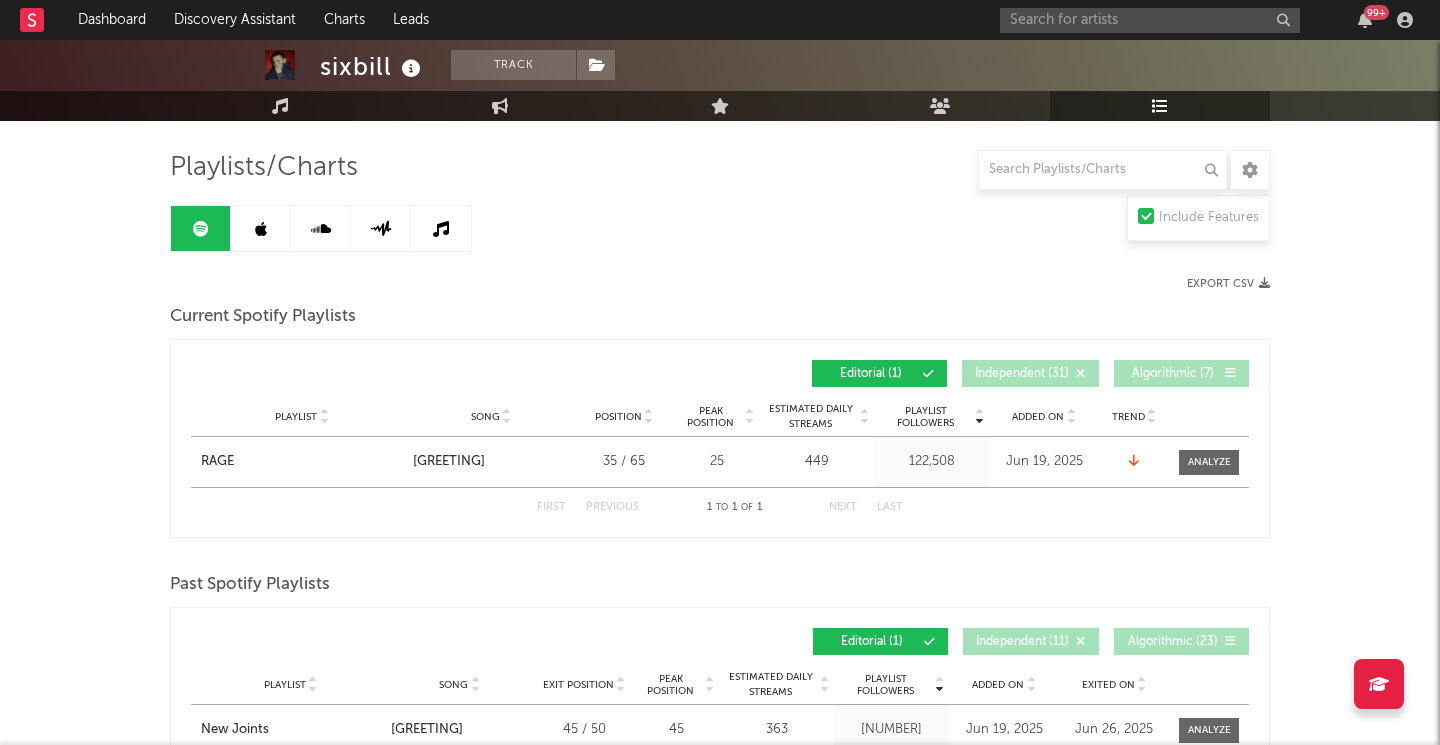 scroll, scrollTop: 116, scrollLeft: 0, axis: vertical 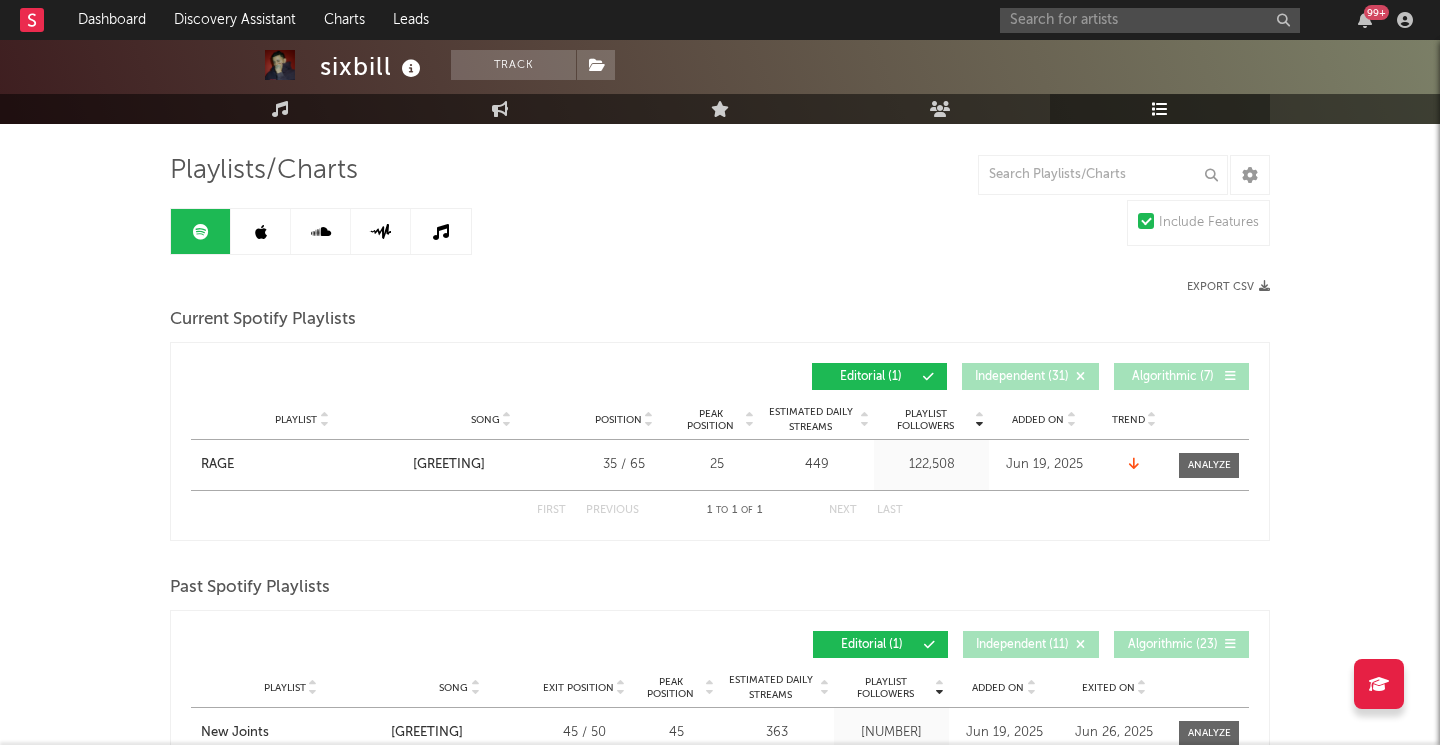 click on "Independent   ( [NUMBER] )" at bounding box center (1022, 377) 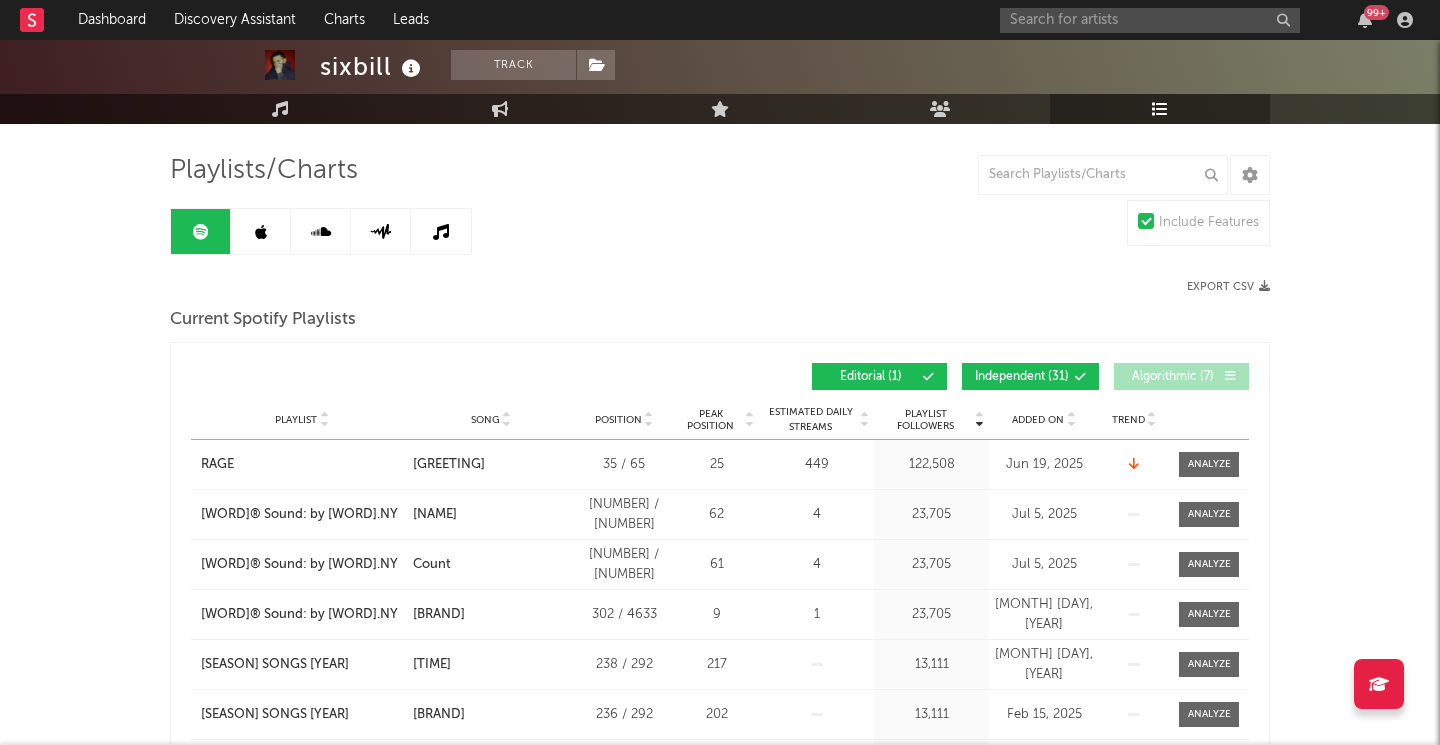 click on "Editorial   ( 1 )" at bounding box center (871, 377) 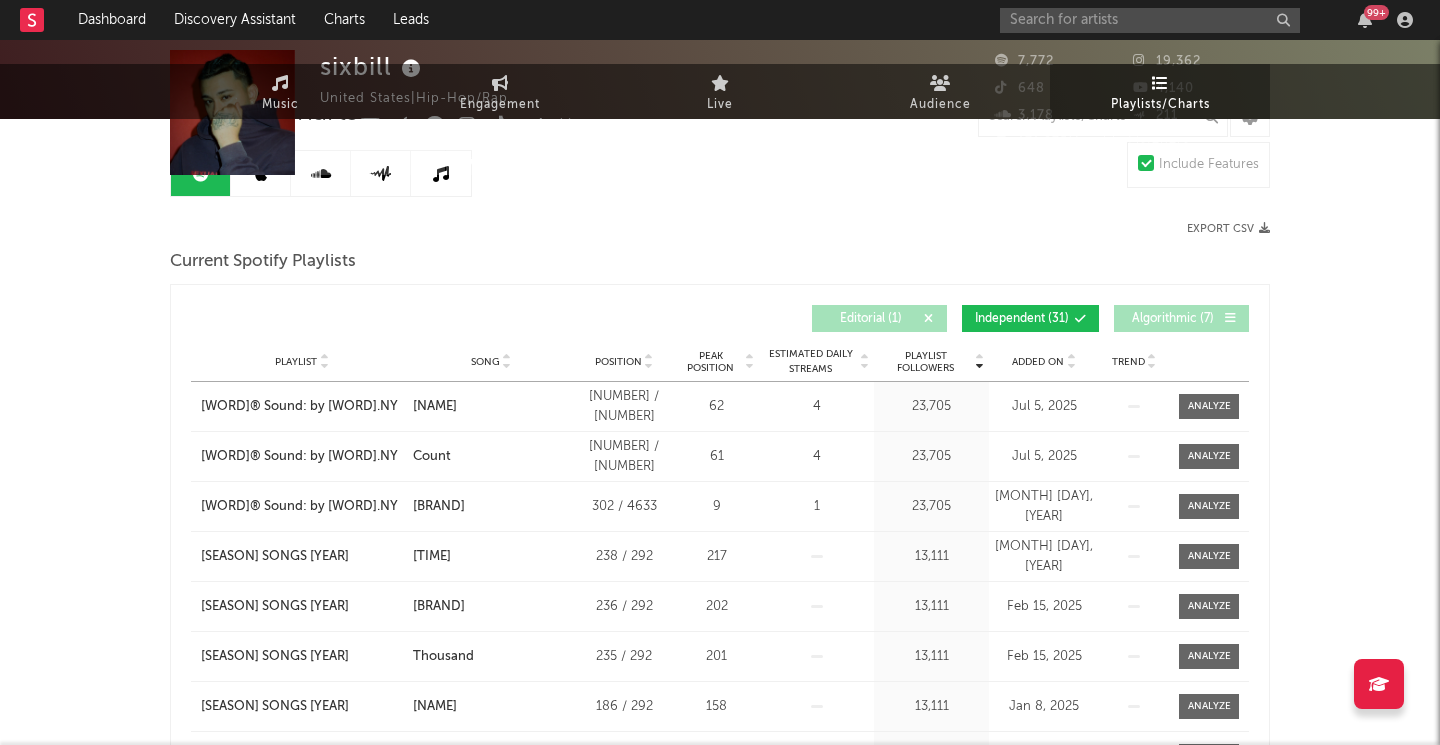 scroll, scrollTop: 0, scrollLeft: 0, axis: both 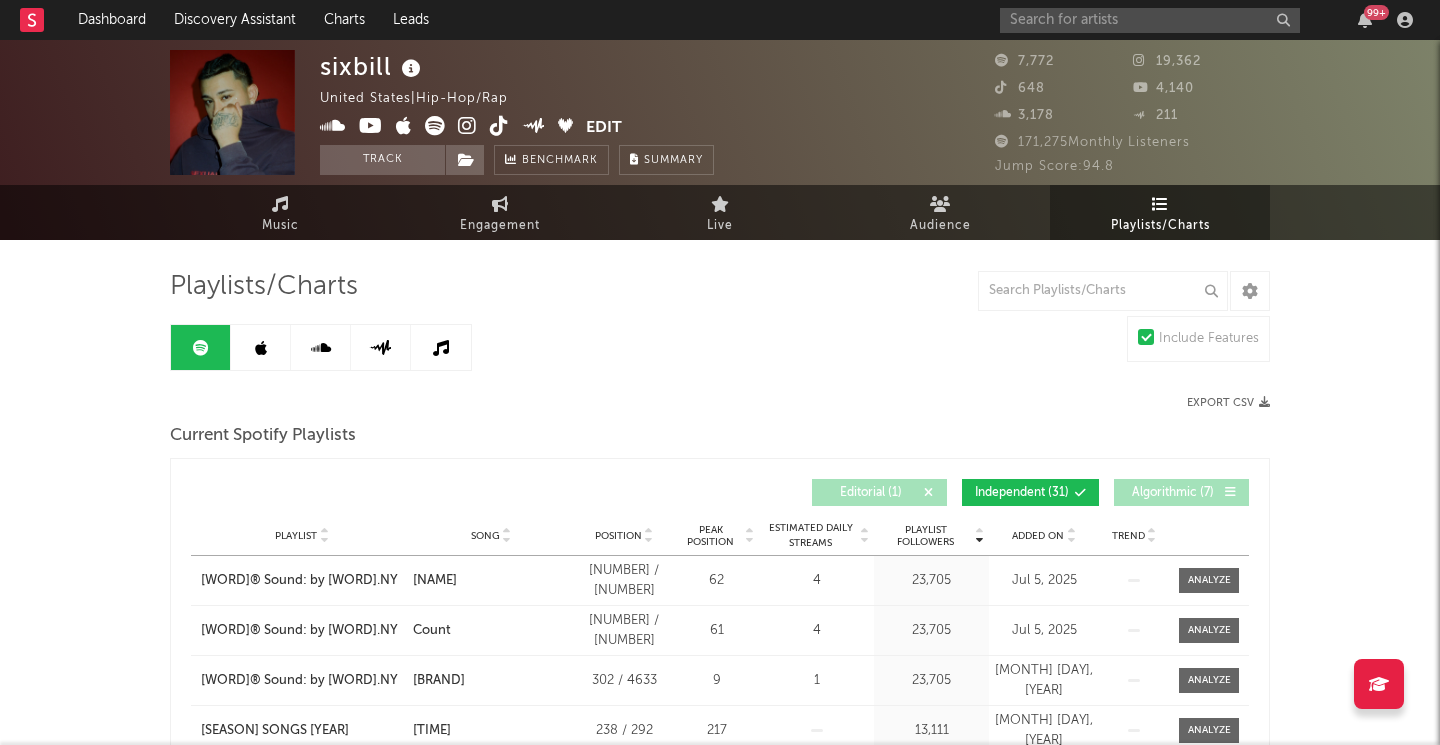click on "Editorial   ( 1 )" at bounding box center (871, 493) 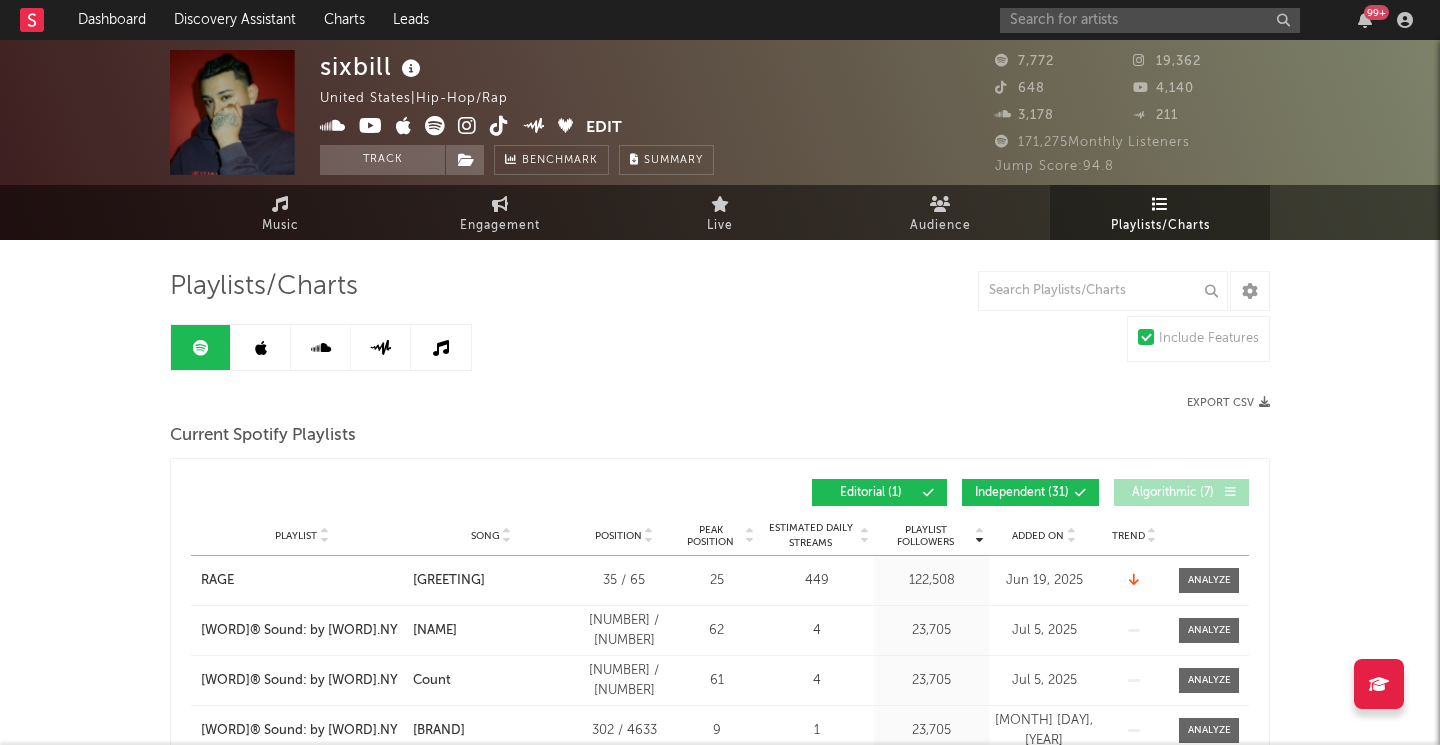 click on "Algorithmic   ( 7 )" at bounding box center [1173, 493] 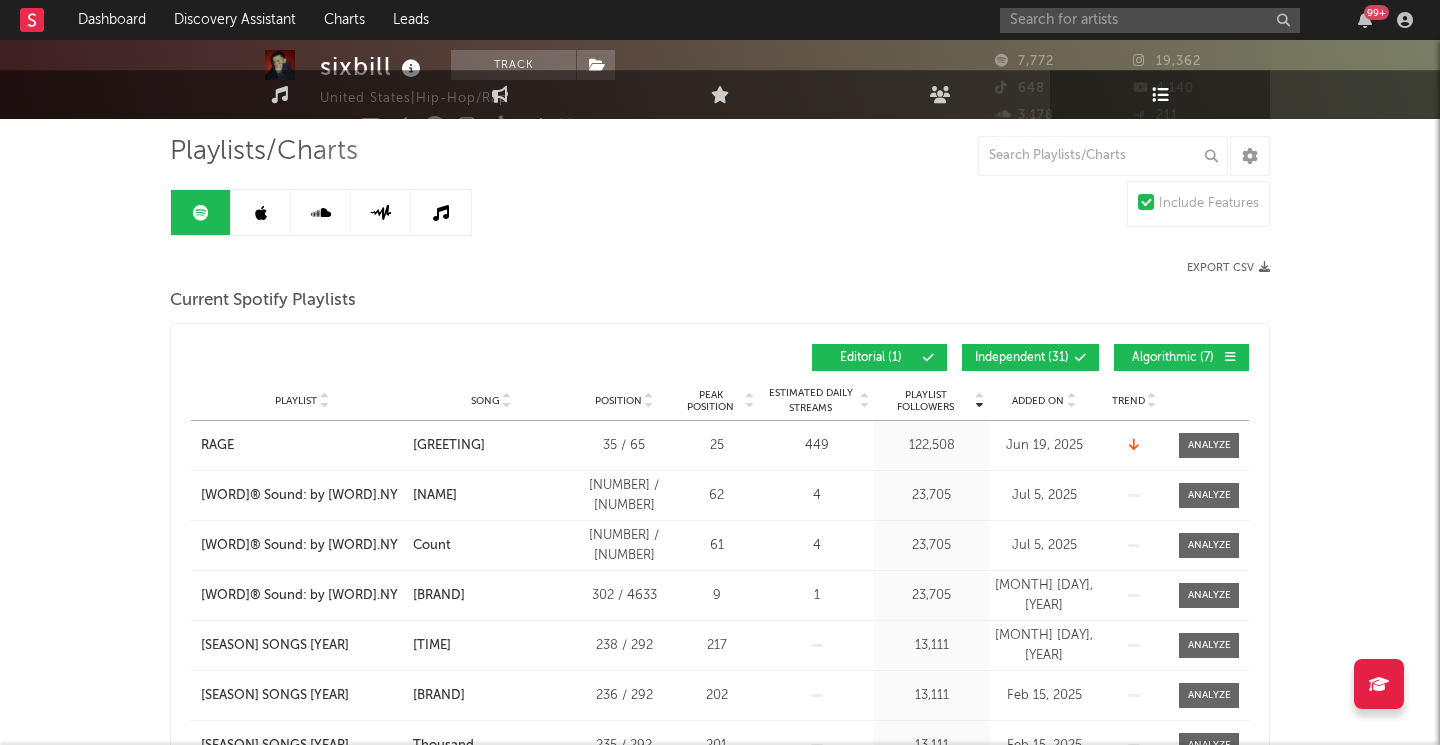 scroll, scrollTop: 0, scrollLeft: 0, axis: both 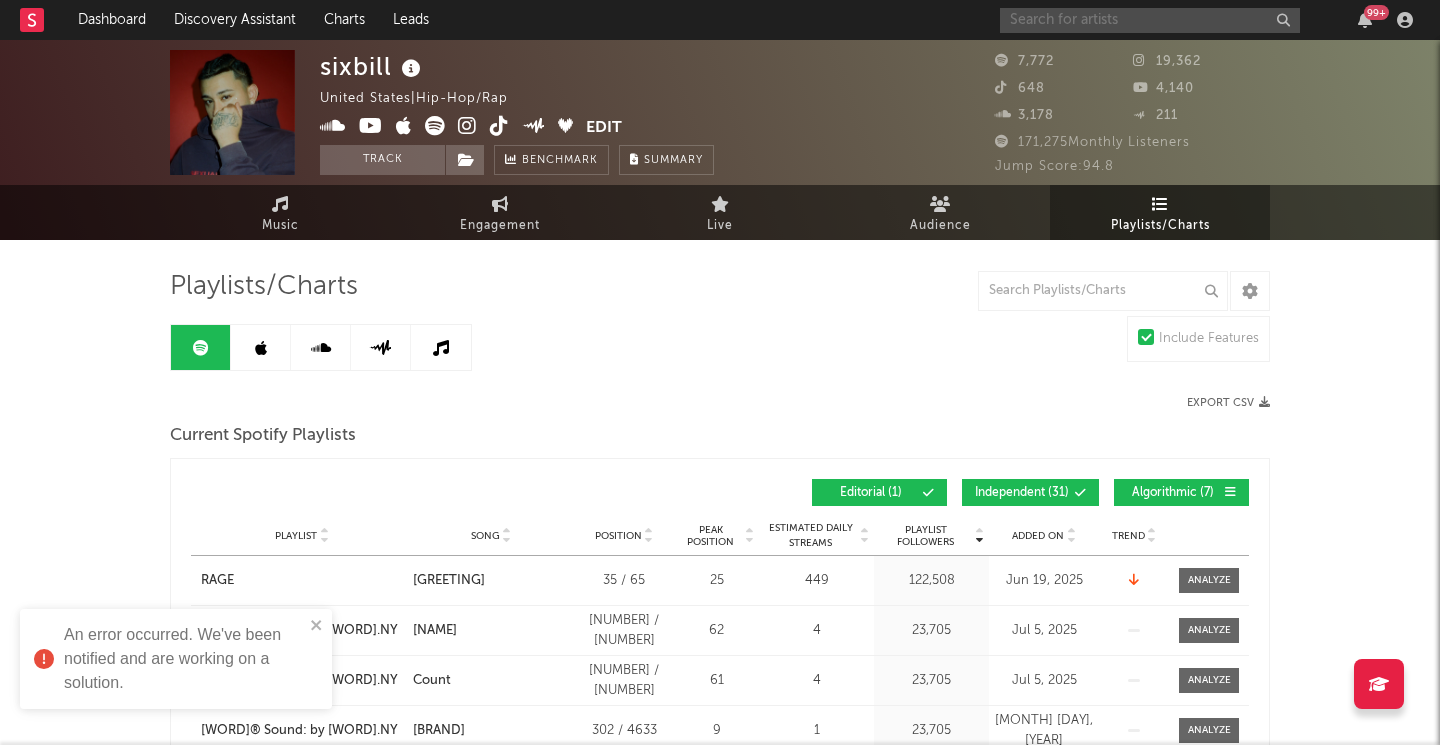 click at bounding box center [1150, 20] 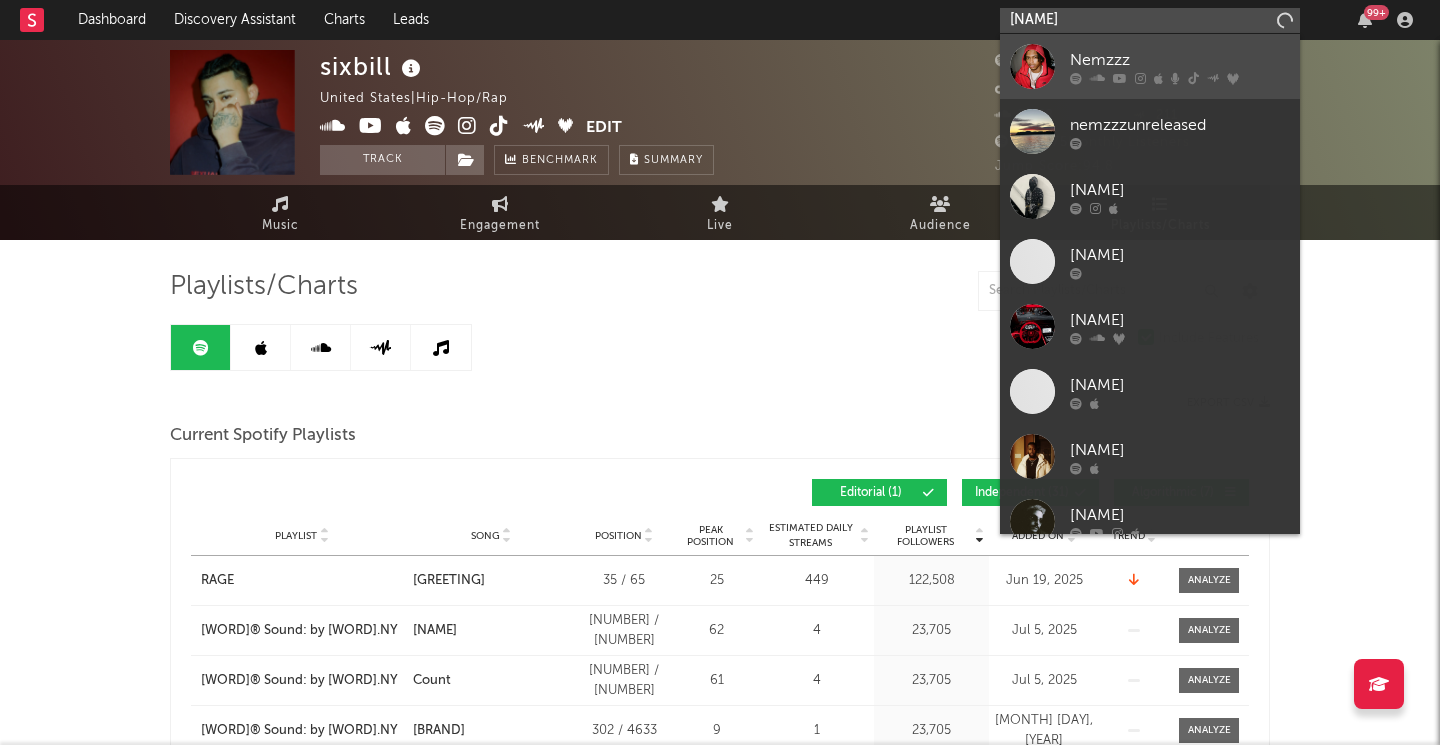 type on "[NAME]" 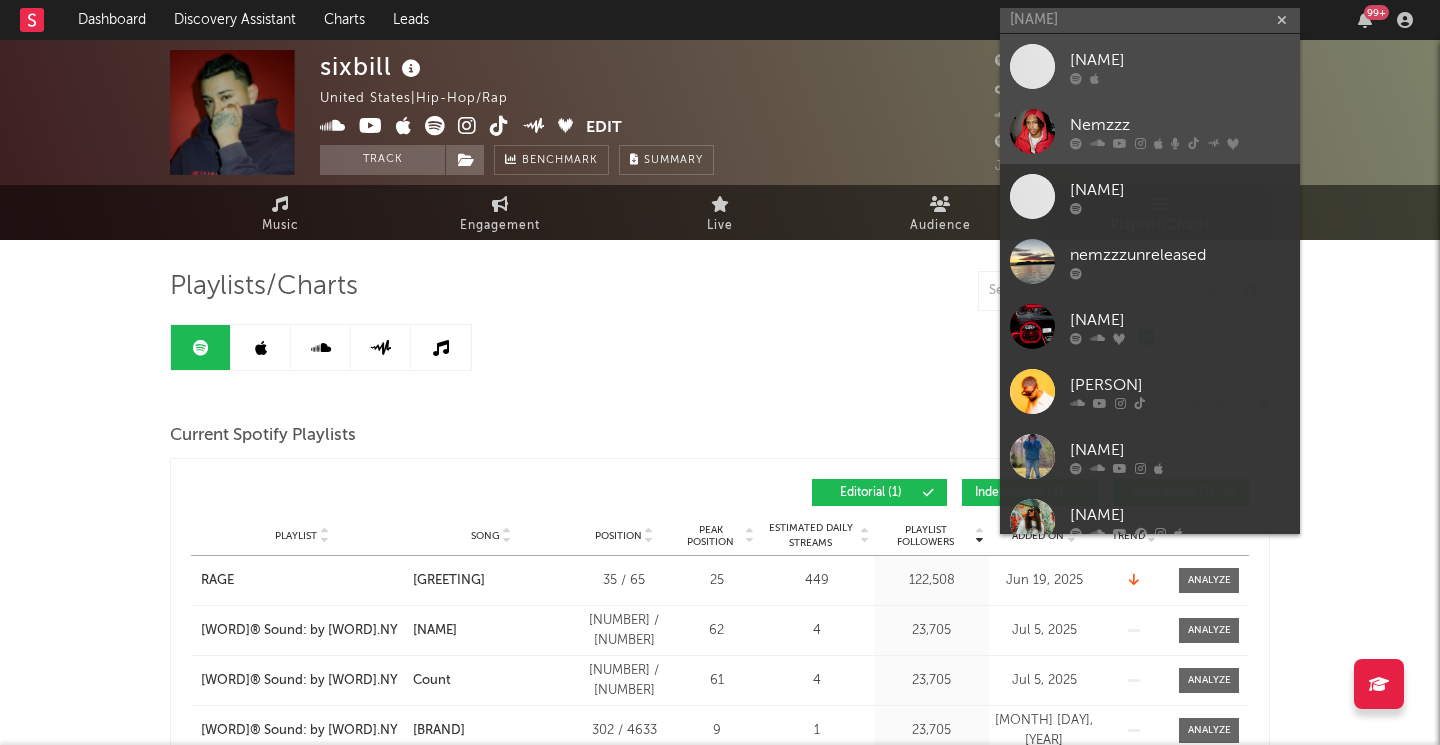 click on "Nemzzz" at bounding box center (1180, 125) 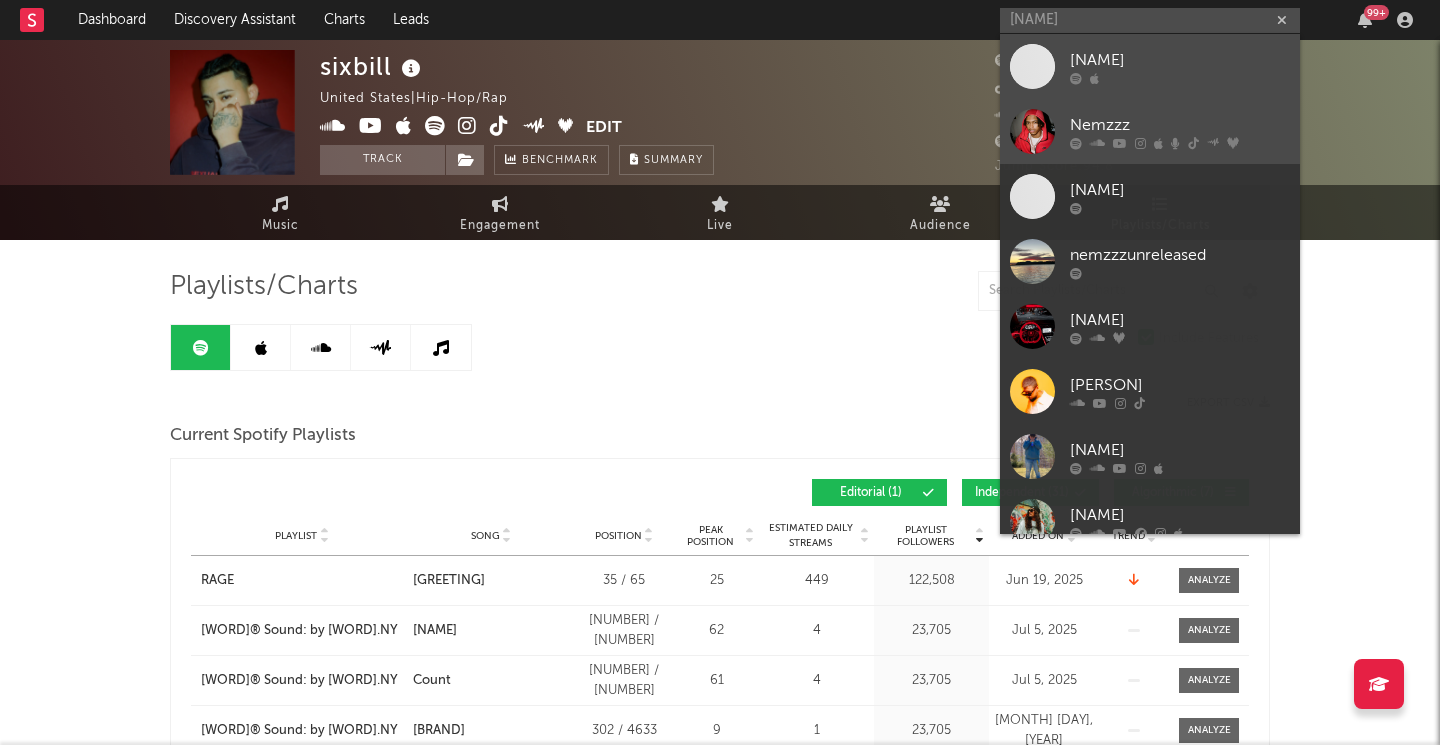 type 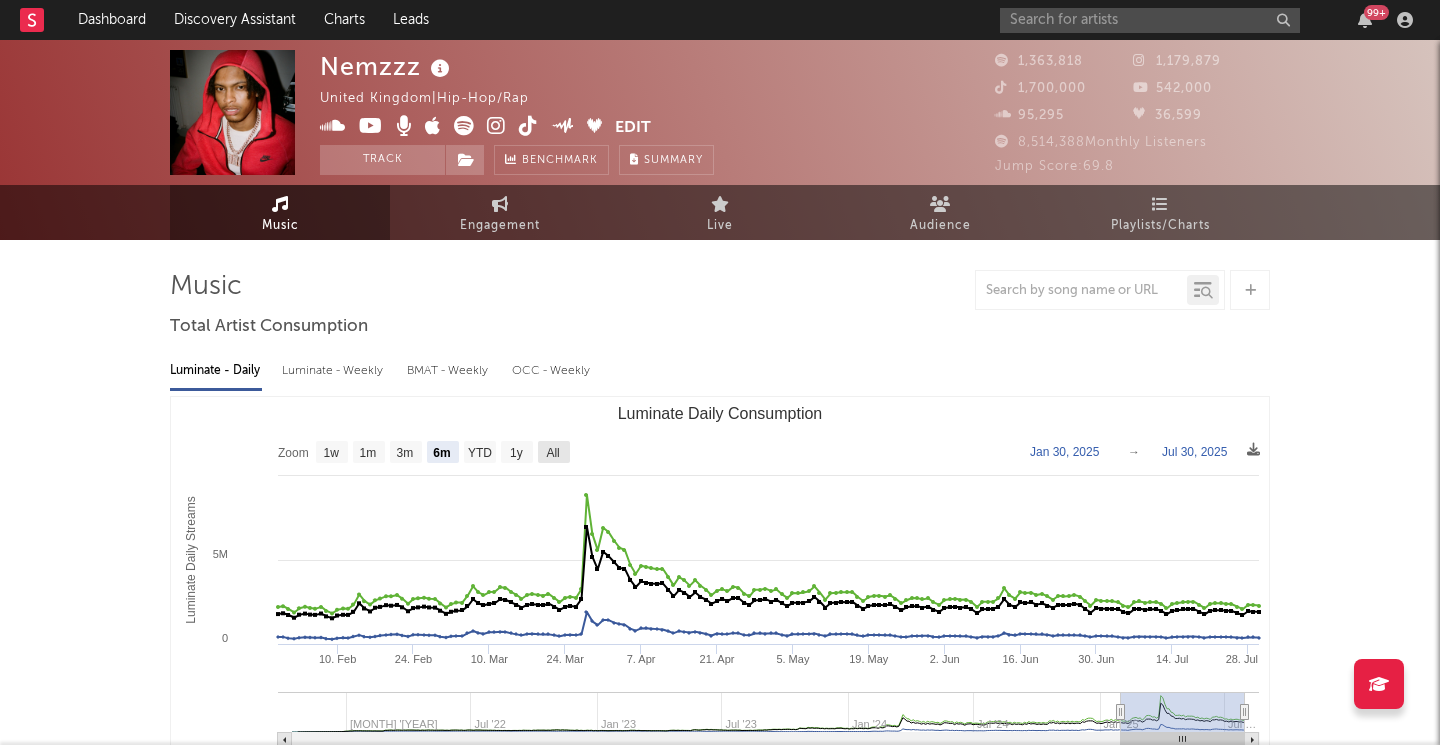 click on "All" 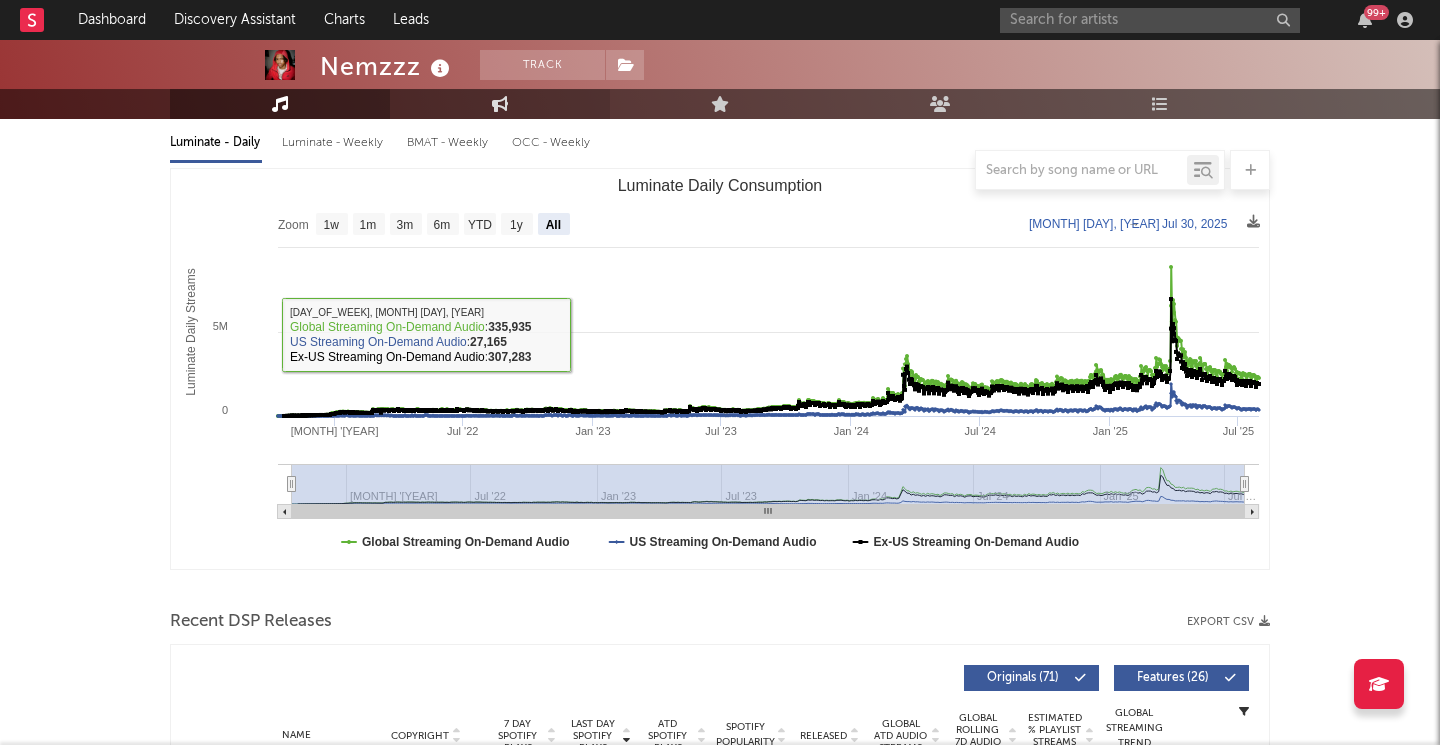 scroll, scrollTop: 0, scrollLeft: 0, axis: both 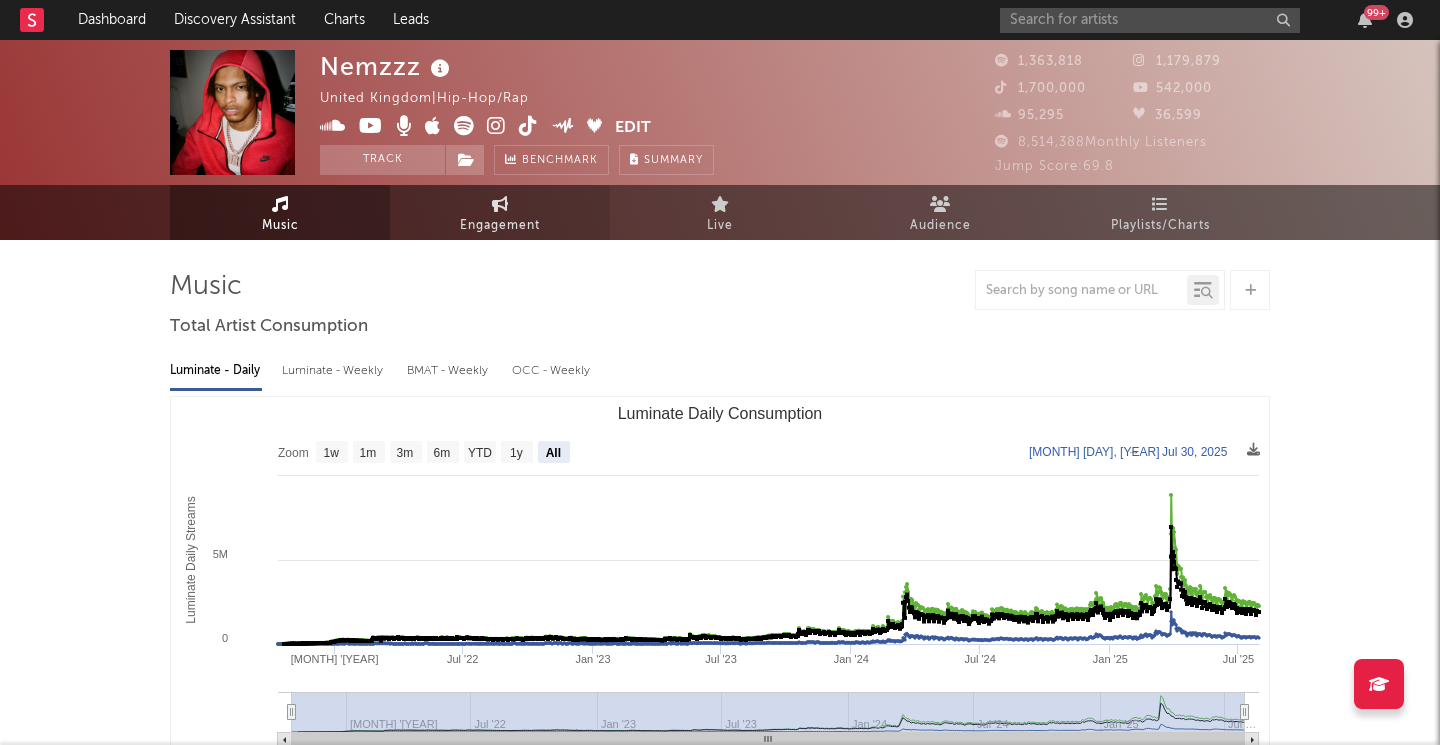 click on "Engagement" at bounding box center [500, 212] 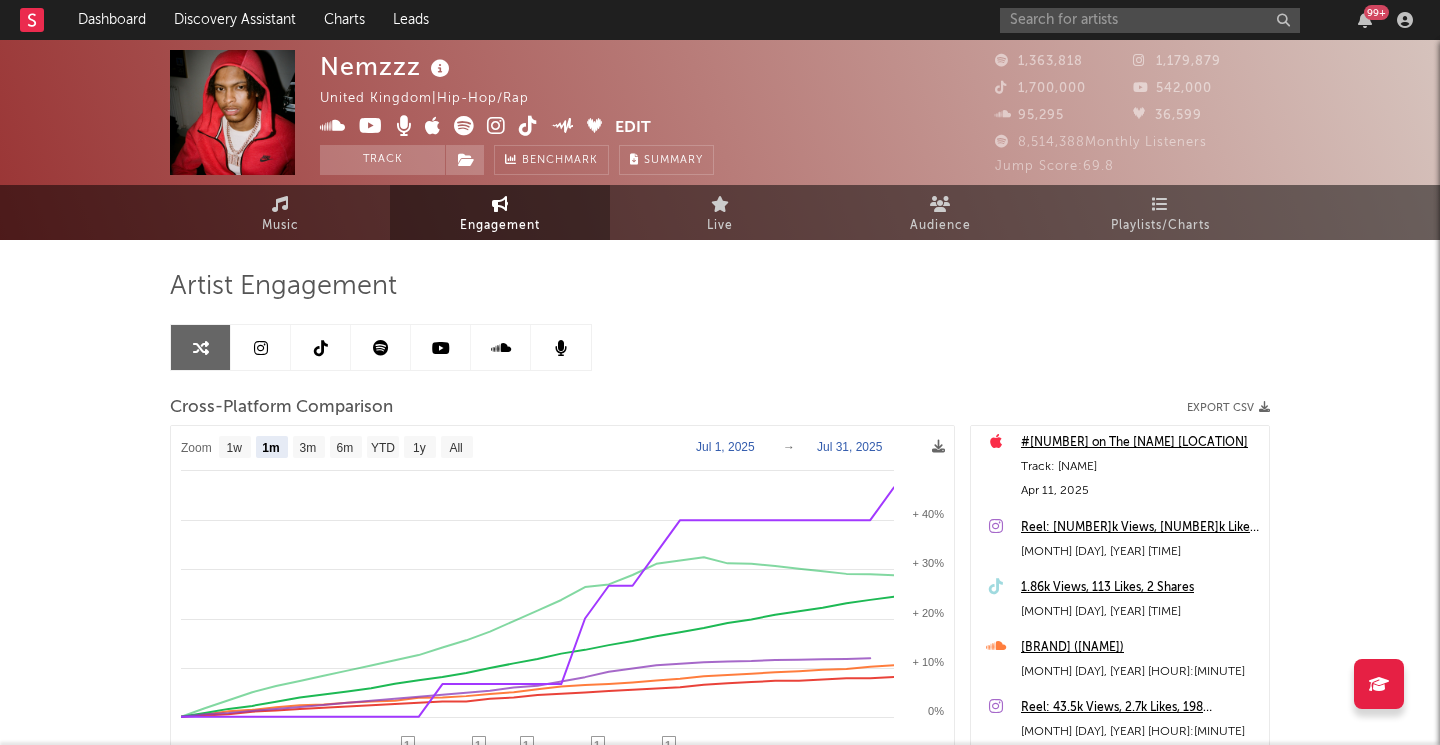 scroll, scrollTop: 3689, scrollLeft: 0, axis: vertical 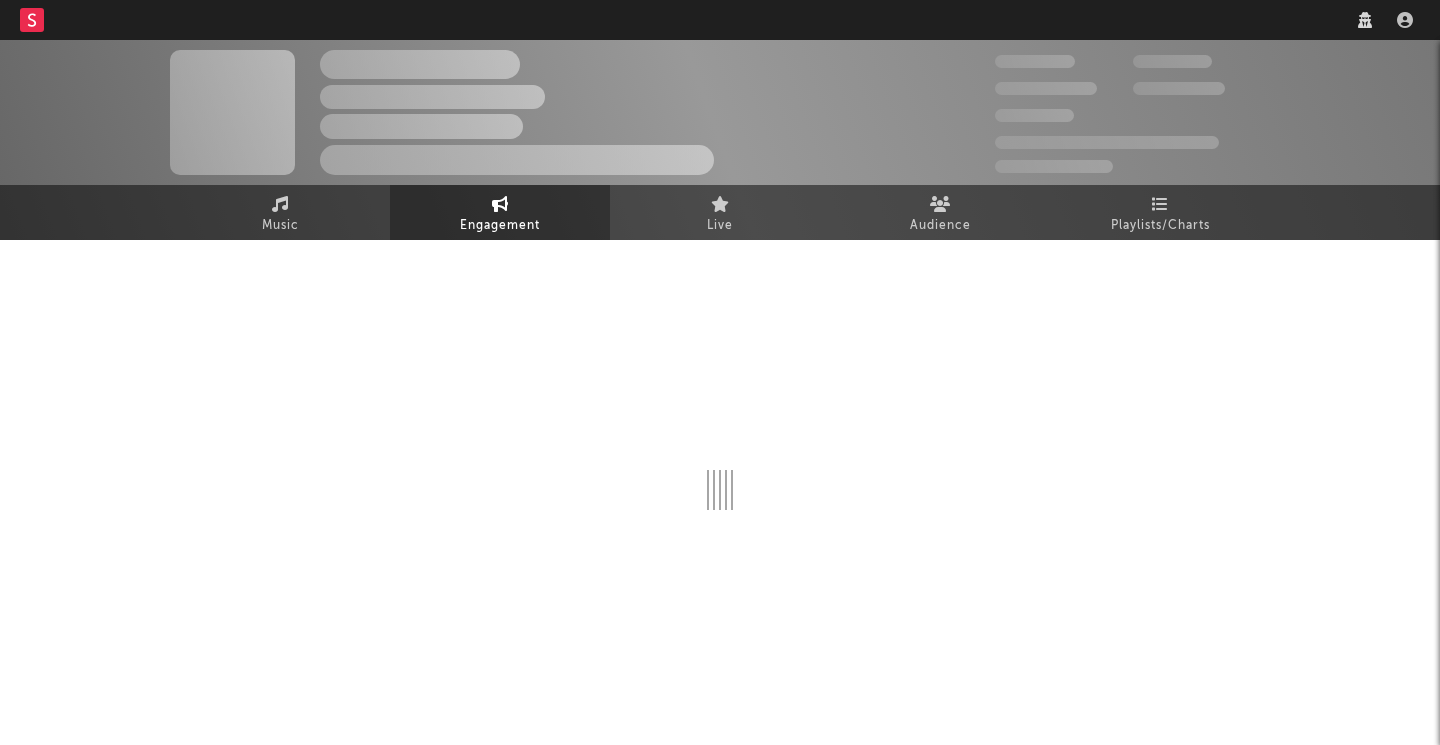 select on "1w" 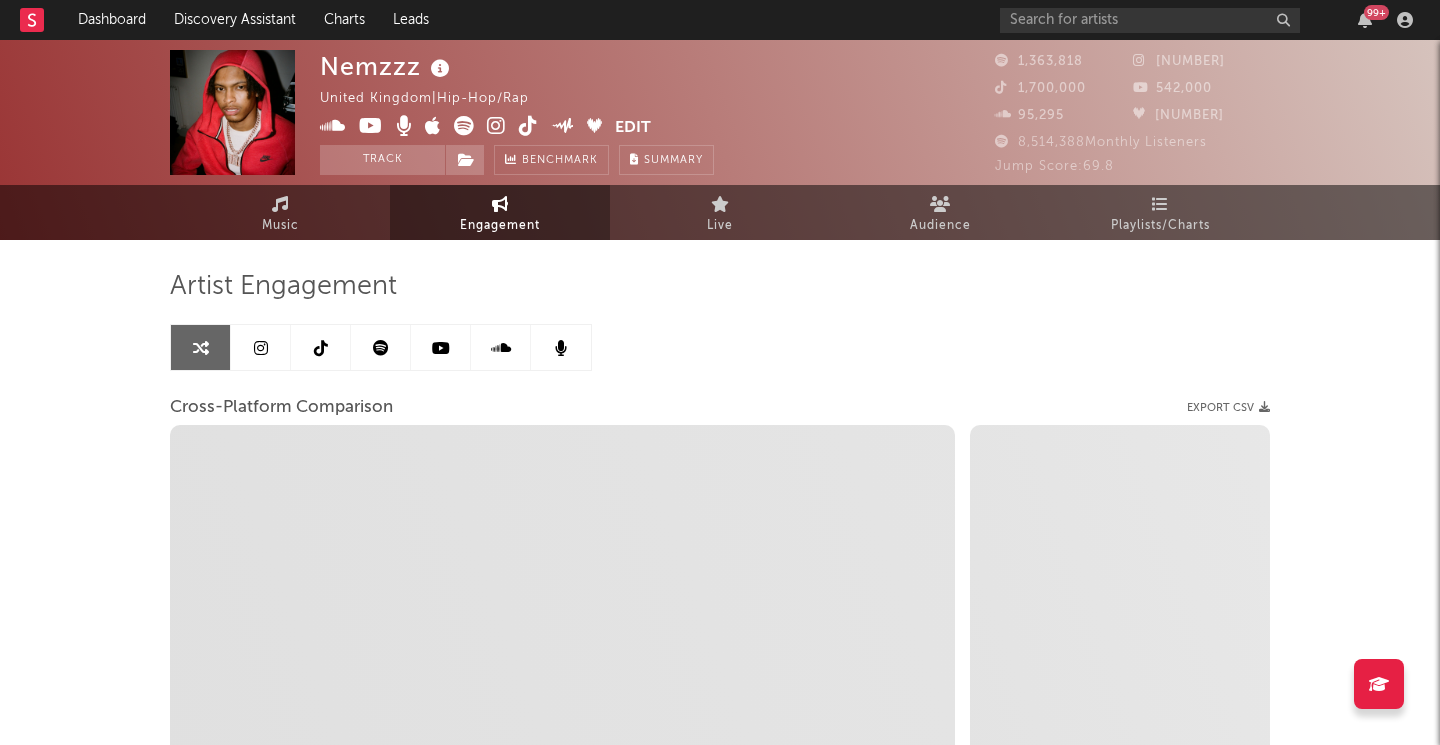 select on "1m" 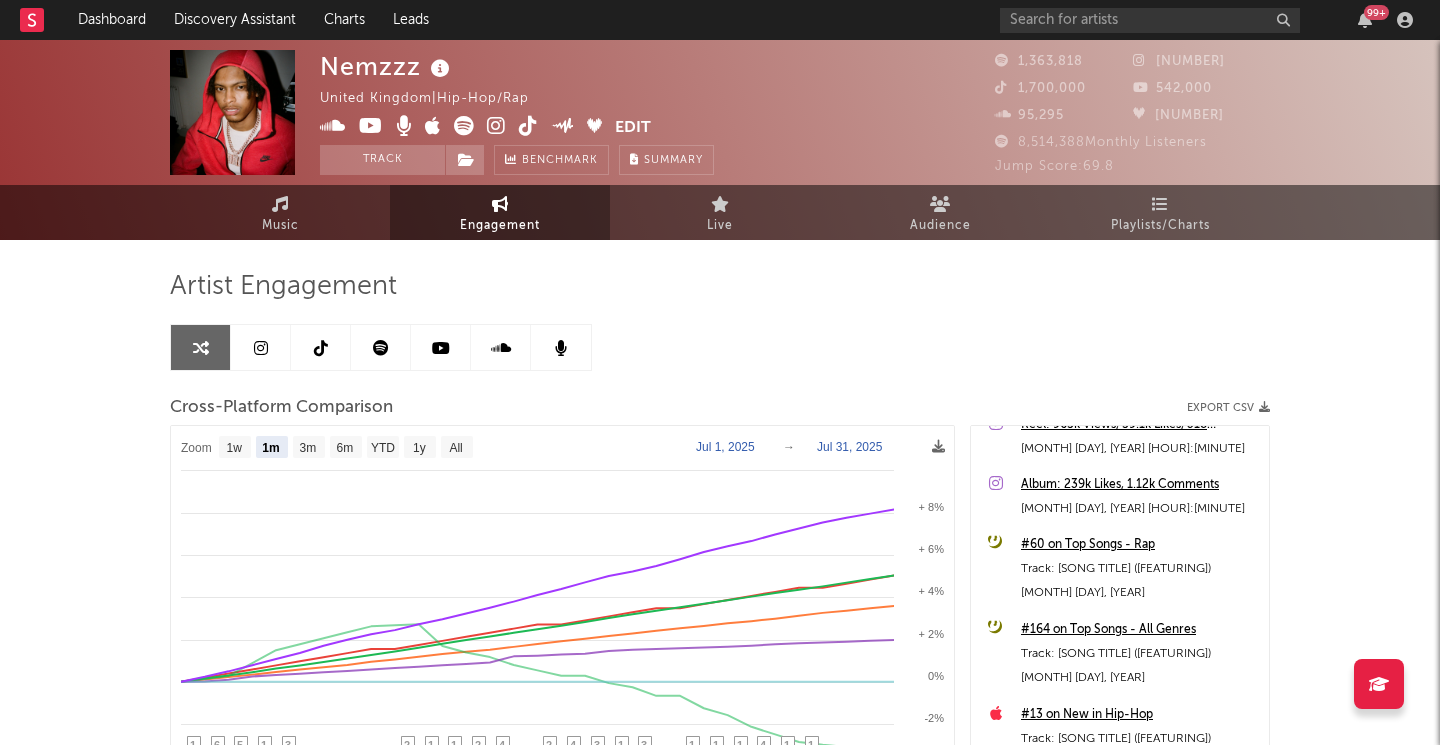 scroll, scrollTop: 47907, scrollLeft: 0, axis: vertical 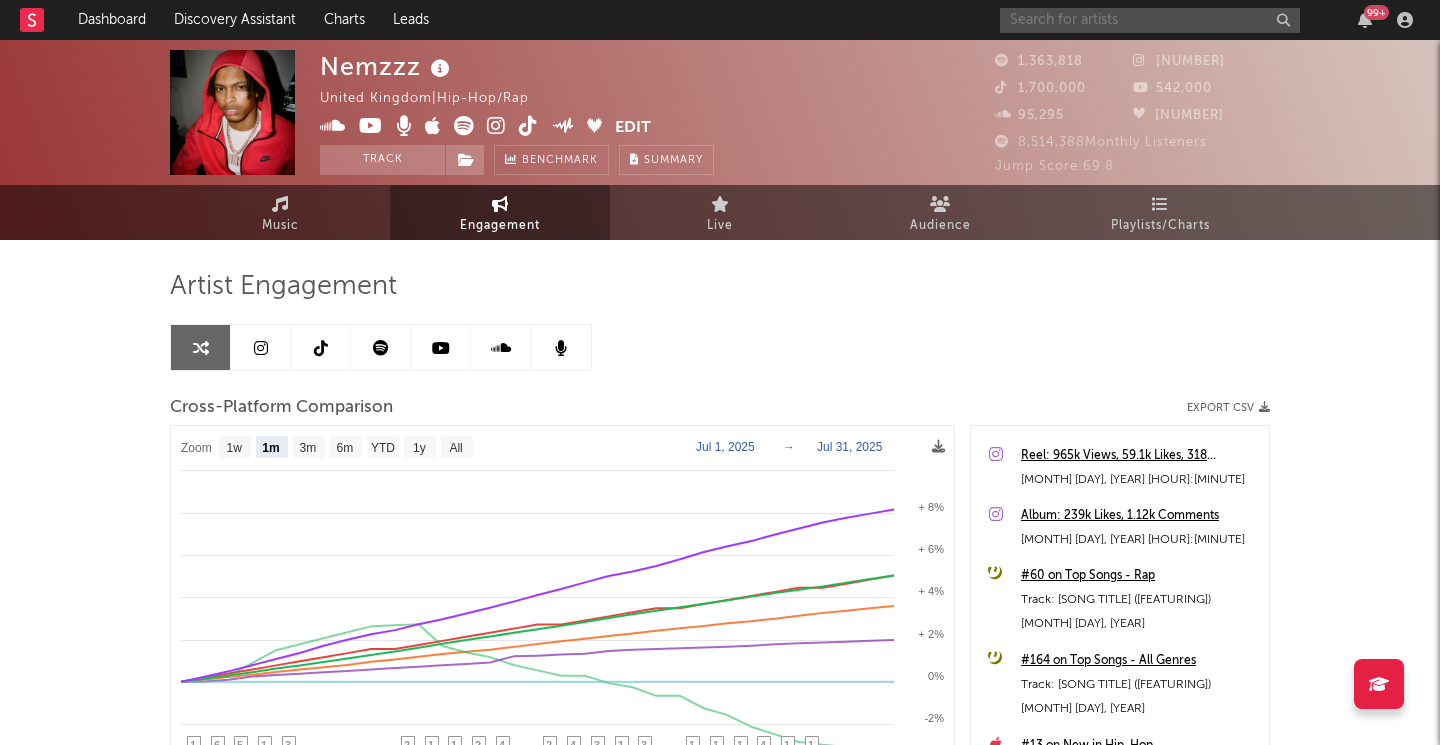 click at bounding box center [1150, 20] 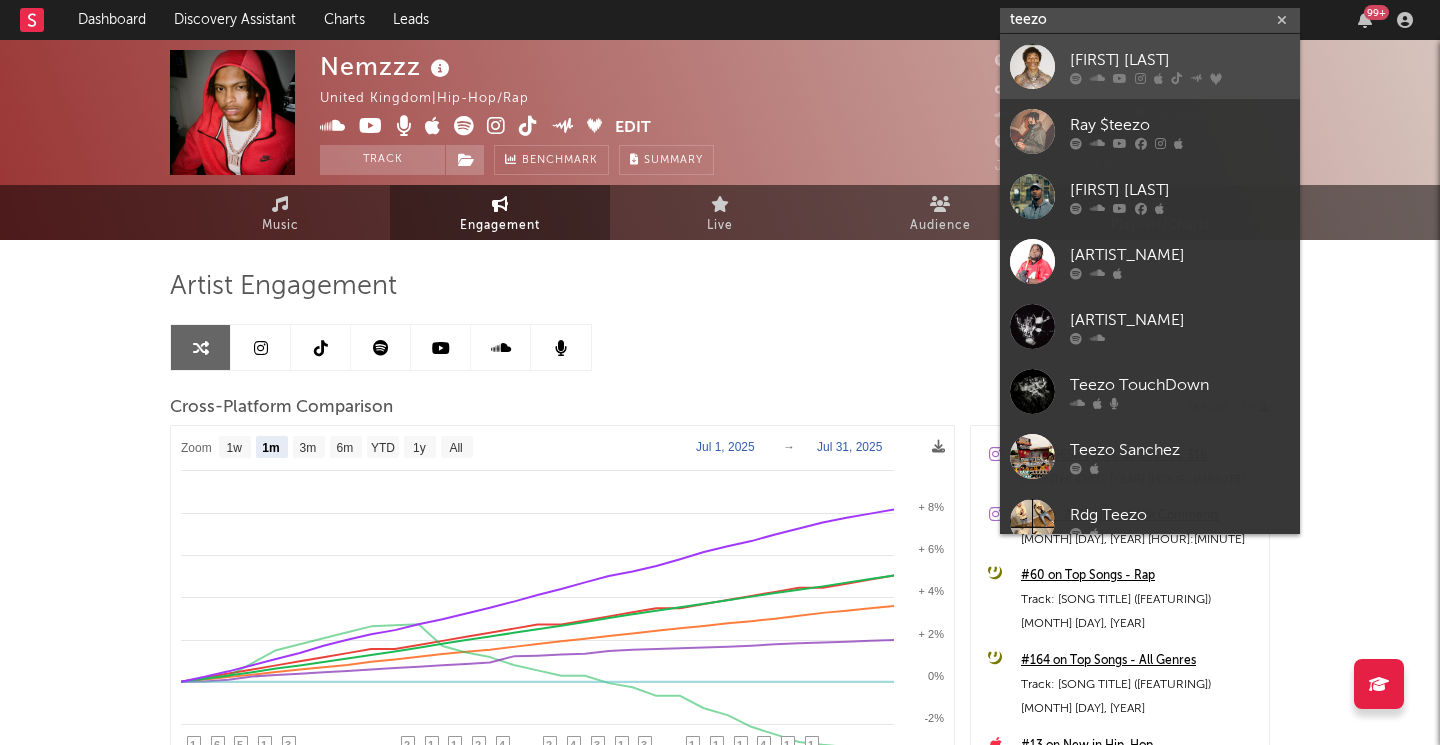 type on "teezo" 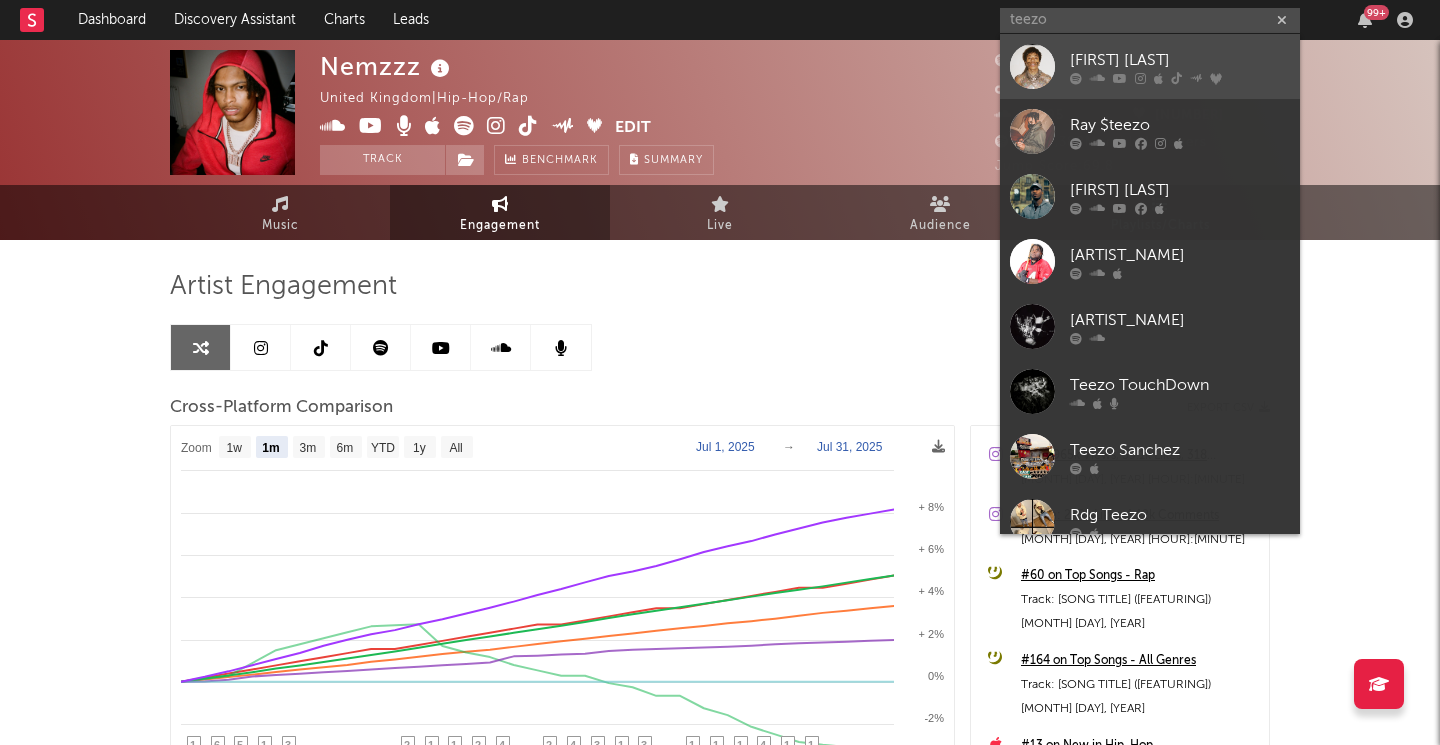 click on "[FIRST] [LAST]" at bounding box center (1180, 60) 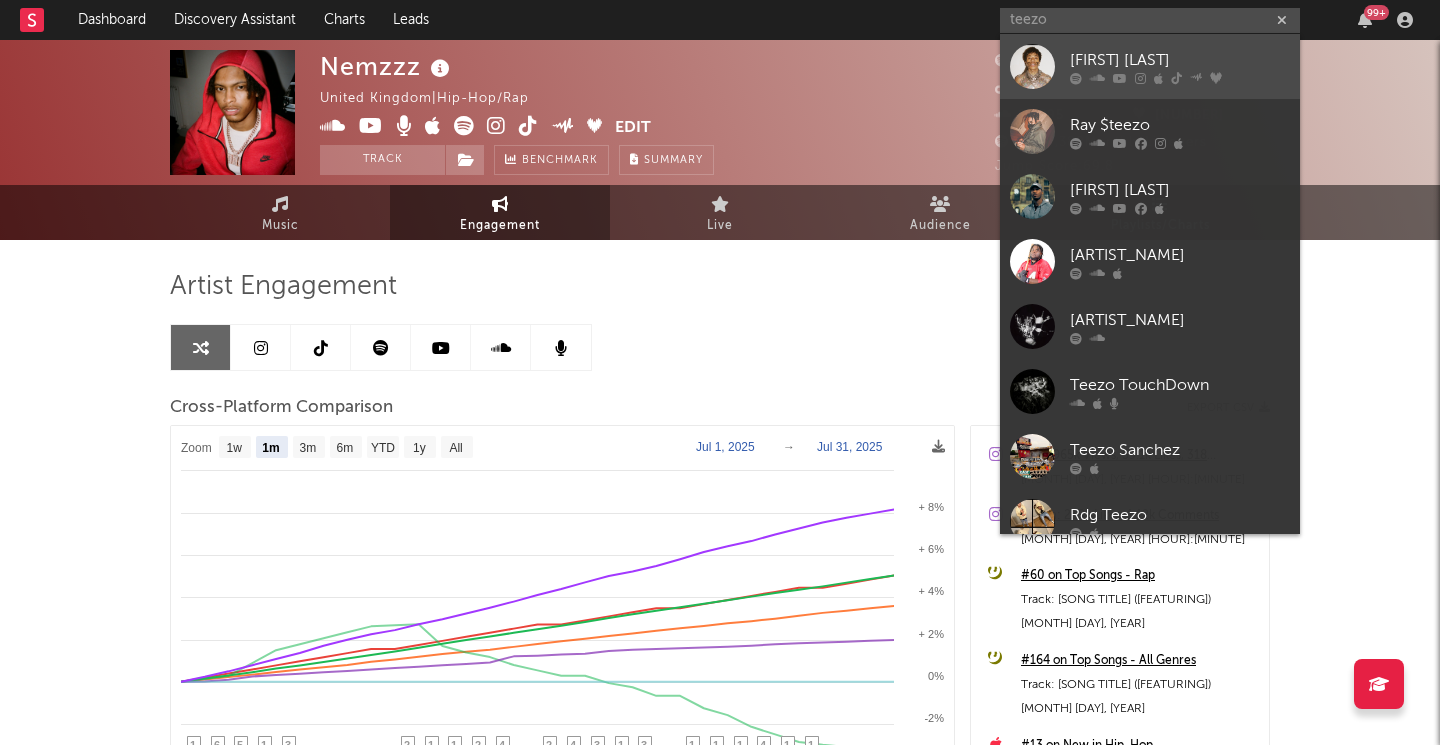 type 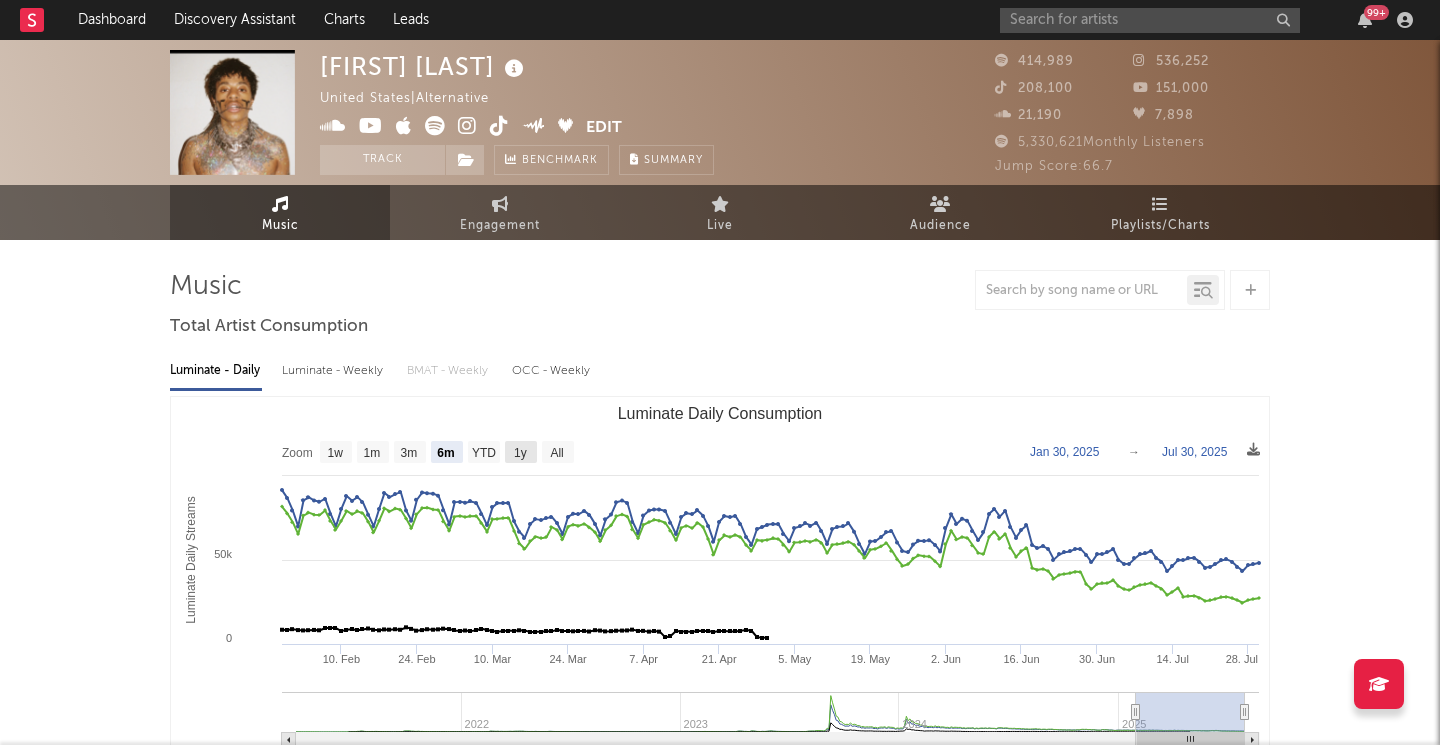 click on "1y" 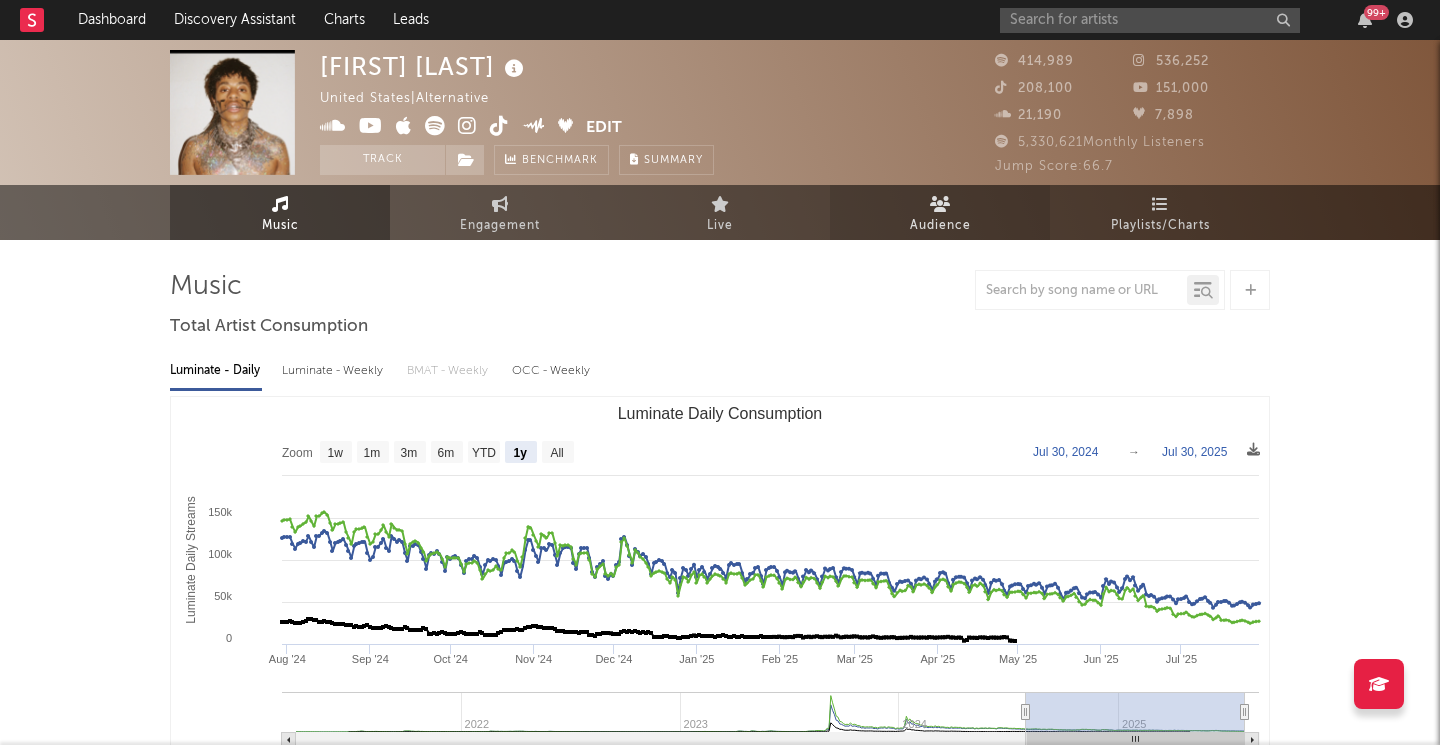 click on "Audience" at bounding box center [940, 226] 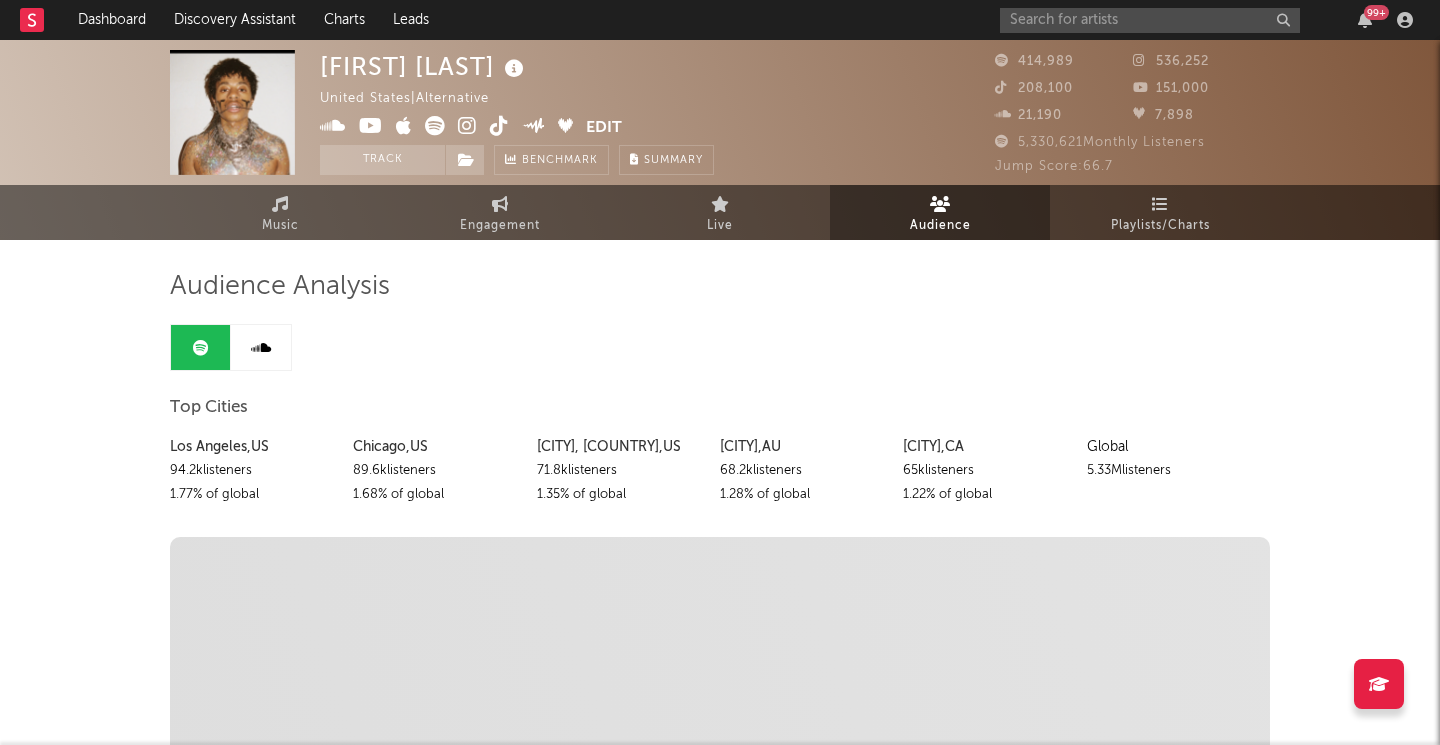 scroll, scrollTop: 0, scrollLeft: 0, axis: both 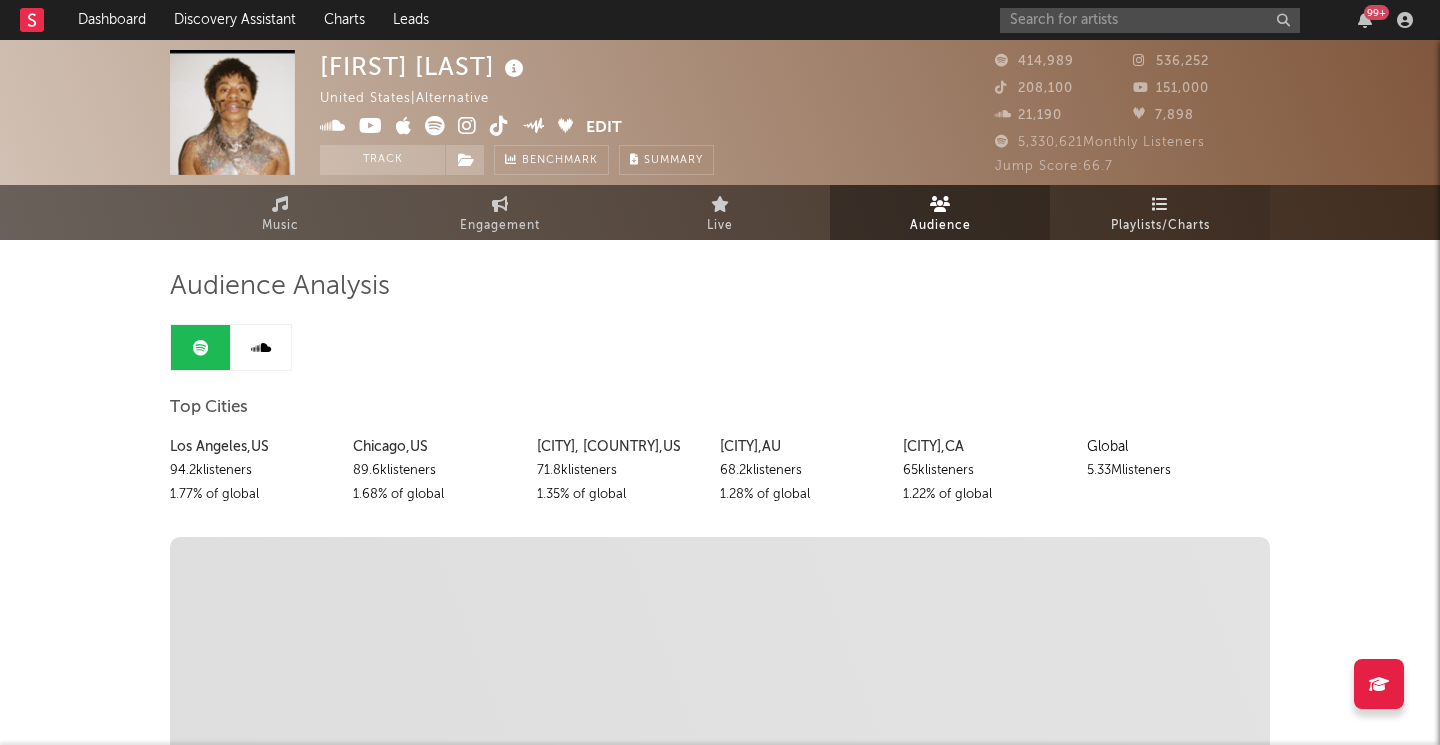 click on "Playlists/Charts" at bounding box center [1160, 226] 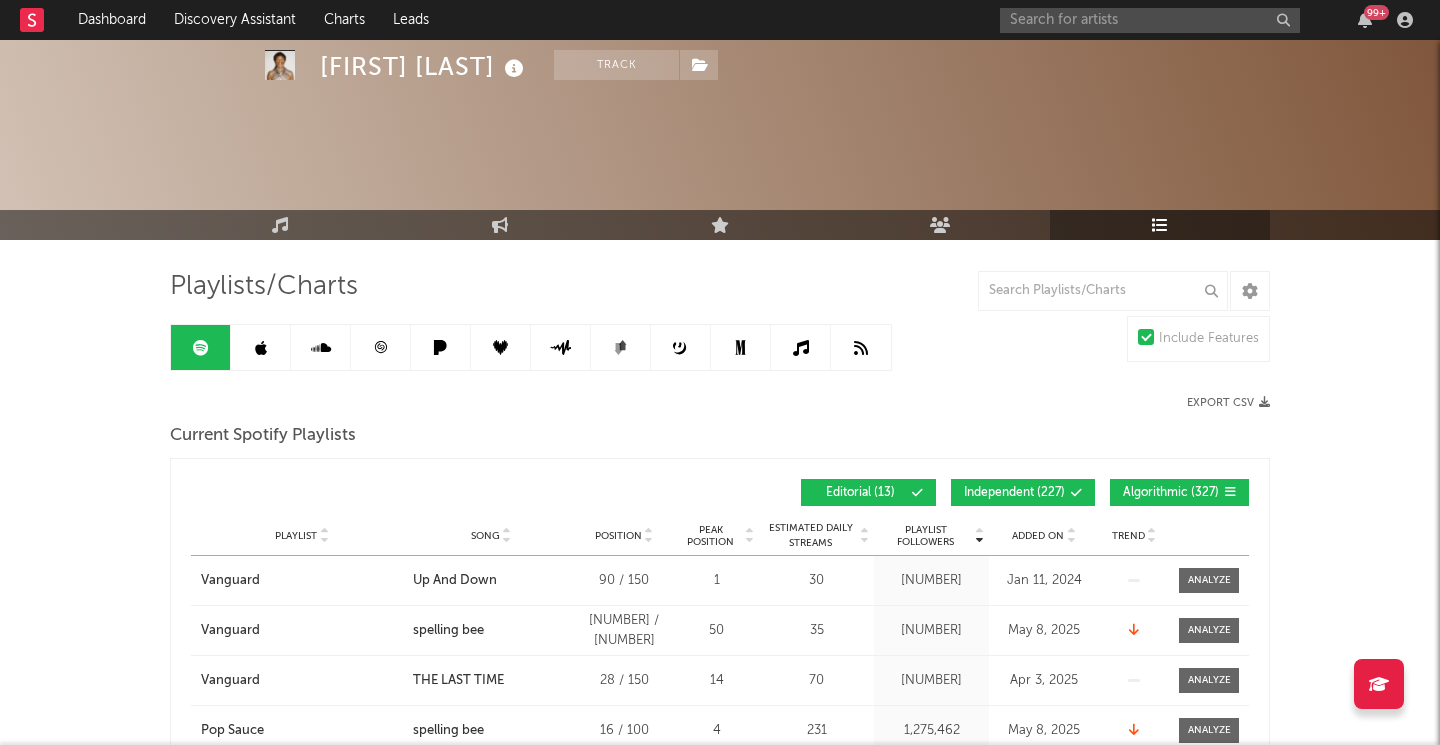 scroll, scrollTop: 129, scrollLeft: 0, axis: vertical 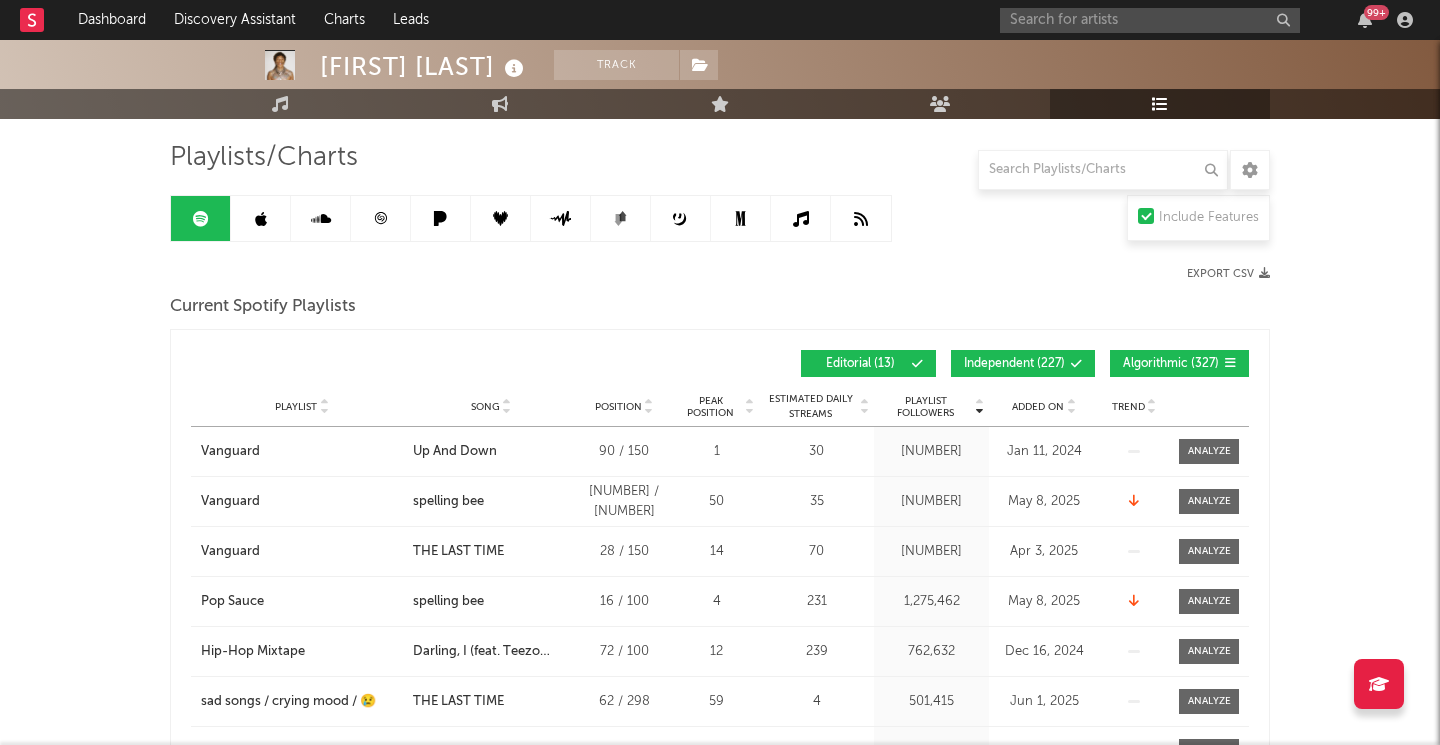 click on "Editorial   ( 13 )" at bounding box center [860, 364] 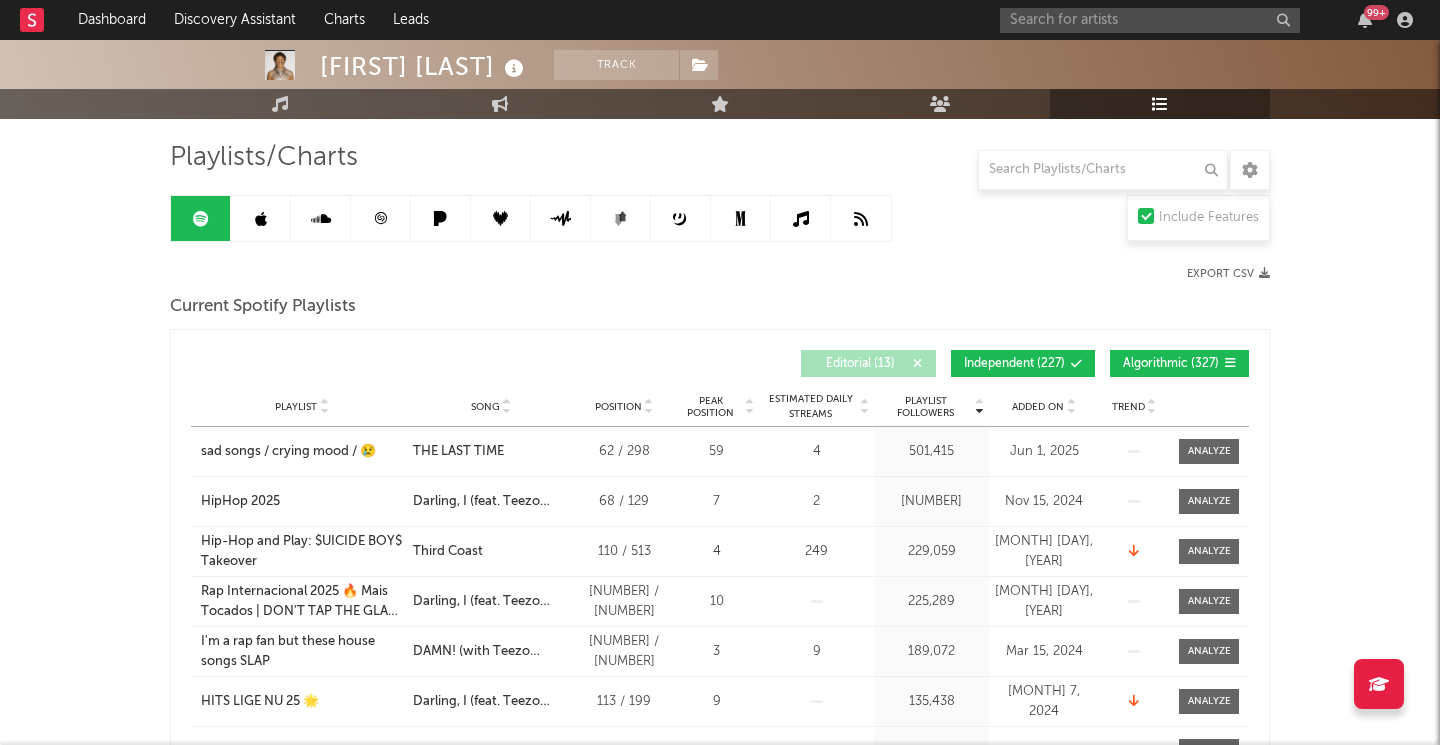 click on "Editorial   ( 13 )" at bounding box center [868, 363] 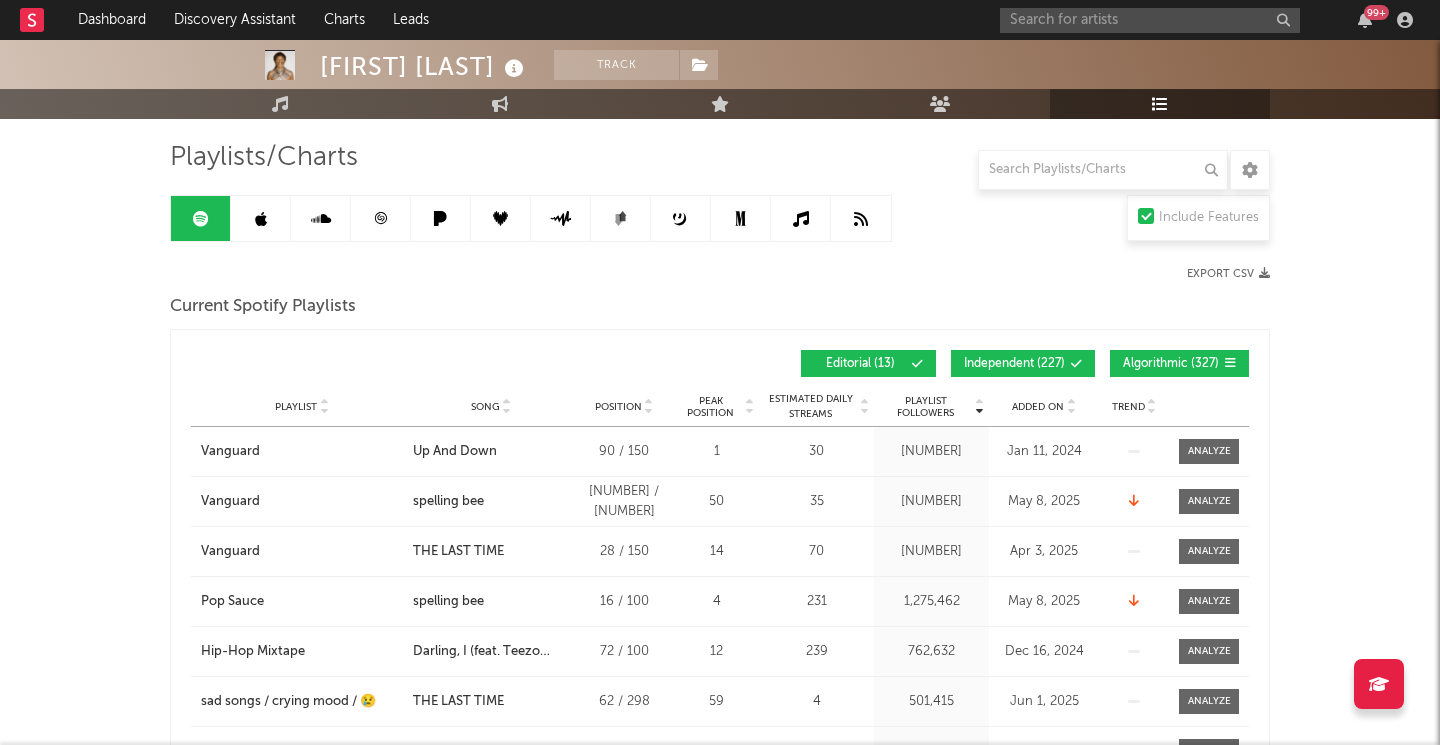 click on "Independent   ( 227 )" at bounding box center [1014, 364] 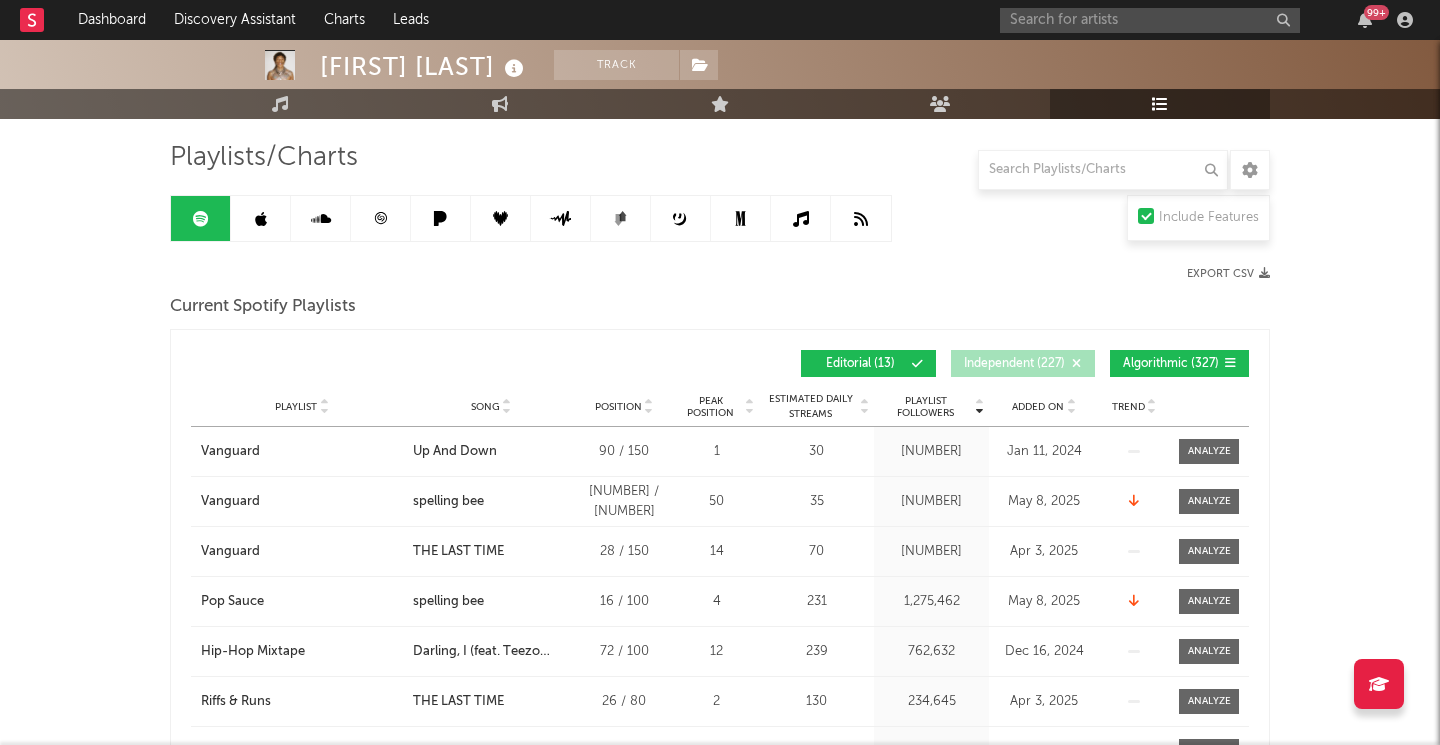 click at bounding box center (1189, 364) 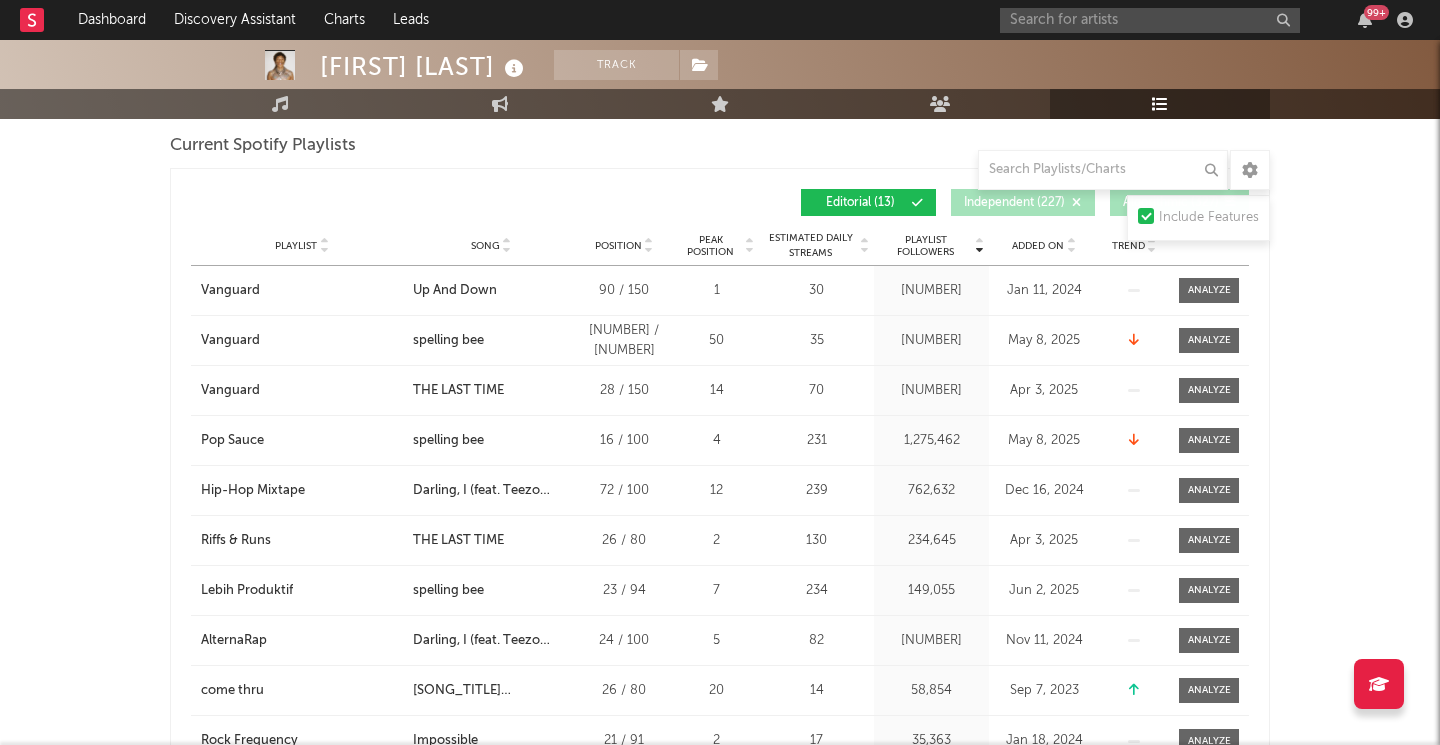 scroll, scrollTop: 0, scrollLeft: 0, axis: both 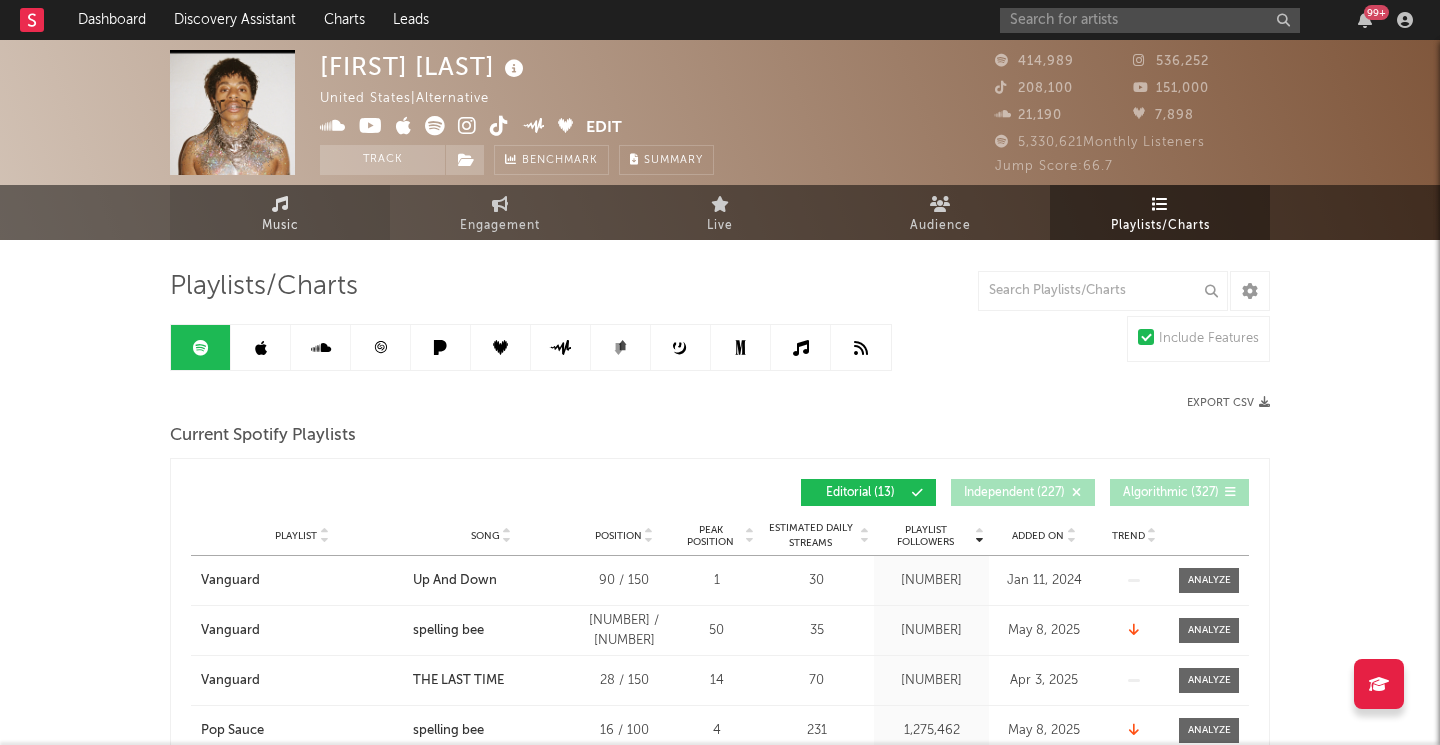 click on "Music" at bounding box center [280, 212] 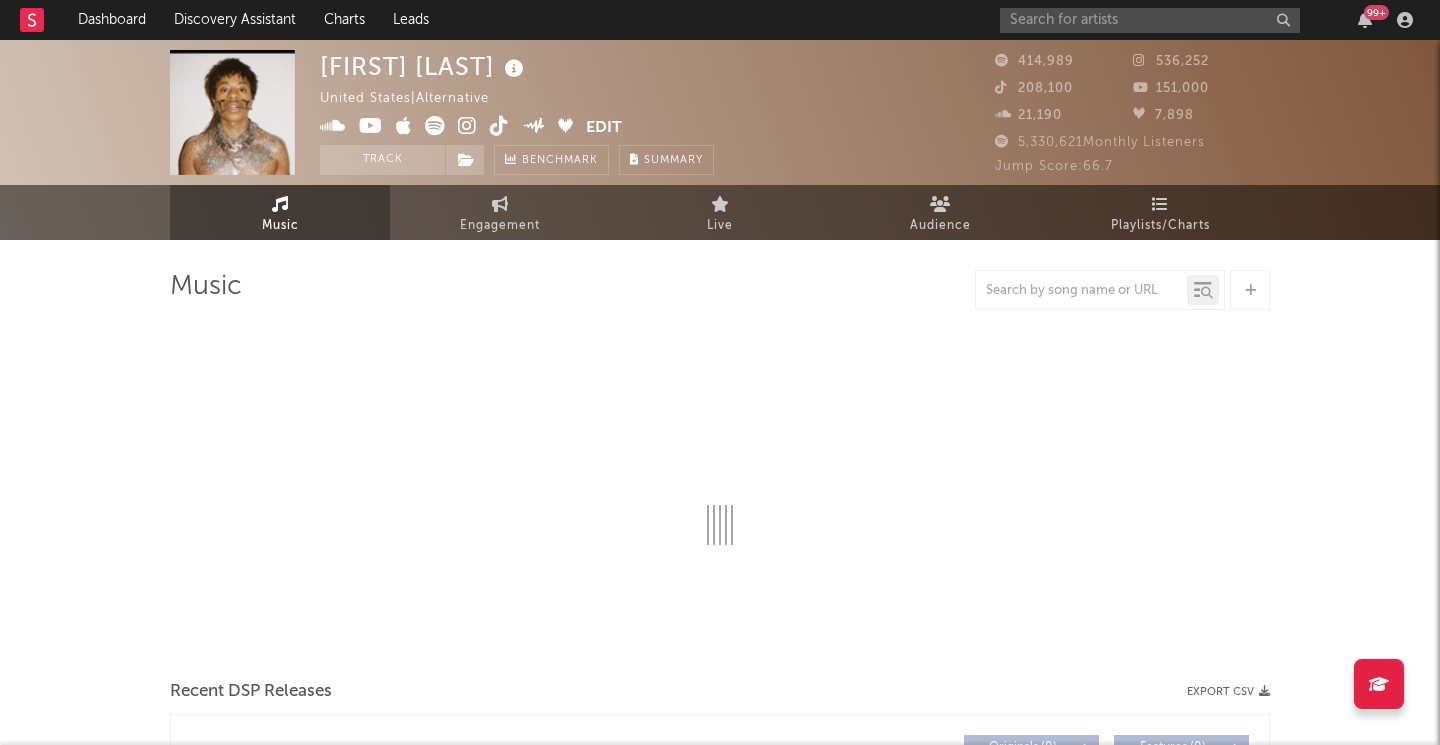select on "6m" 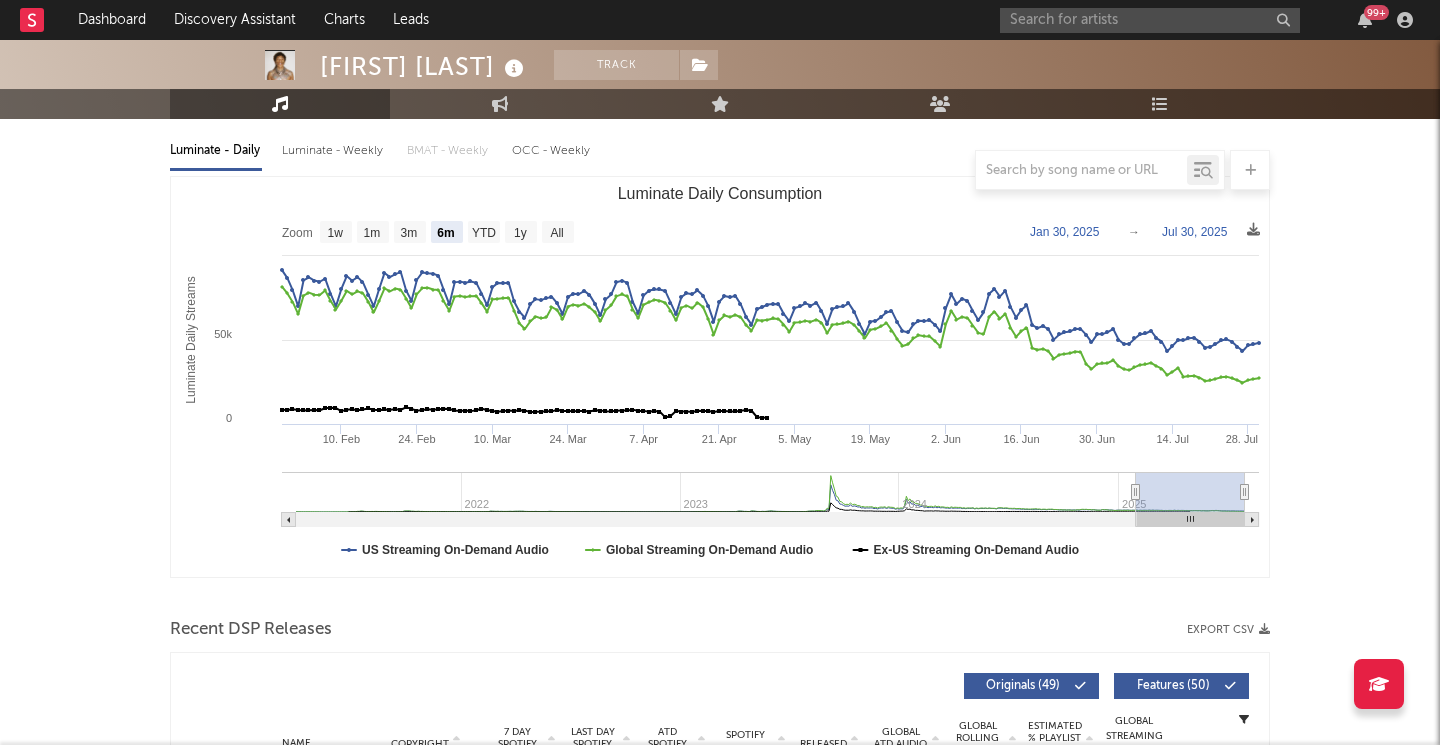 scroll, scrollTop: 0, scrollLeft: 0, axis: both 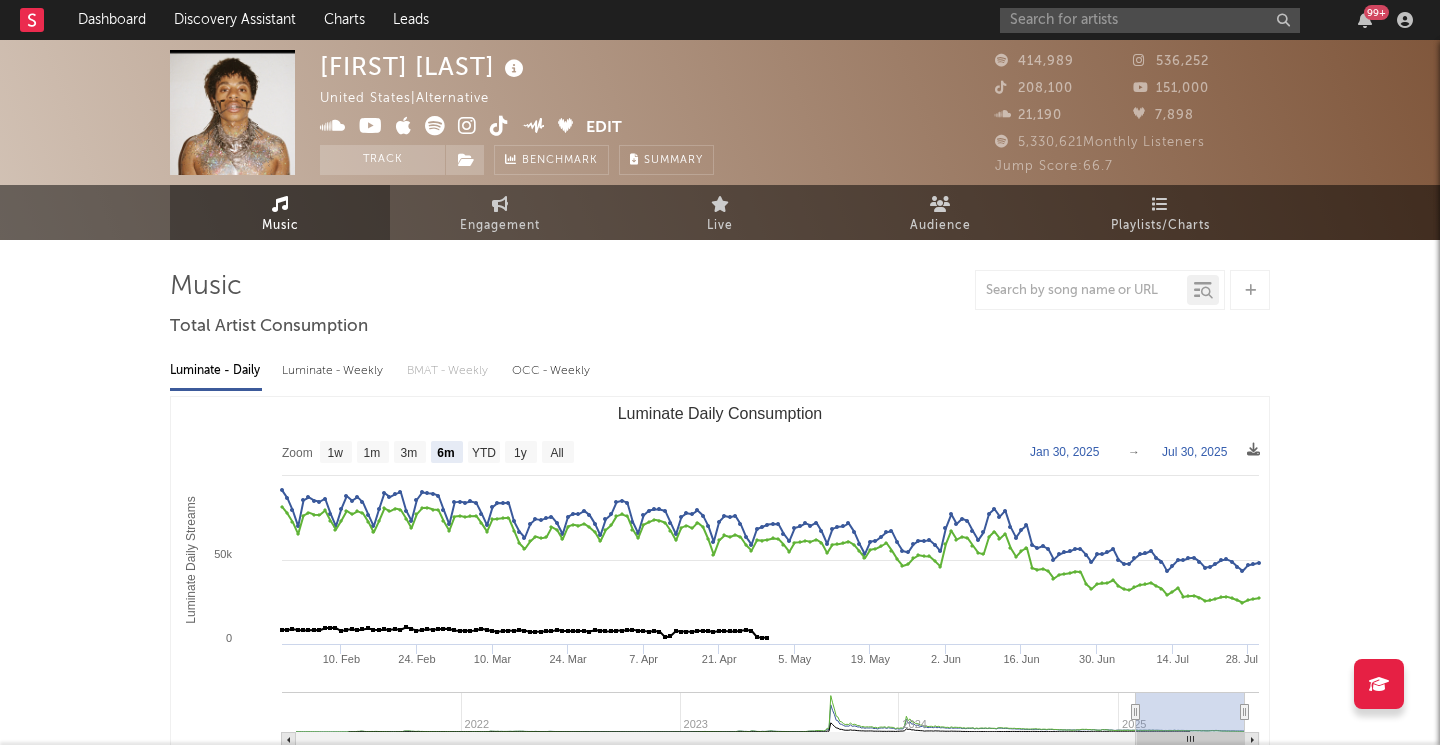 click on "Luminate - Daily Luminate - Weekly BMAT - Weekly OCC - Weekly" at bounding box center [720, 371] 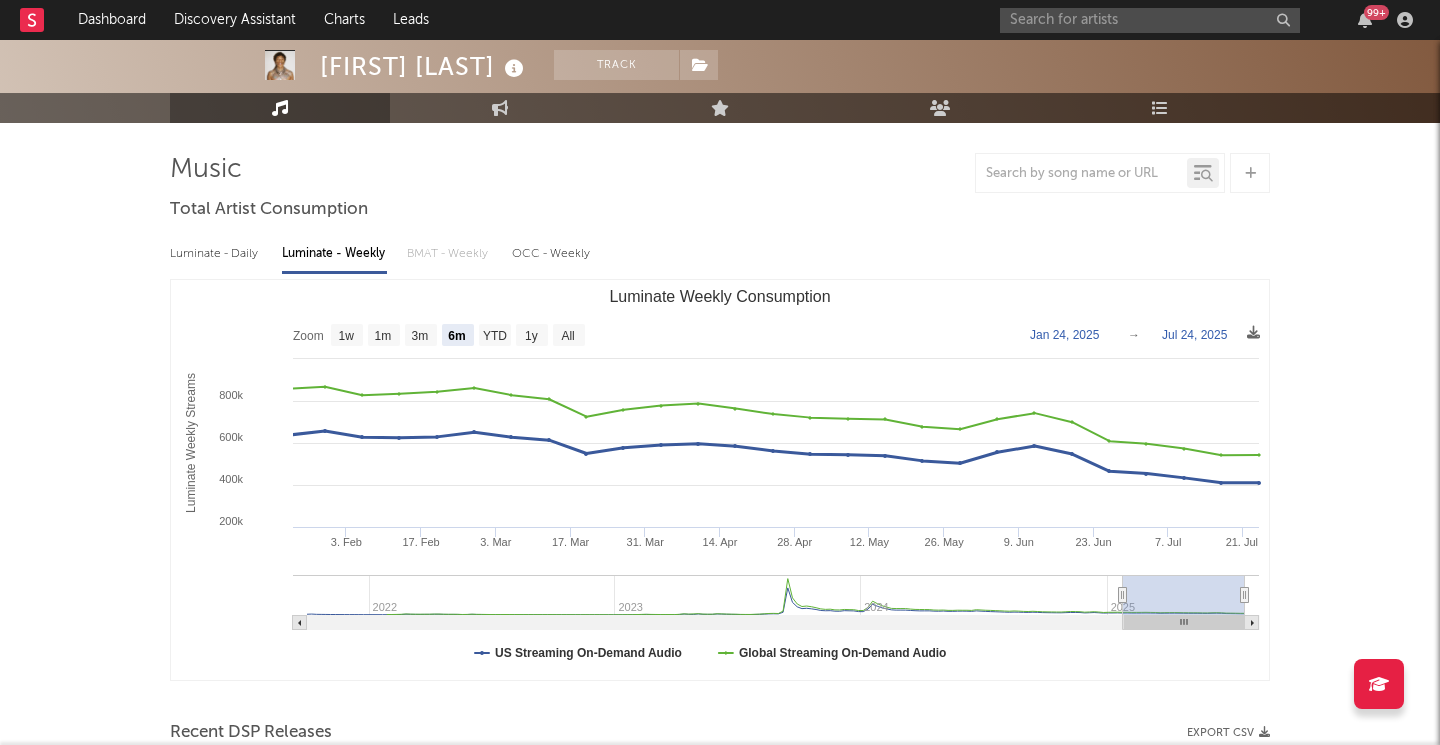 scroll, scrollTop: 119, scrollLeft: 0, axis: vertical 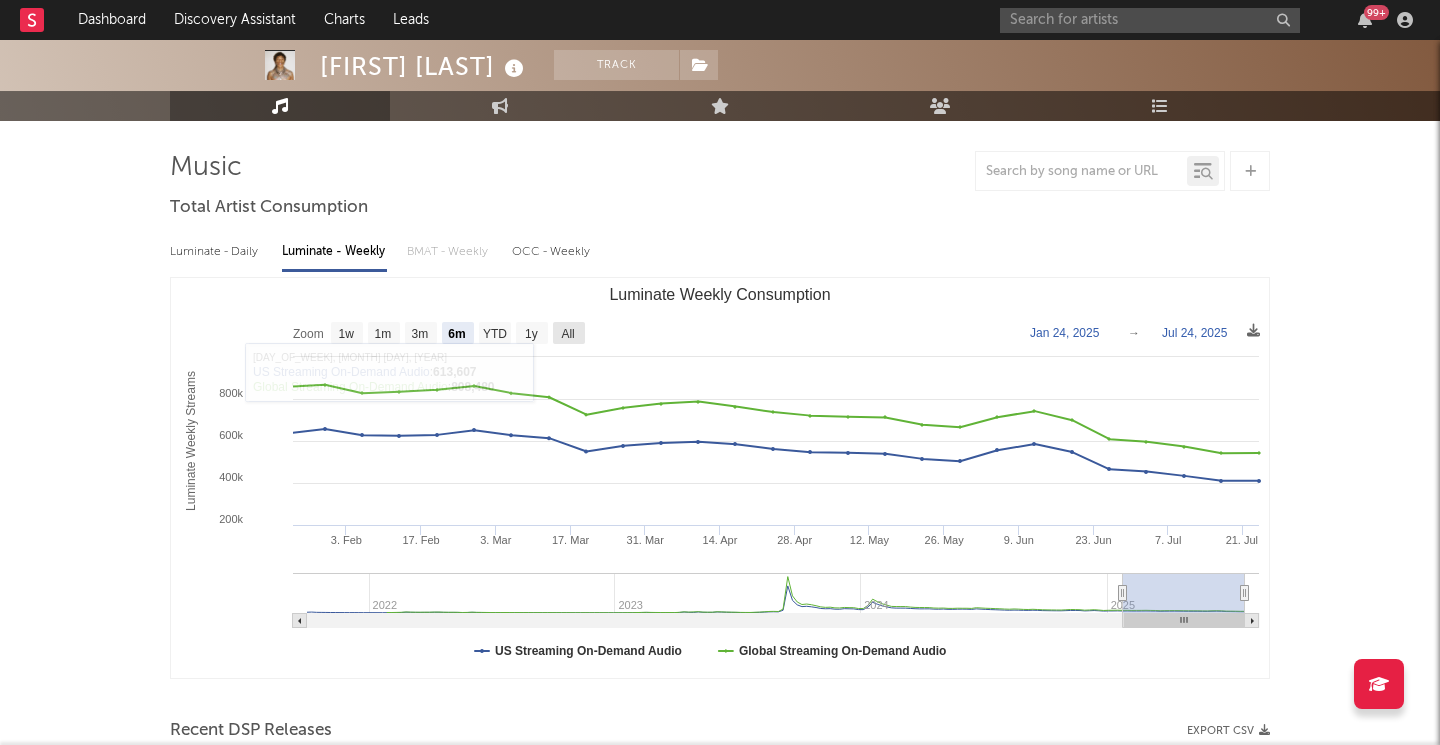 click on "All" 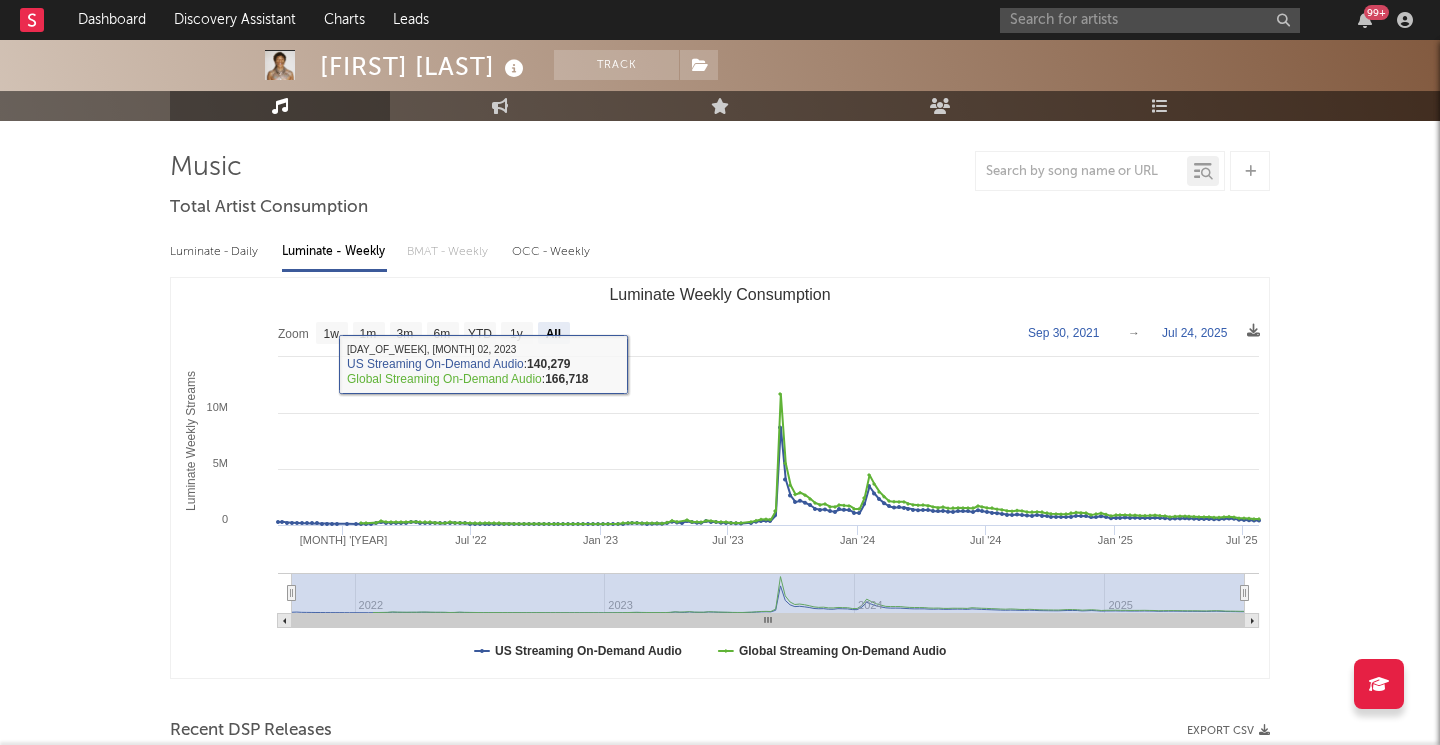 click on "Luminate - Daily" at bounding box center (216, 252) 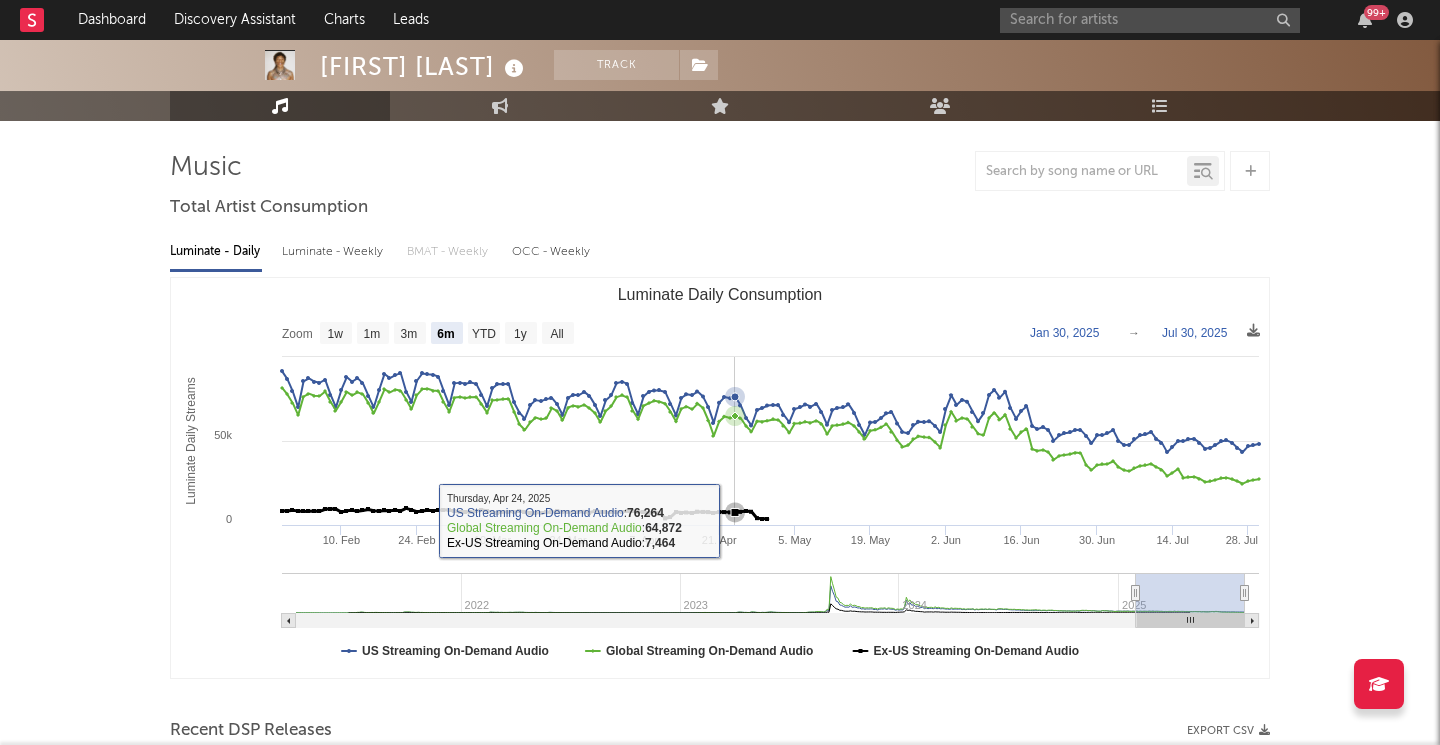 click 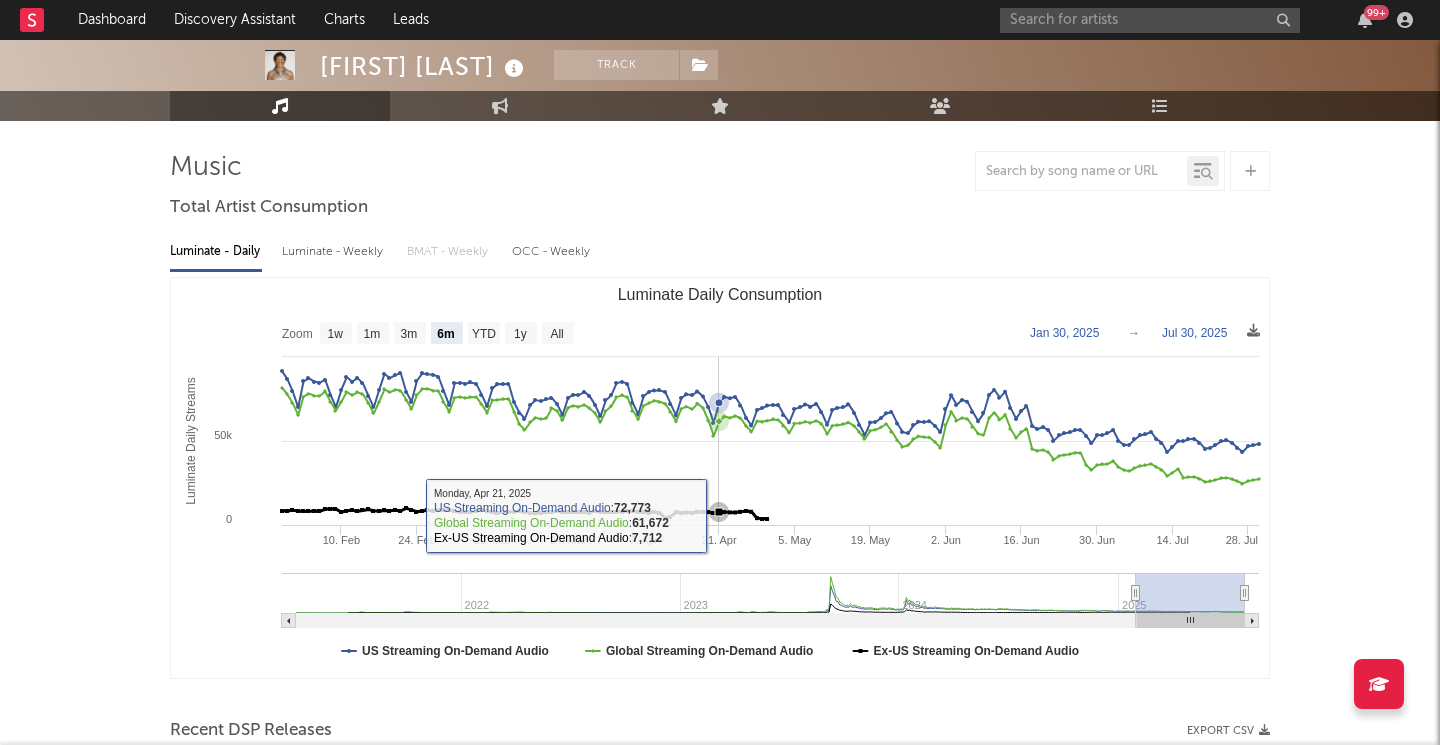 click 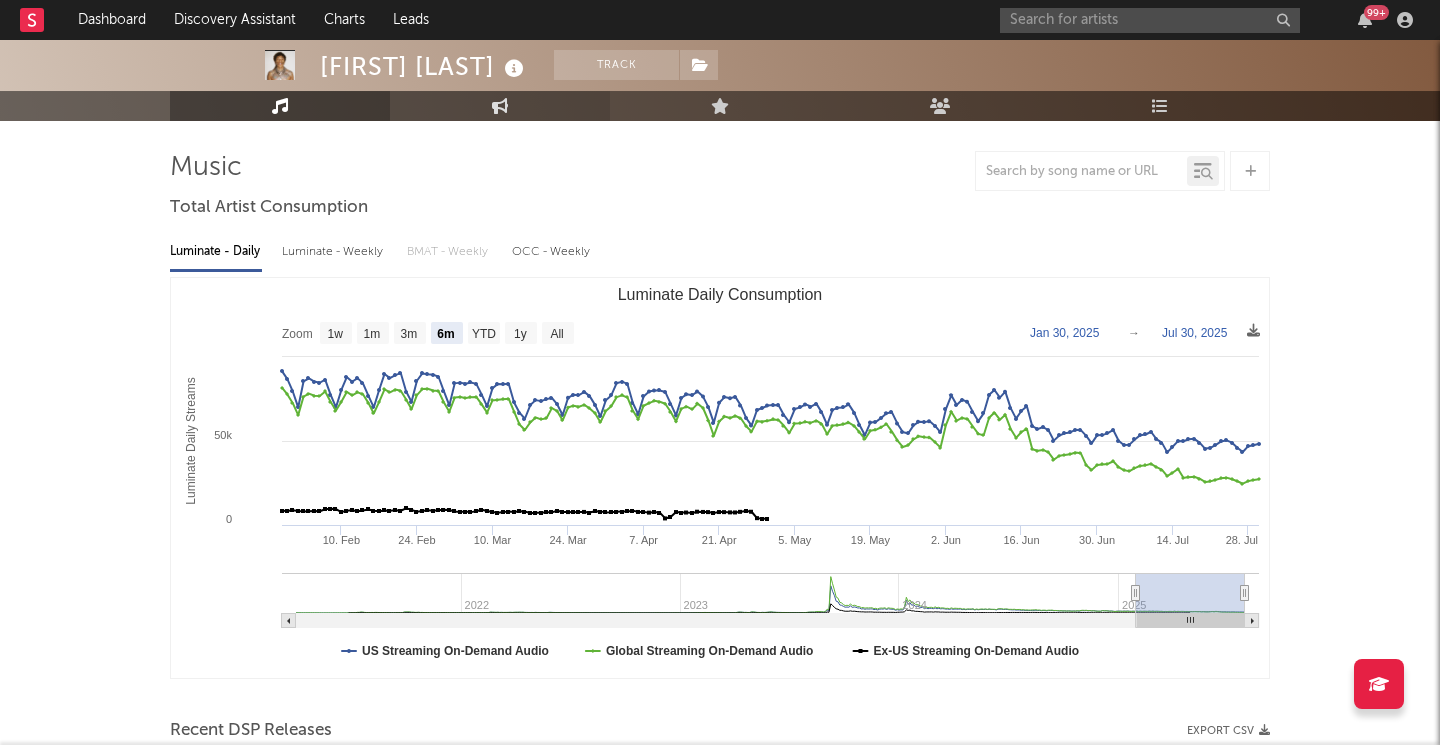 click at bounding box center (500, 106) 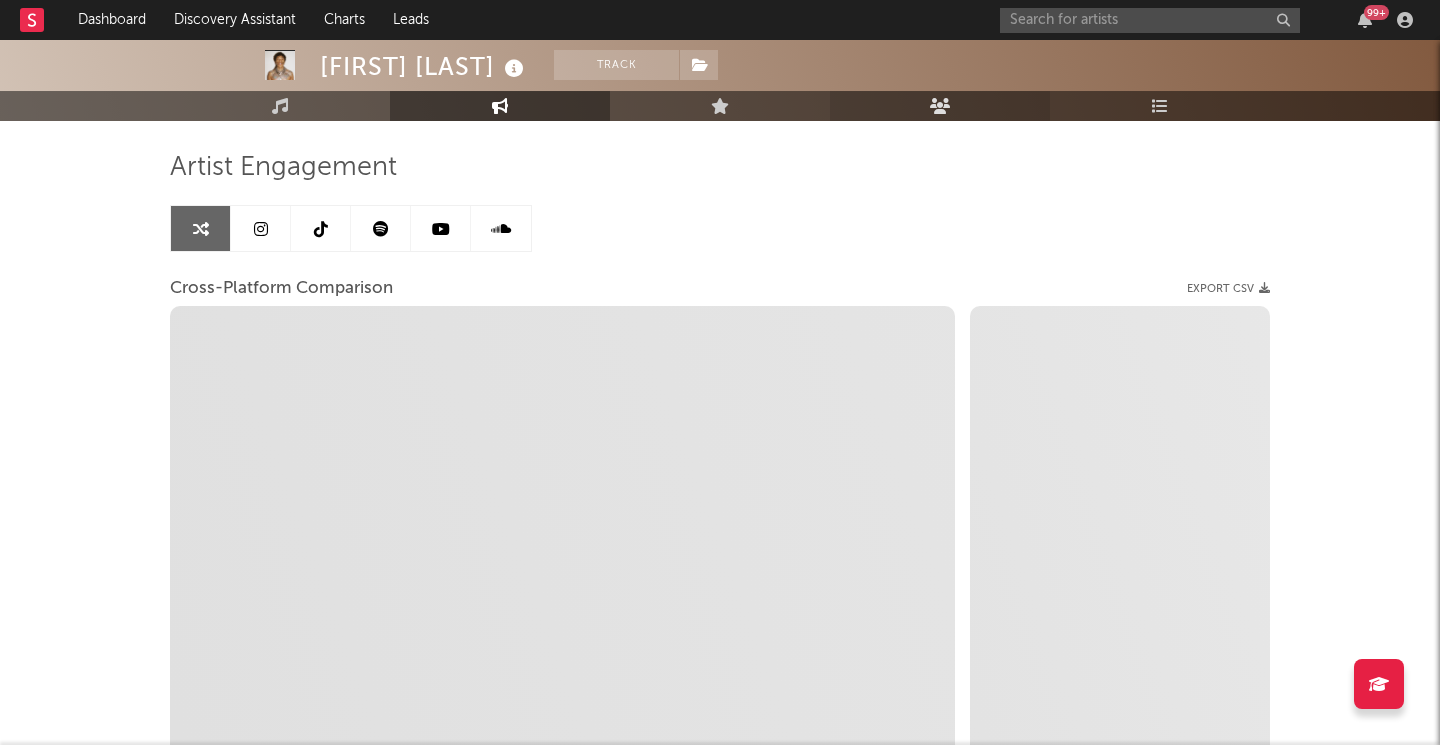 select on "1m" 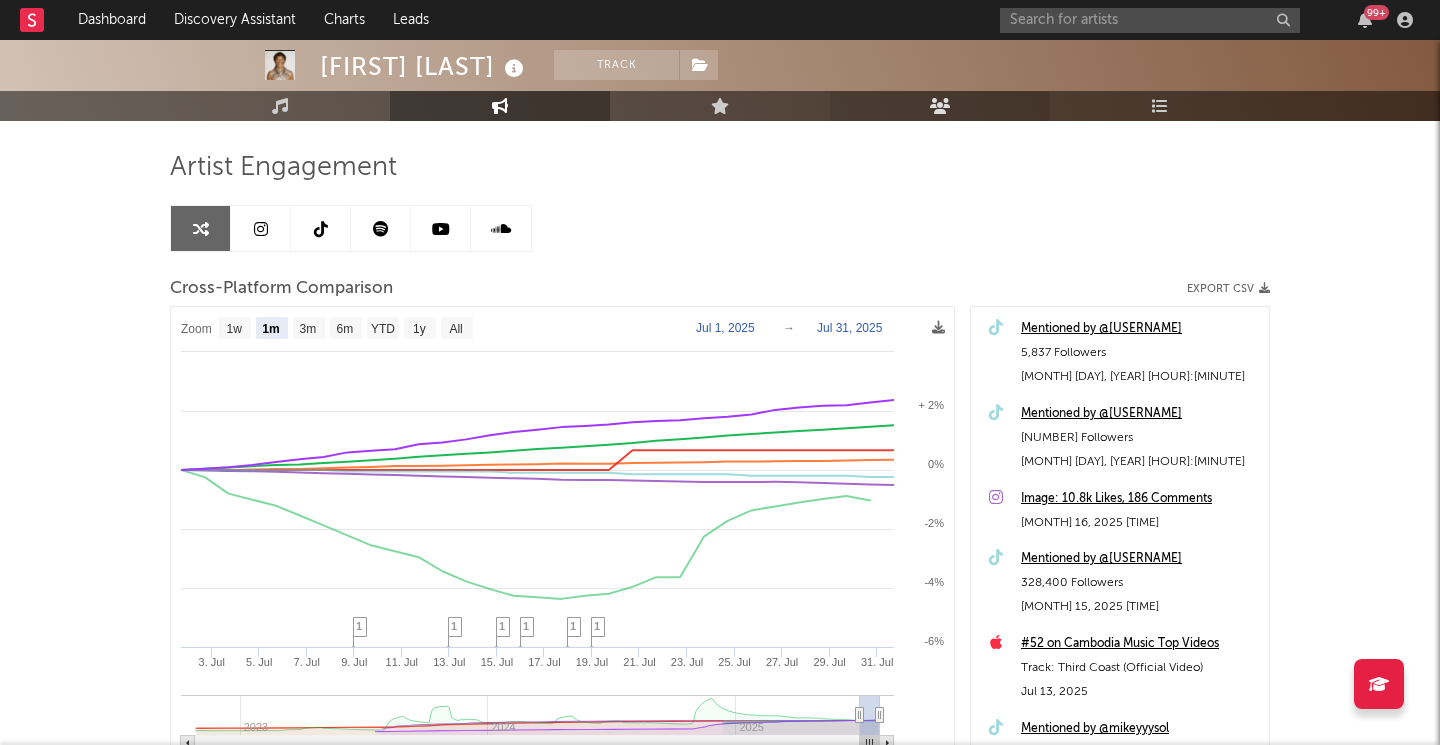 click at bounding box center [940, 106] 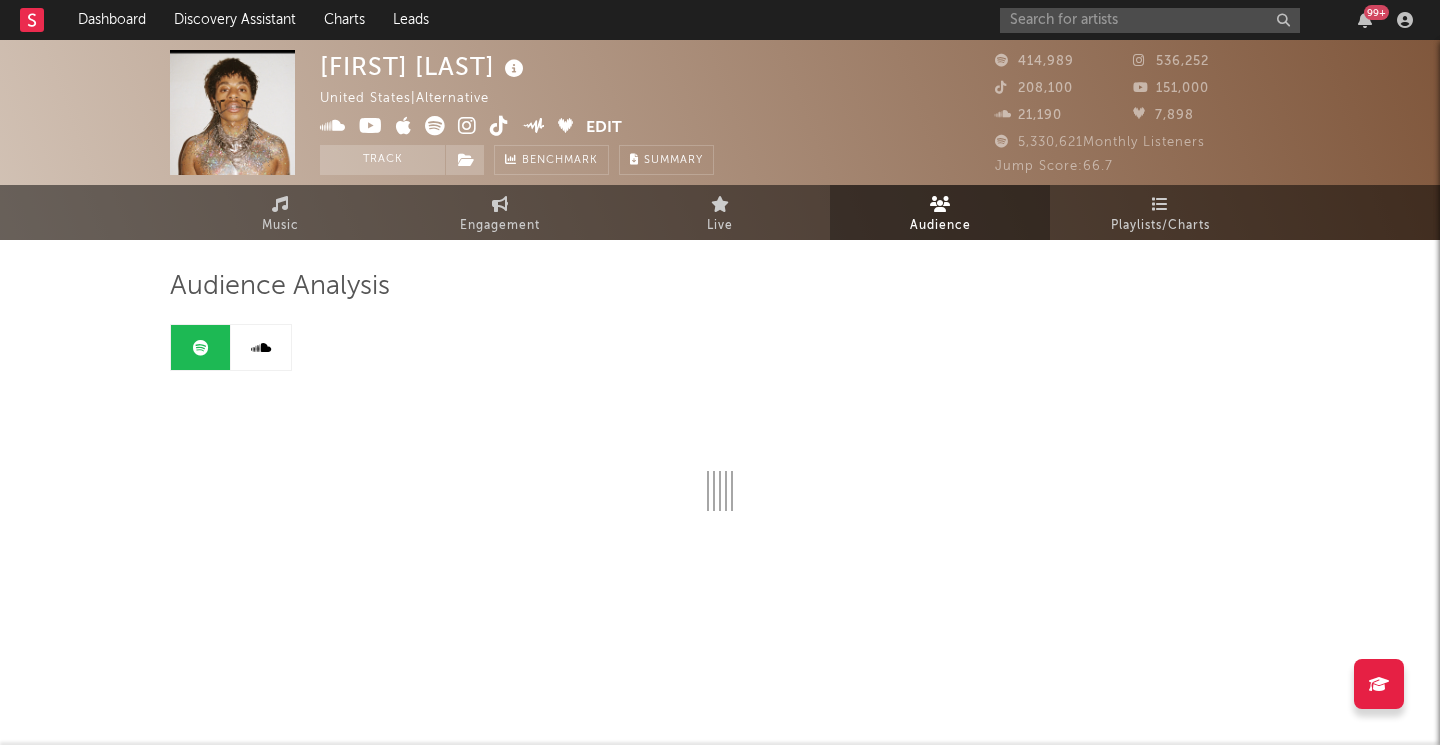 scroll, scrollTop: 0, scrollLeft: 0, axis: both 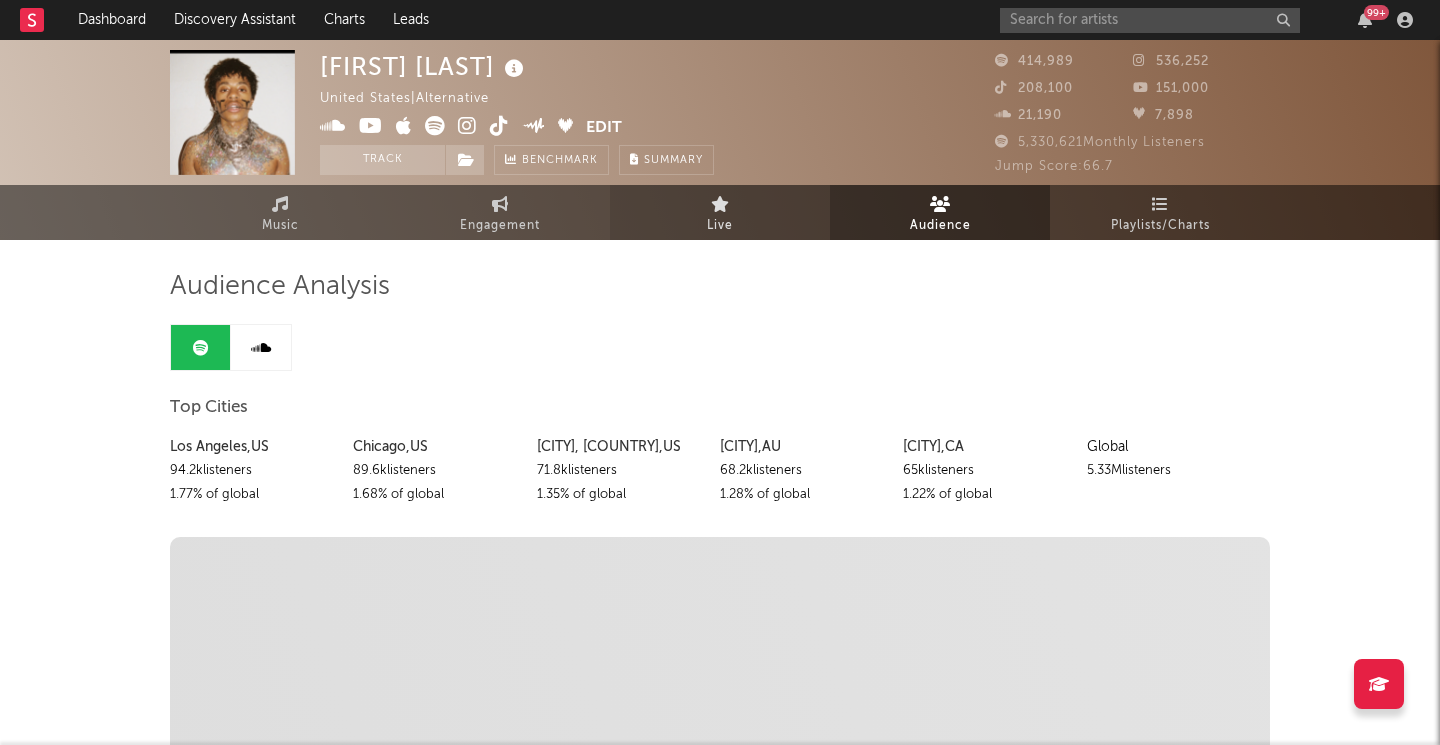 click on "Live" at bounding box center (720, 226) 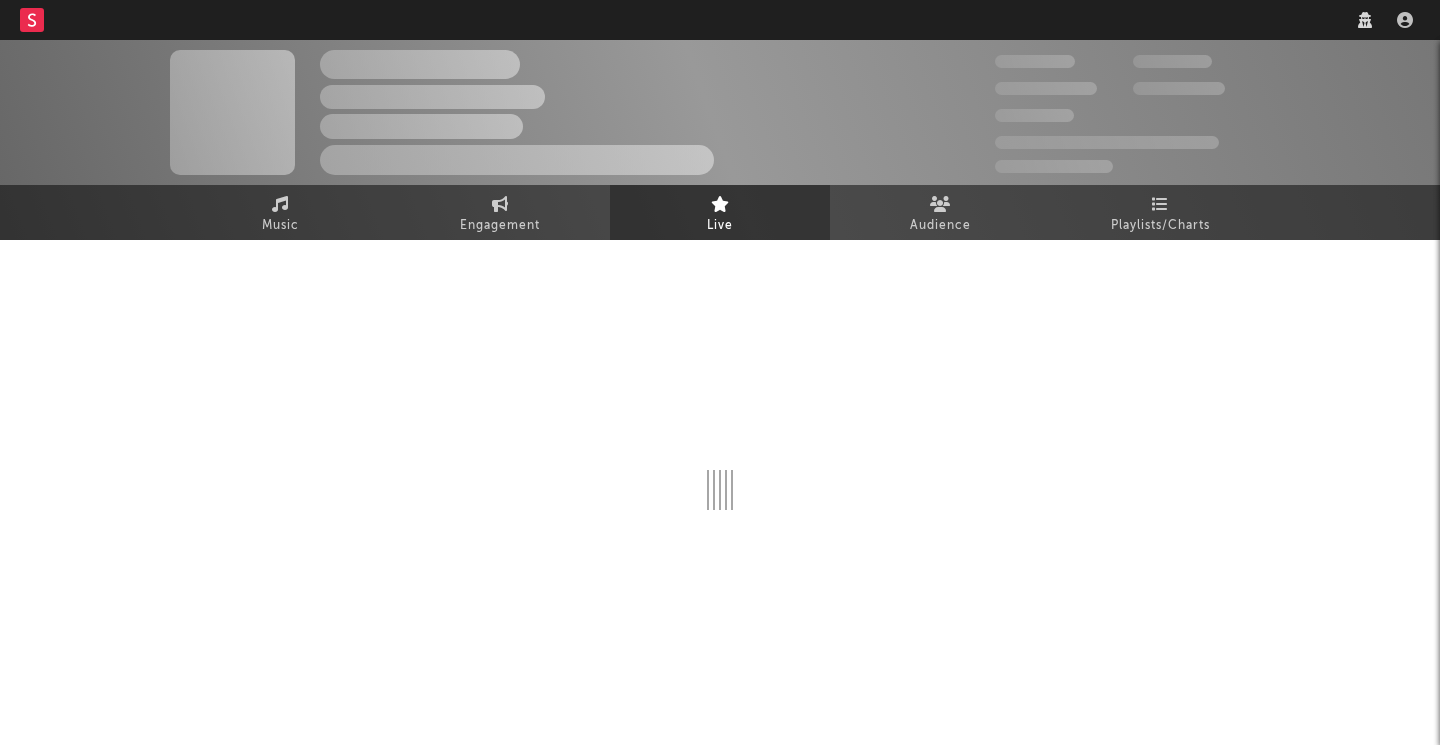 scroll, scrollTop: 0, scrollLeft: 0, axis: both 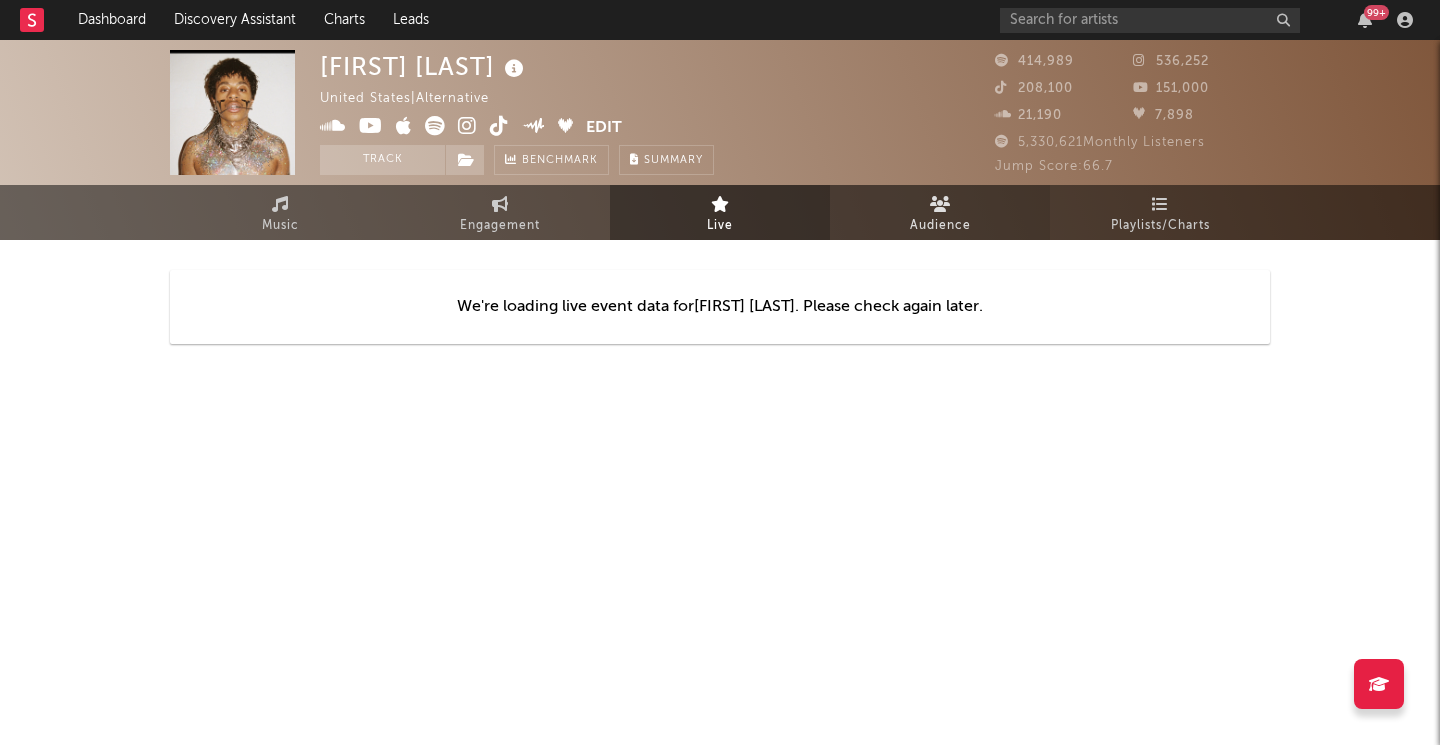 click on "Audience" at bounding box center [940, 226] 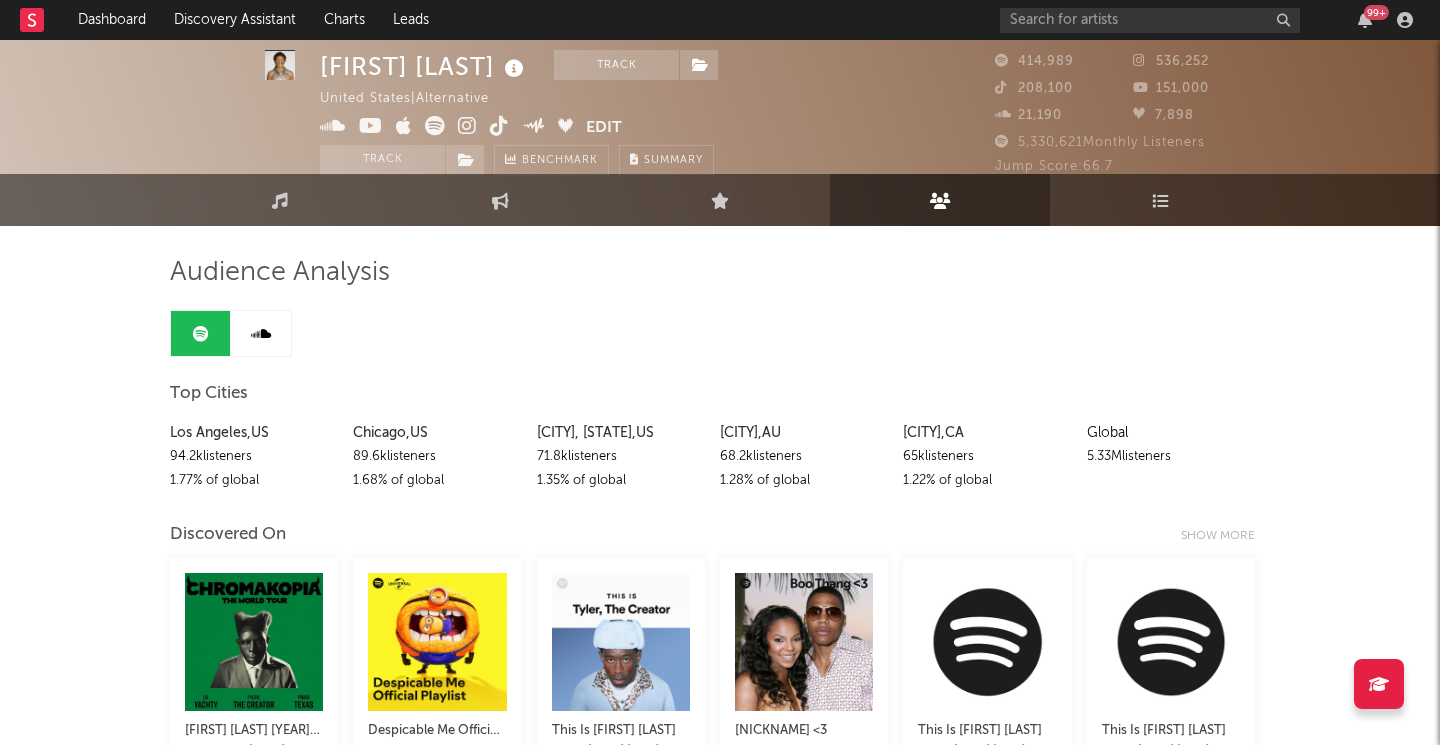 scroll, scrollTop: 0, scrollLeft: 0, axis: both 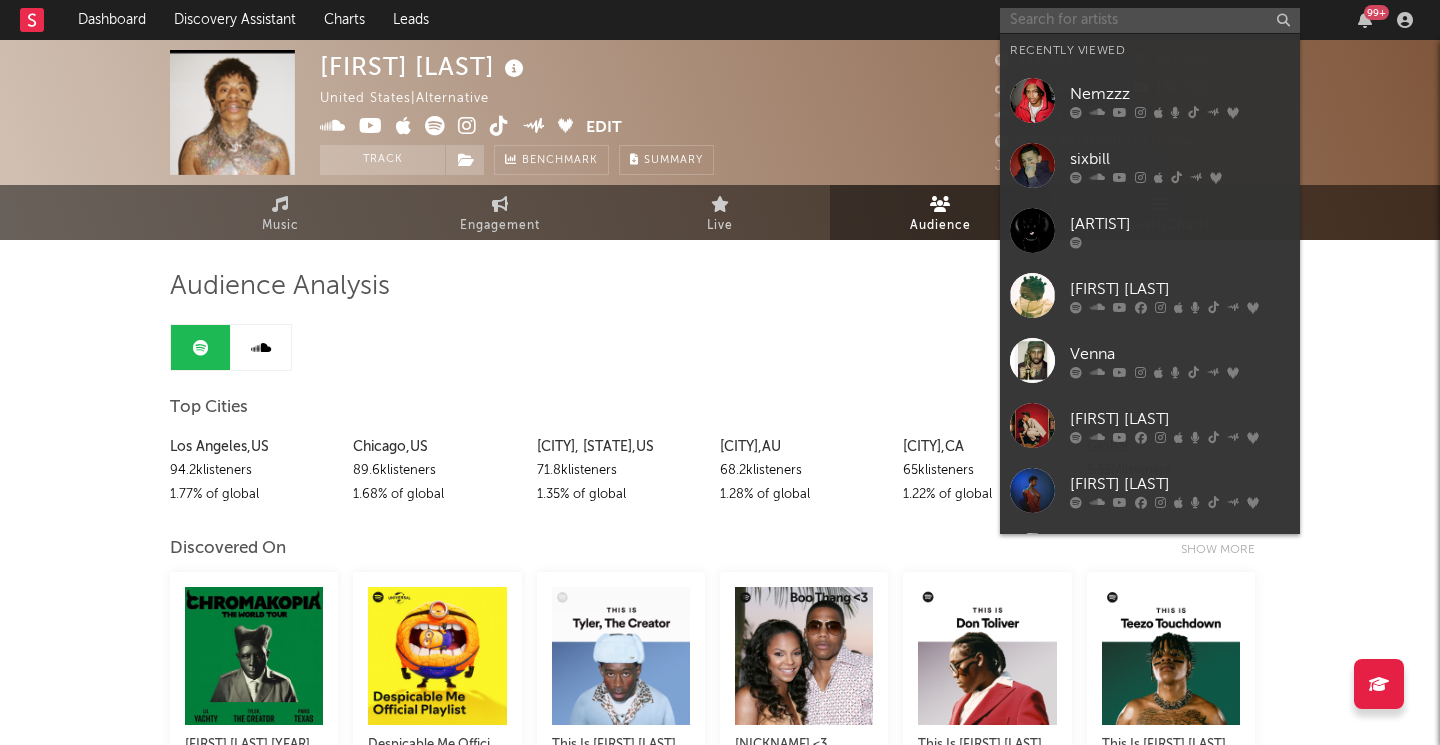 click at bounding box center (1150, 20) 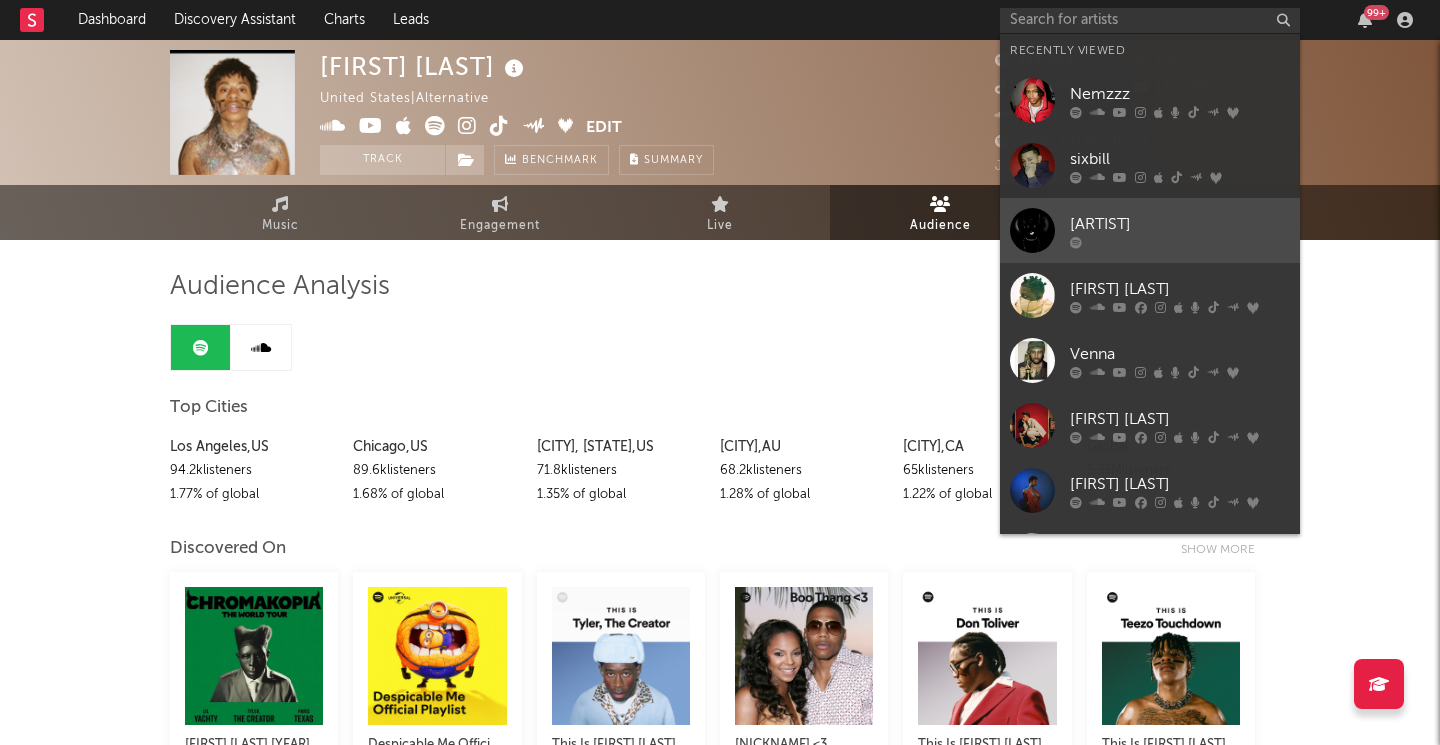 click on "[ARTIST]" at bounding box center [1180, 224] 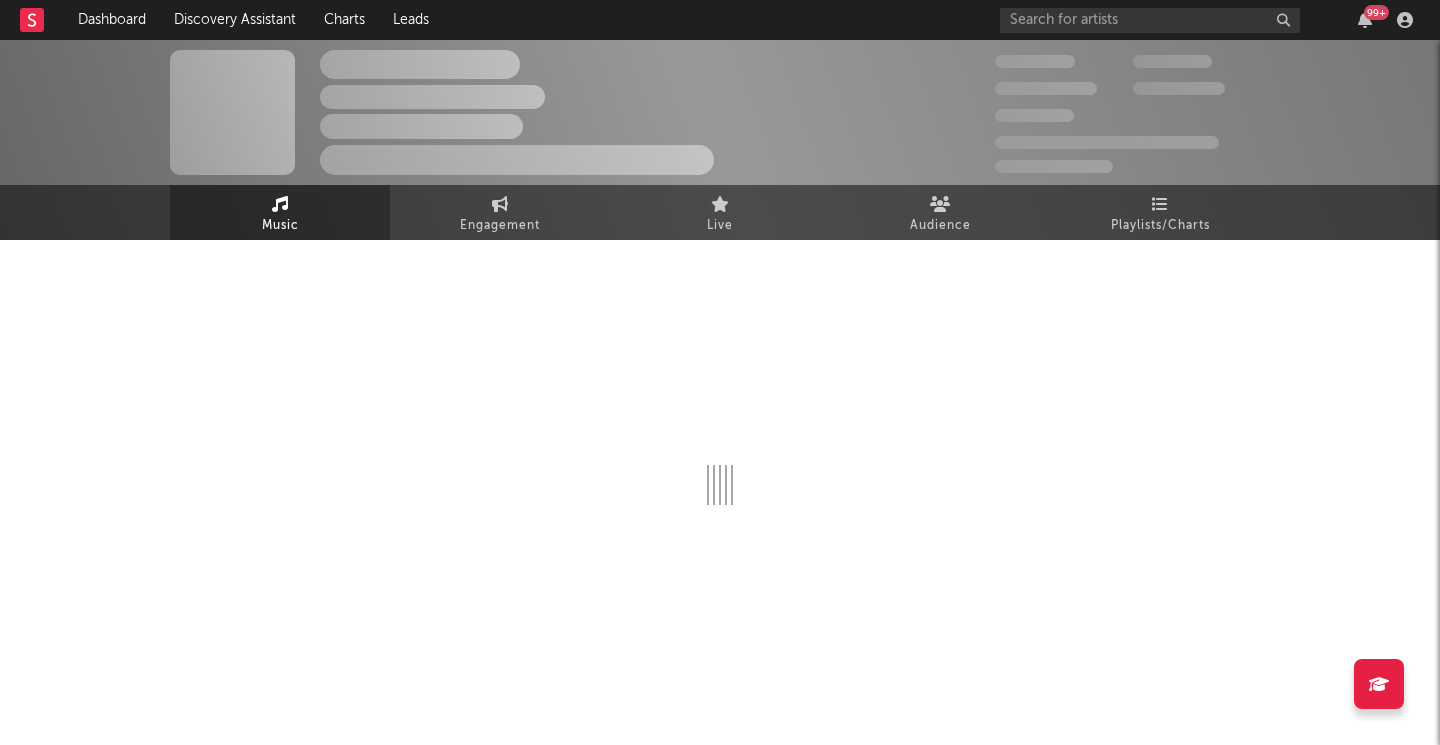 select on "6m" 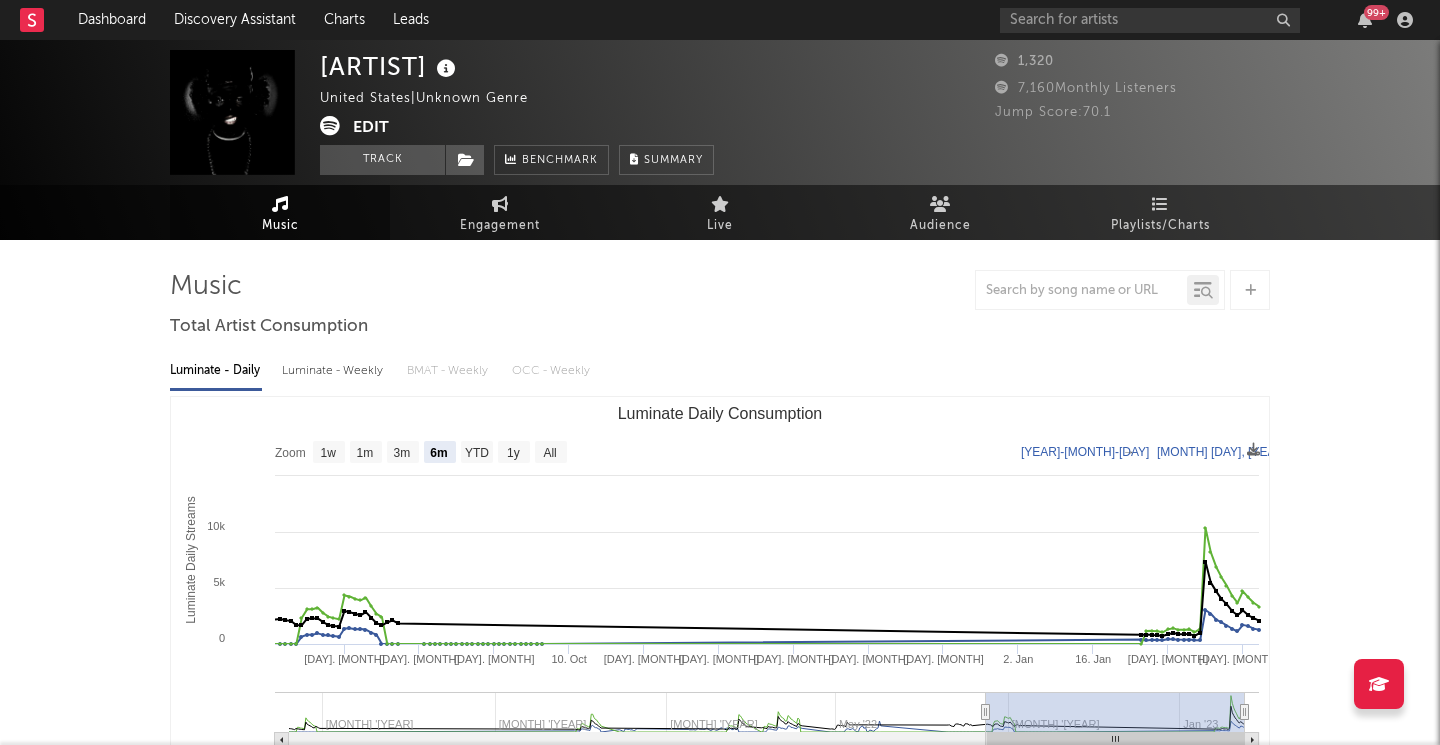 click at bounding box center [330, 126] 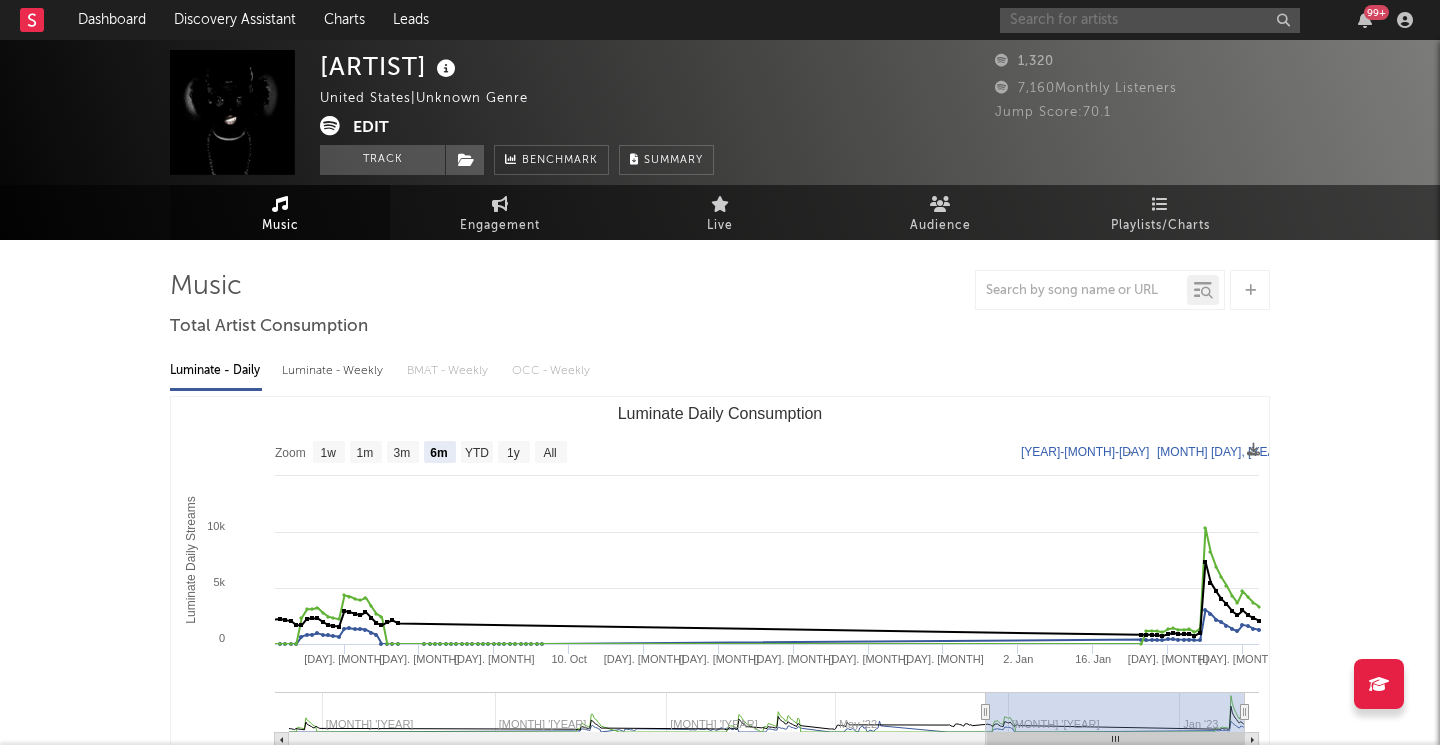 click at bounding box center [1150, 20] 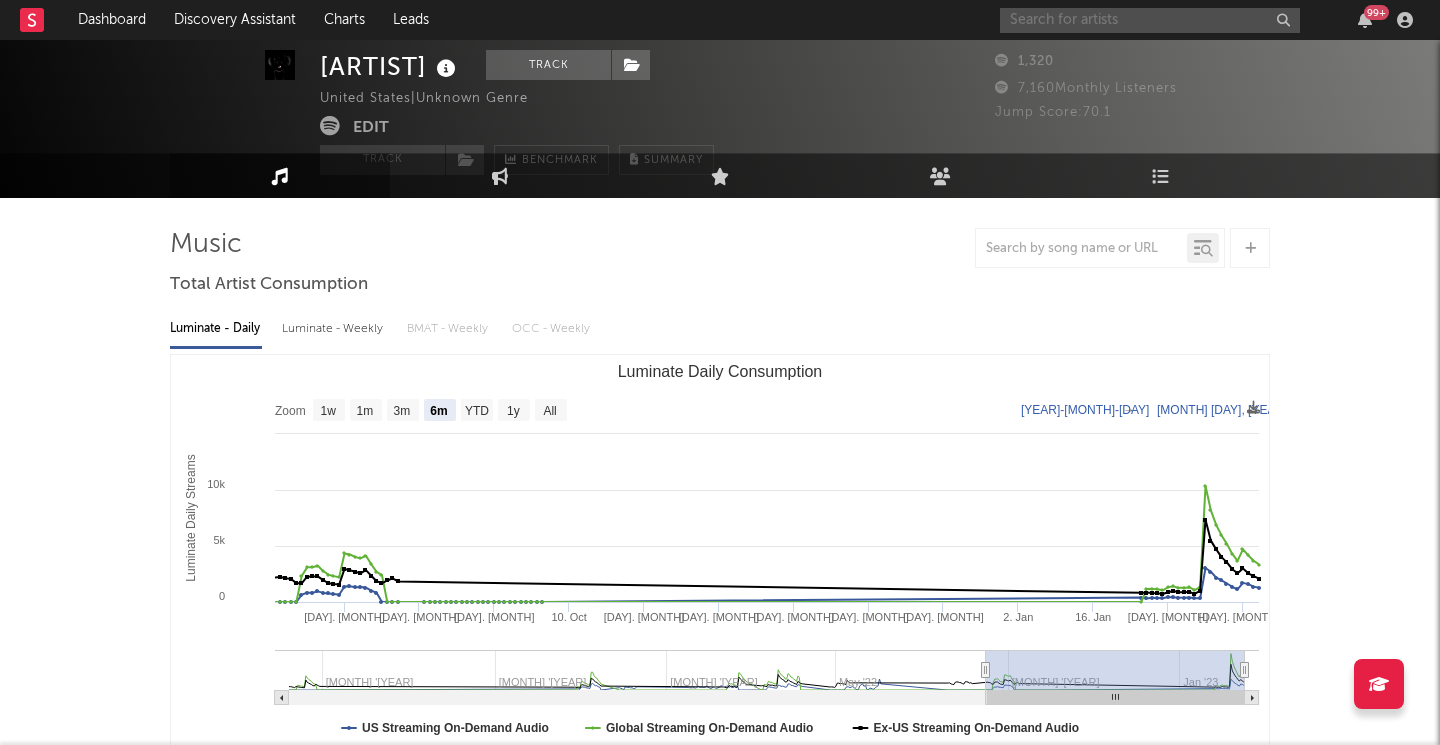 scroll, scrollTop: 0, scrollLeft: 0, axis: both 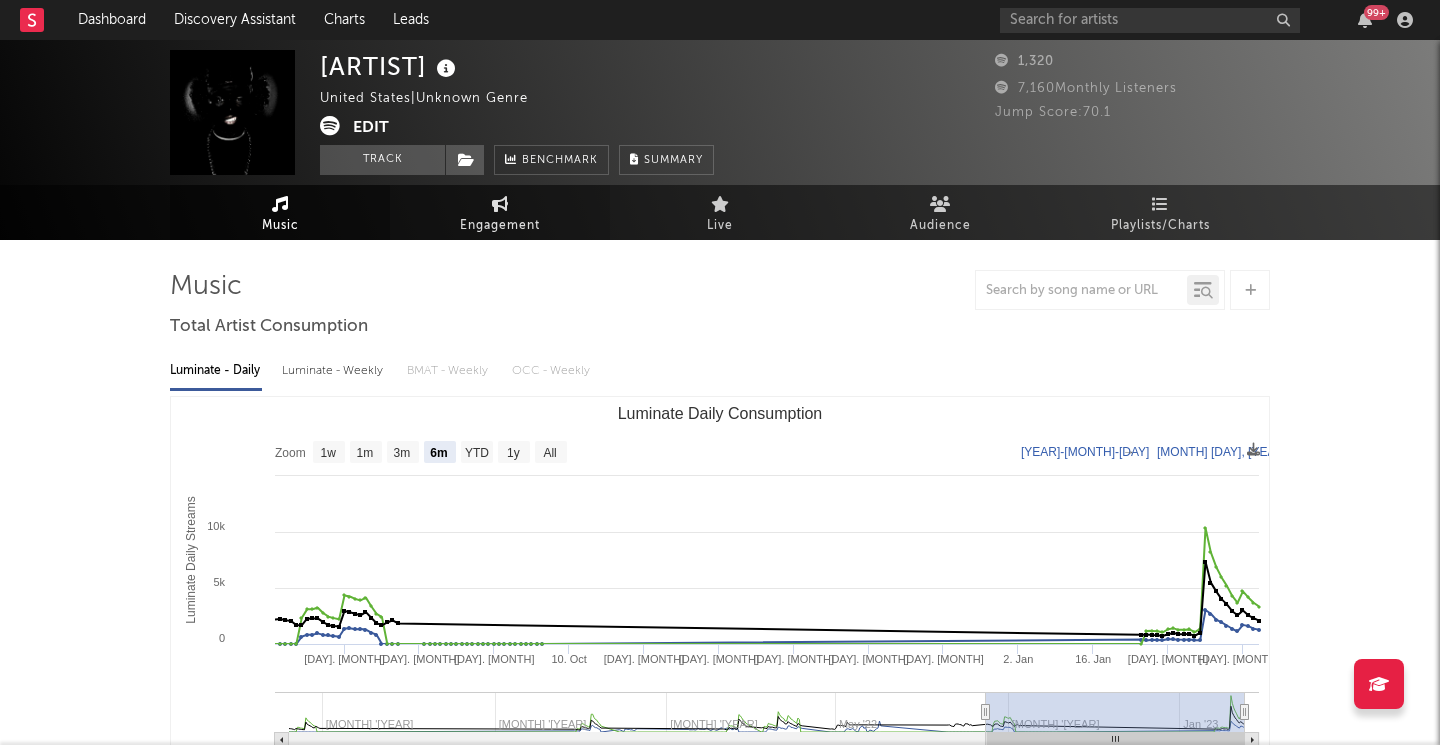 click on "Engagement" at bounding box center (500, 226) 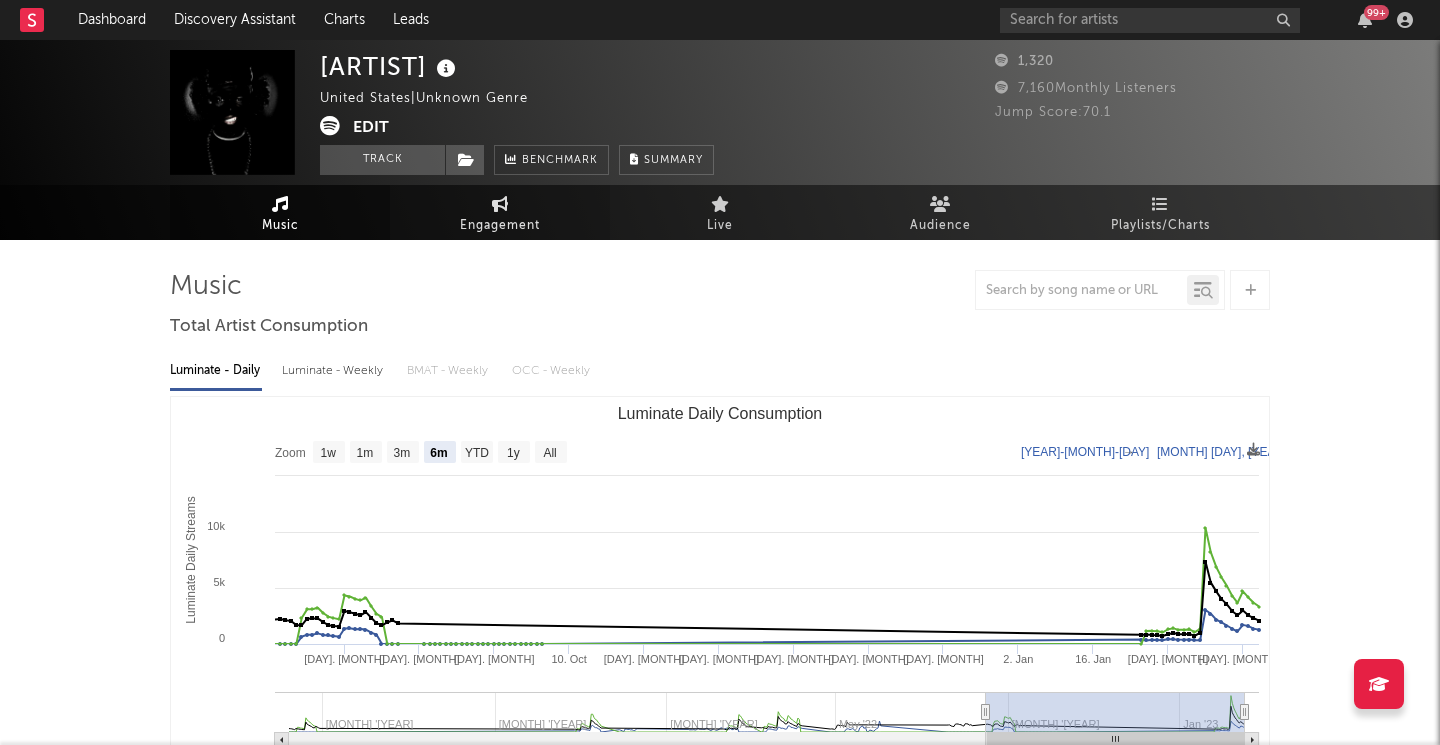 select on "1w" 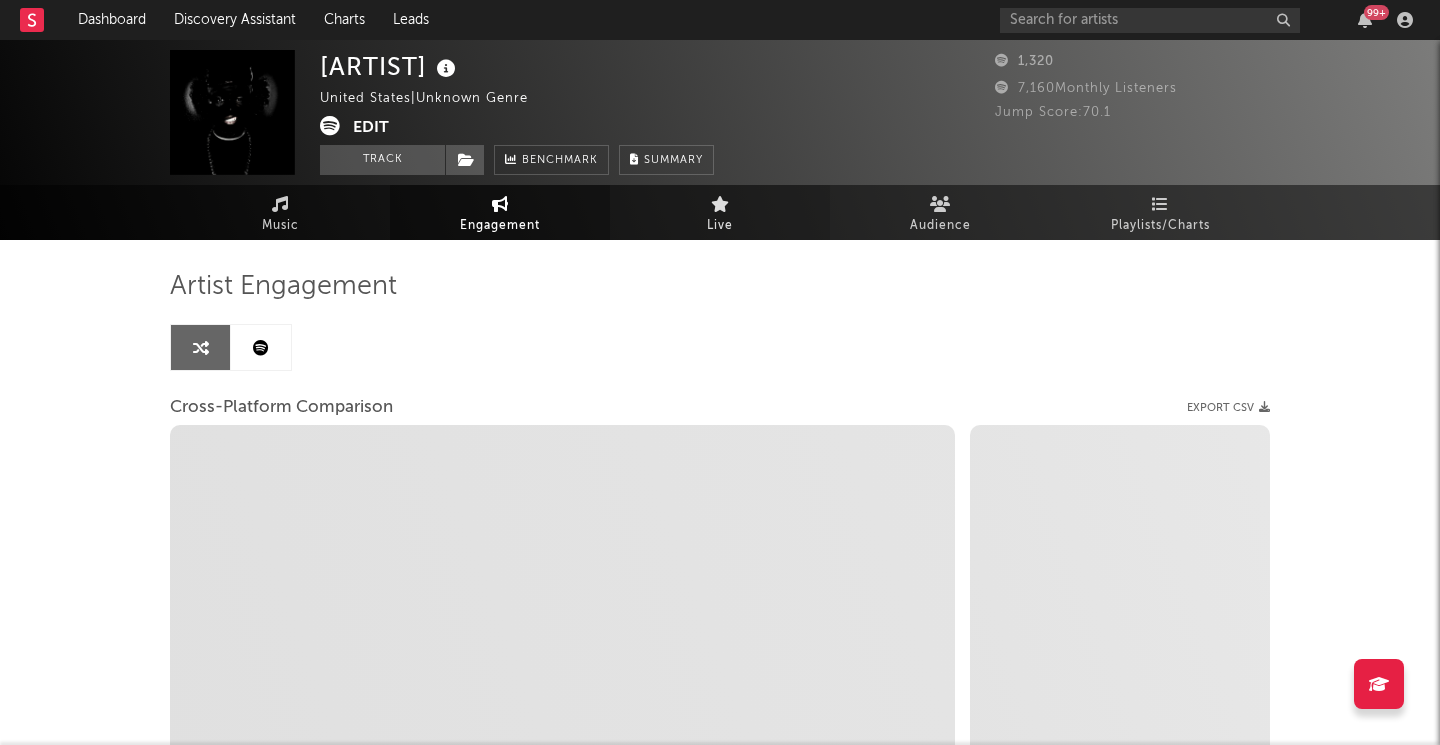 click on "Live" at bounding box center [720, 226] 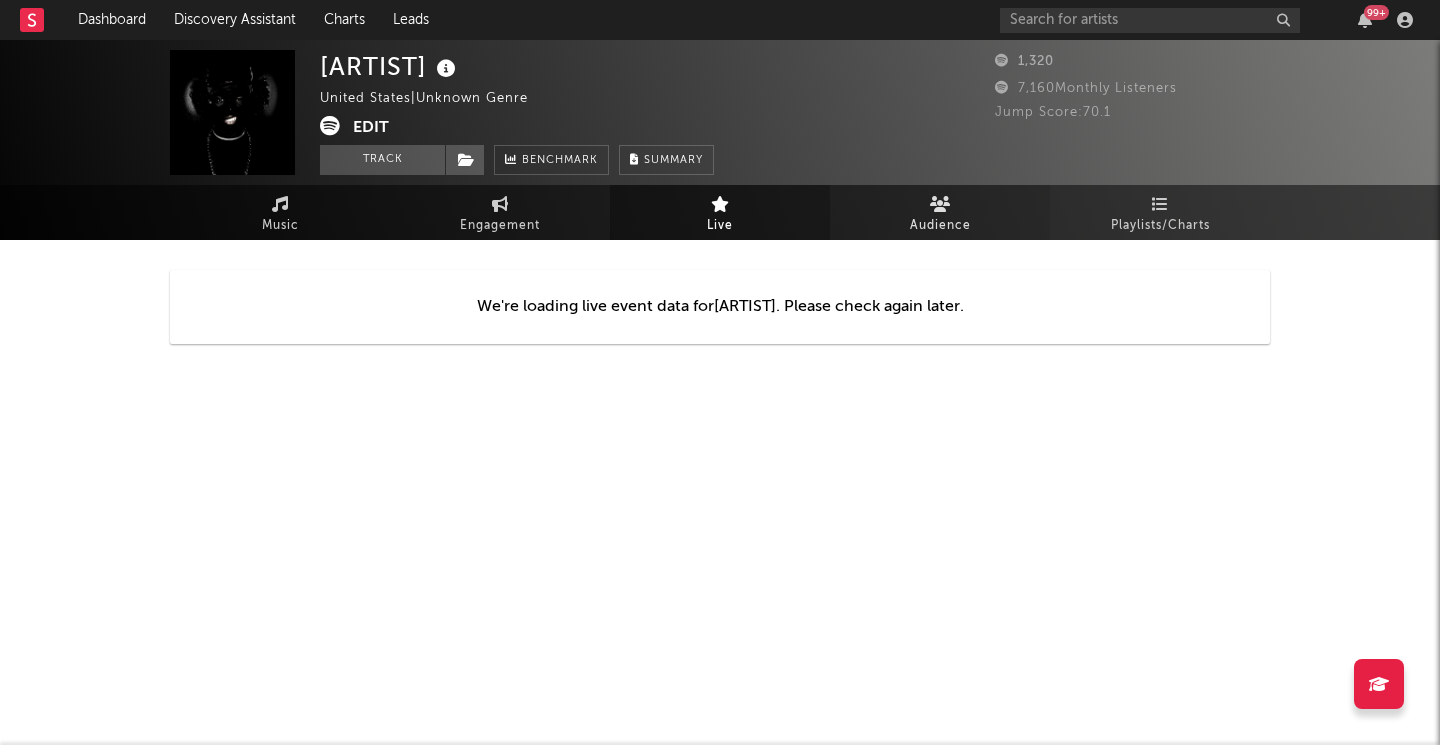 click on "Audience" at bounding box center [940, 226] 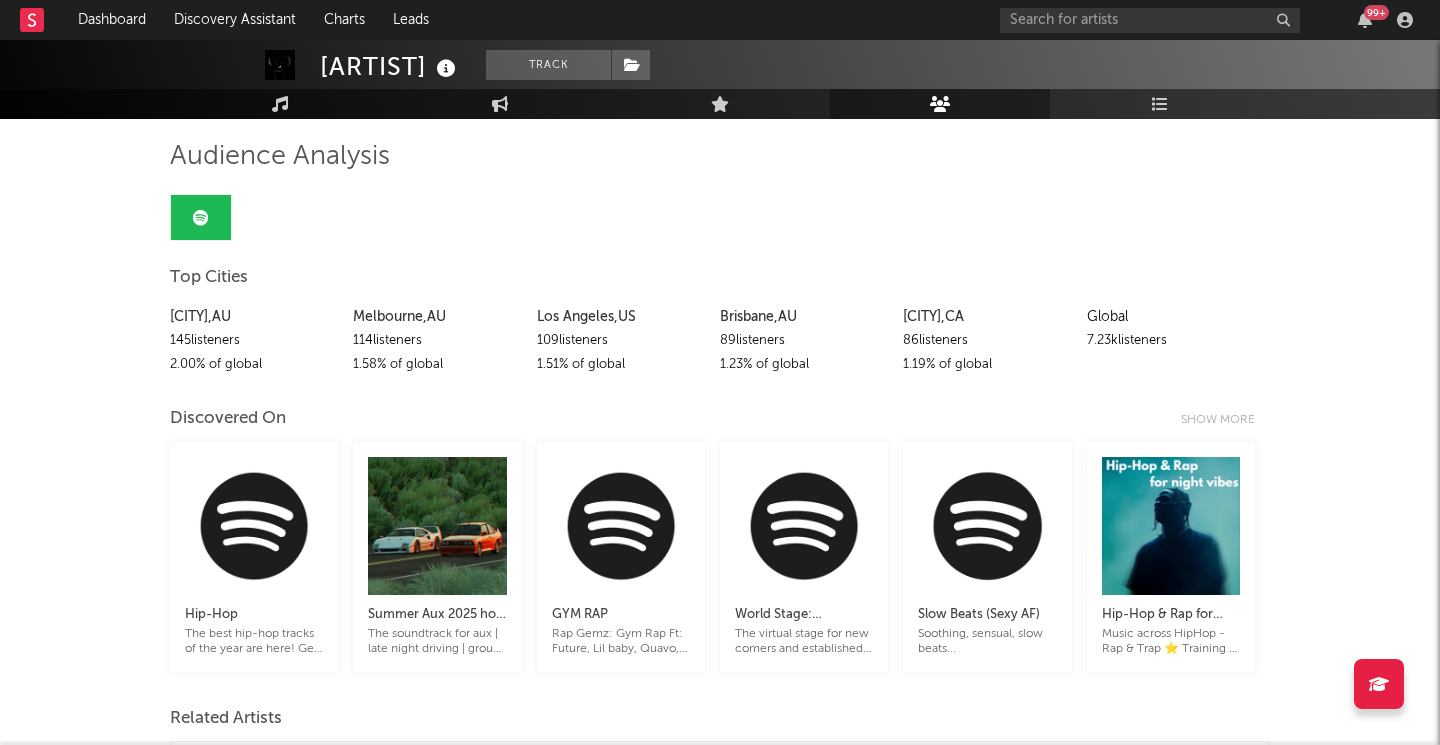 scroll, scrollTop: 0, scrollLeft: 0, axis: both 